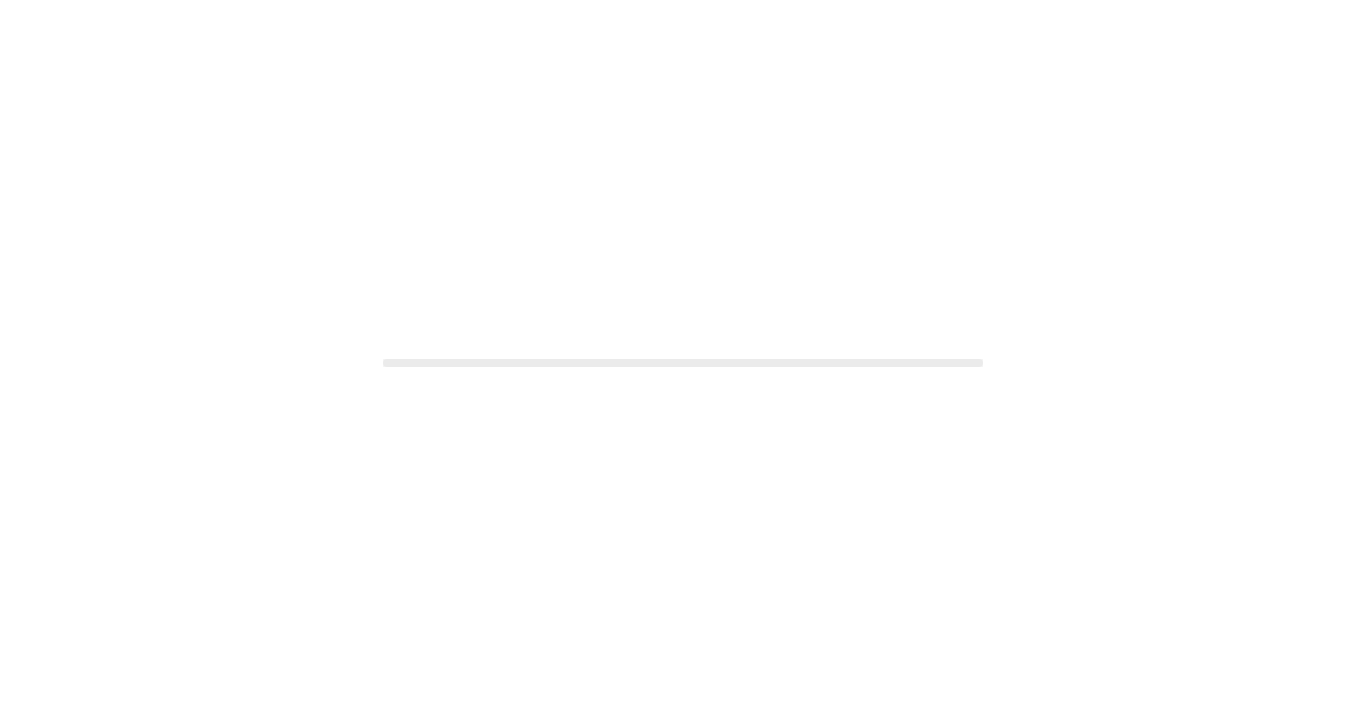 scroll, scrollTop: 0, scrollLeft: 0, axis: both 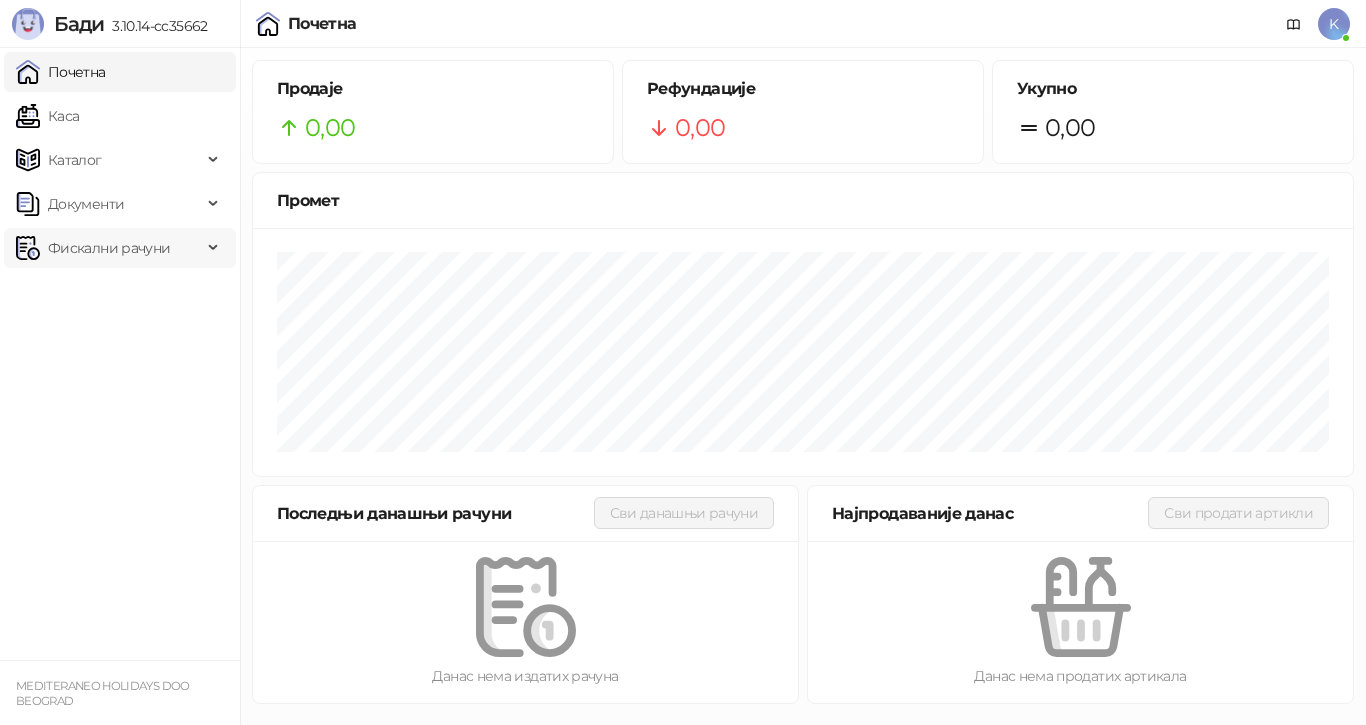 click on "Фискални рачуни" at bounding box center [109, 248] 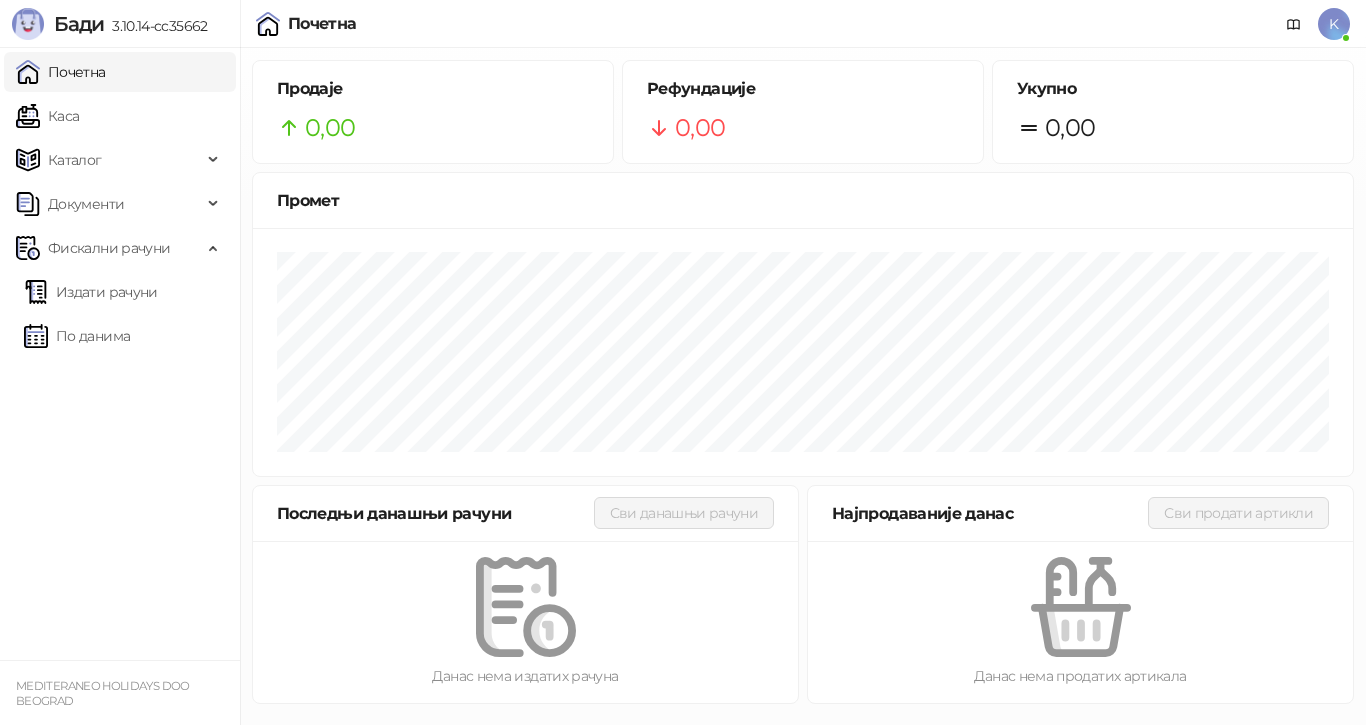 click on "Почетна" at bounding box center (61, 72) 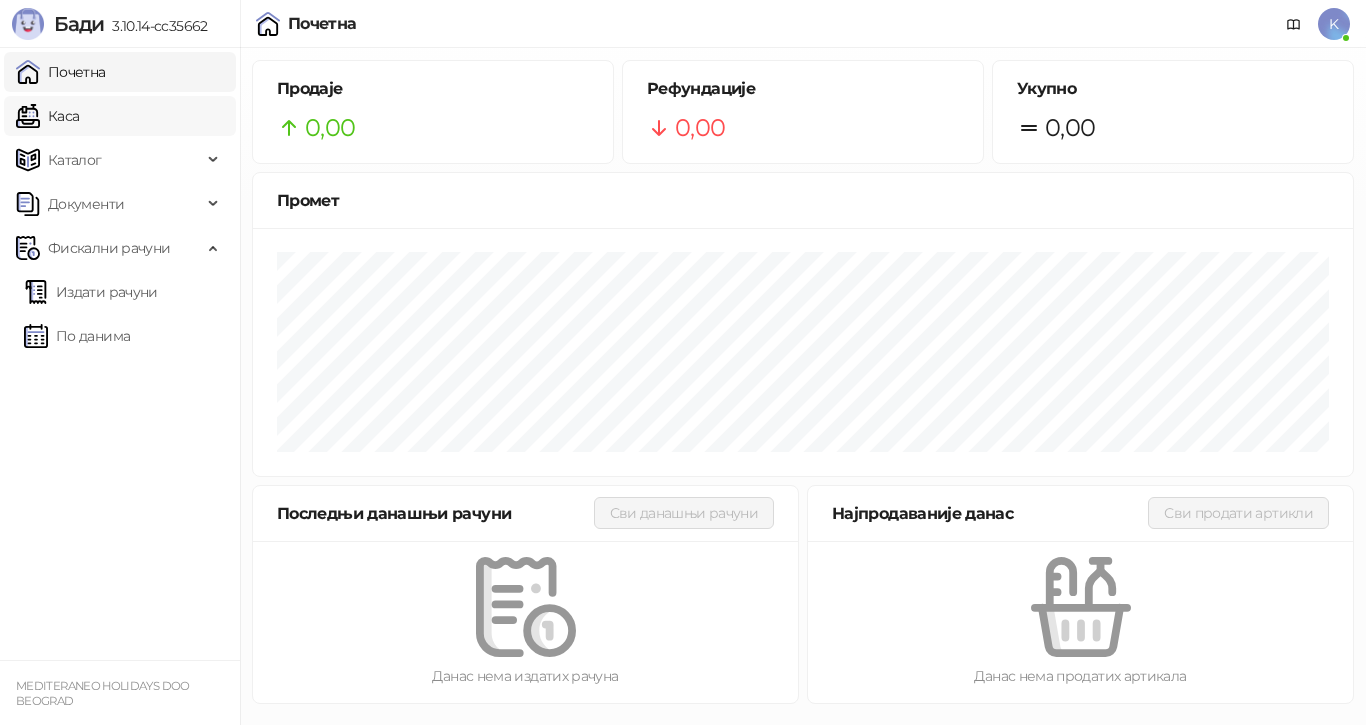 click on "Каса" at bounding box center (47, 116) 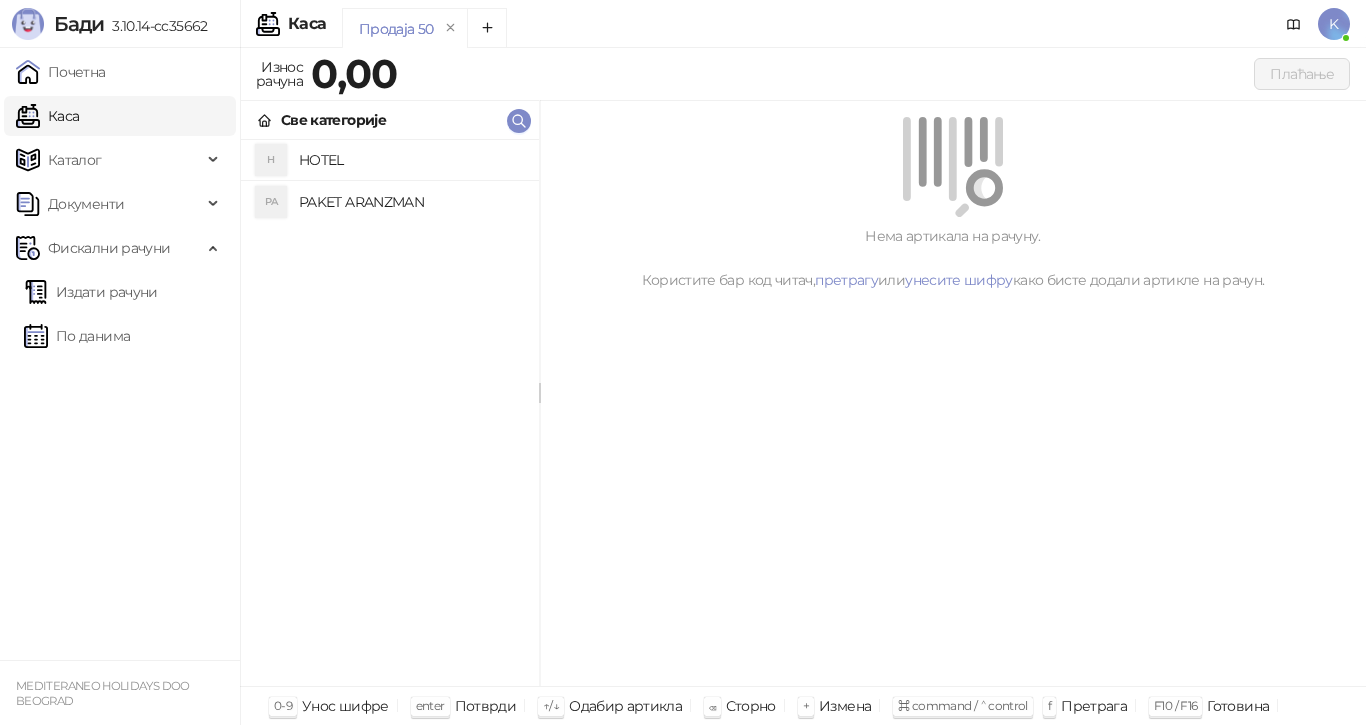click on "PAKET ARANZMAN" at bounding box center [411, 202] 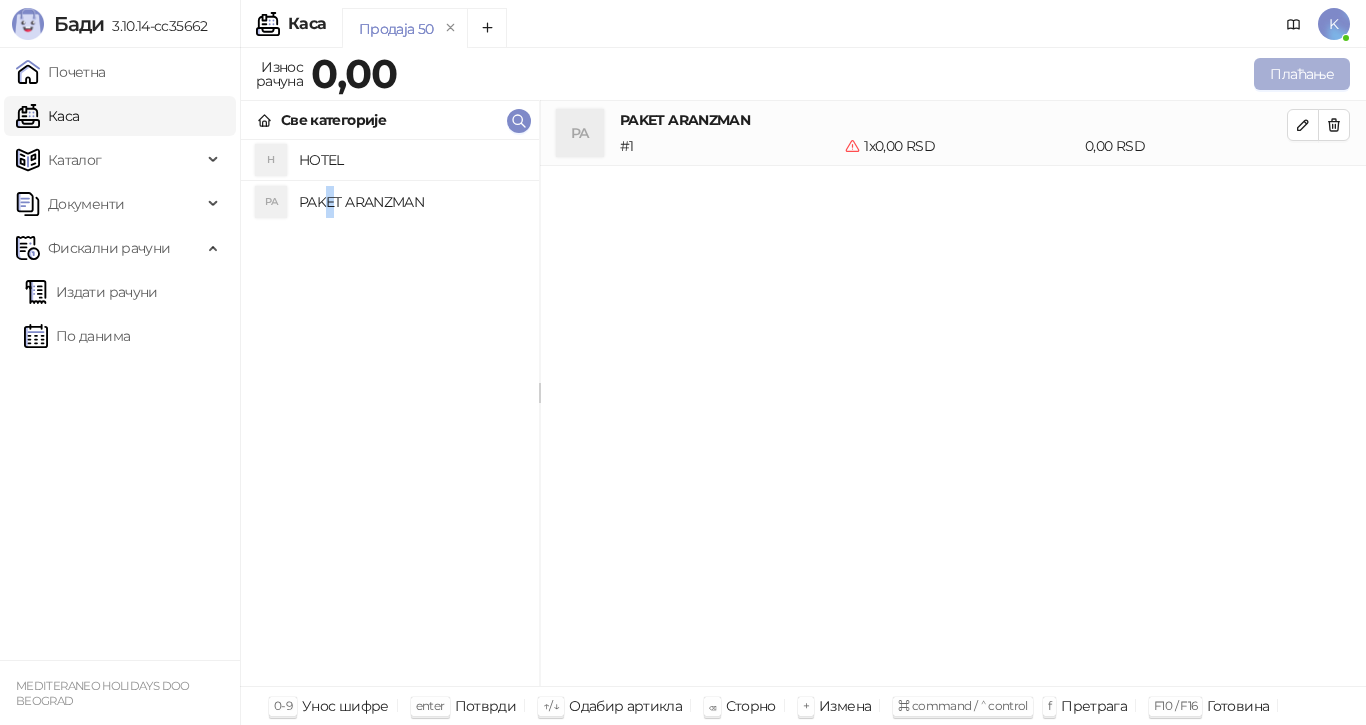 click on "Плаћање" at bounding box center [1302, 74] 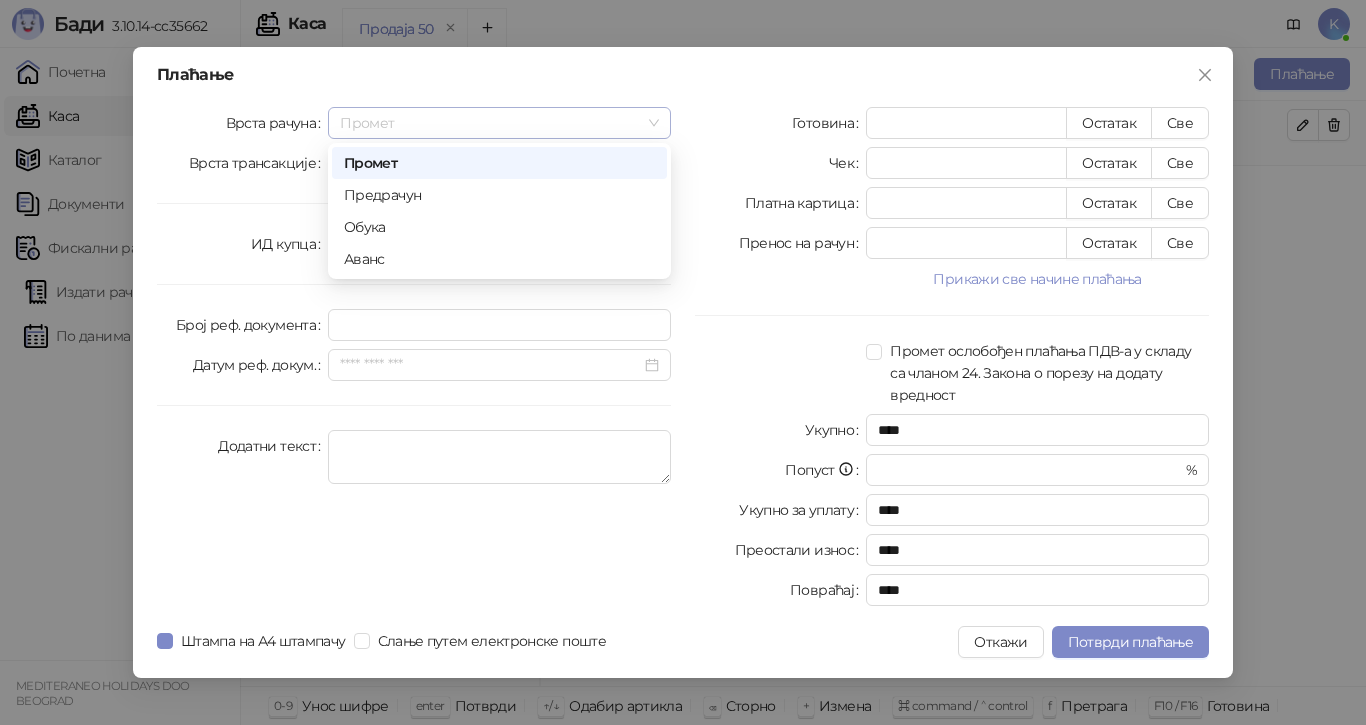 click on "Промет" at bounding box center [499, 123] 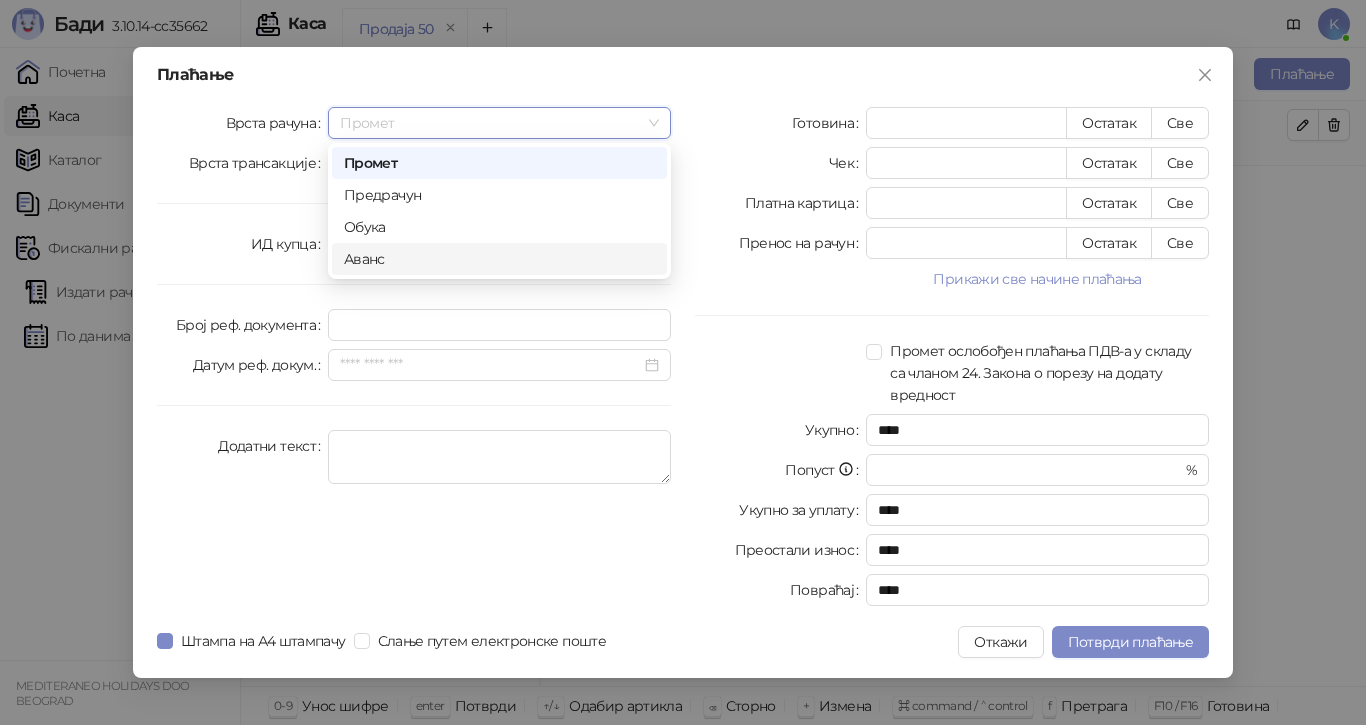 click on "Аванс" at bounding box center [499, 259] 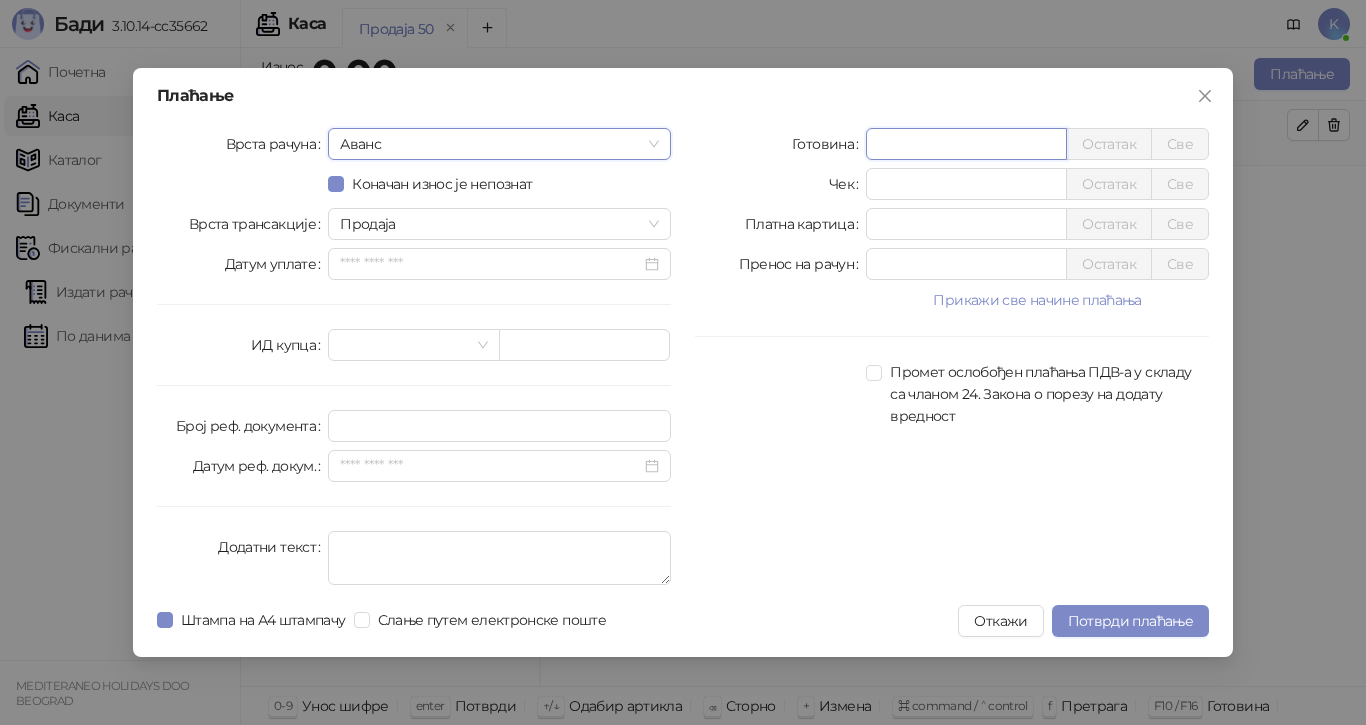 click on "*" at bounding box center (966, 144) 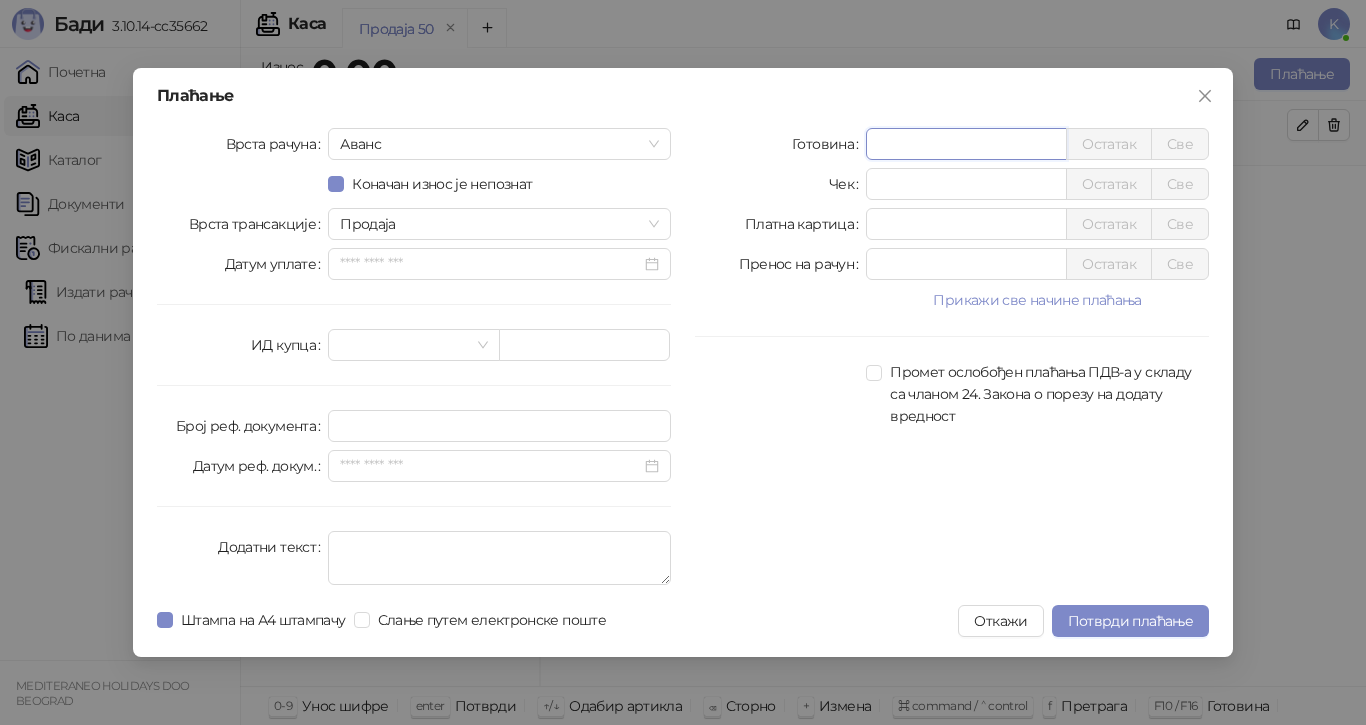 type on "******" 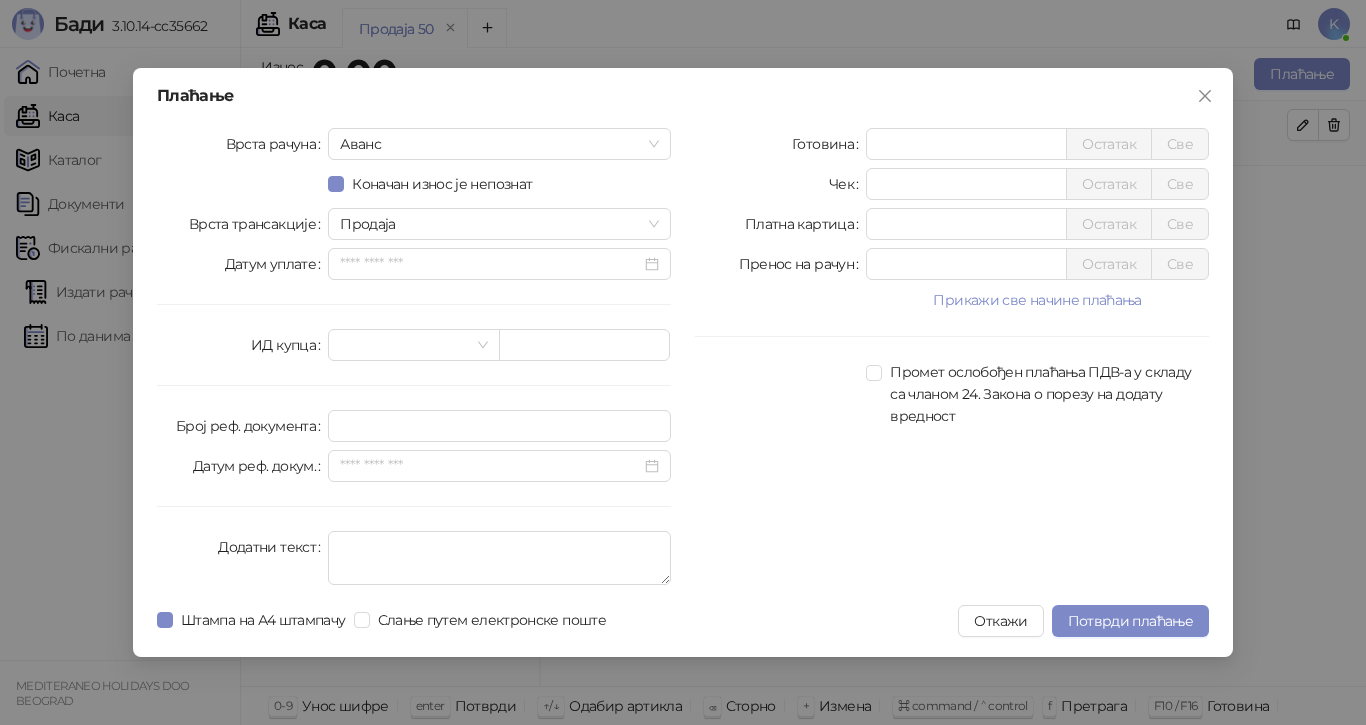click on "Готовина ****** Остатак Све Чек * Остатак Све Платна картица * Остатак Све Пренос на рачун * Остатак Све Прикажи све начине плаћања Ваучер * Остатак Све Инстант плаћање * Остатак Све Друго безготовинско * Остатак Све   Промет ослобођен плаћања ПДВ-а у складу са чланом 24. Закона о порезу на додату вредност" at bounding box center (952, 360) 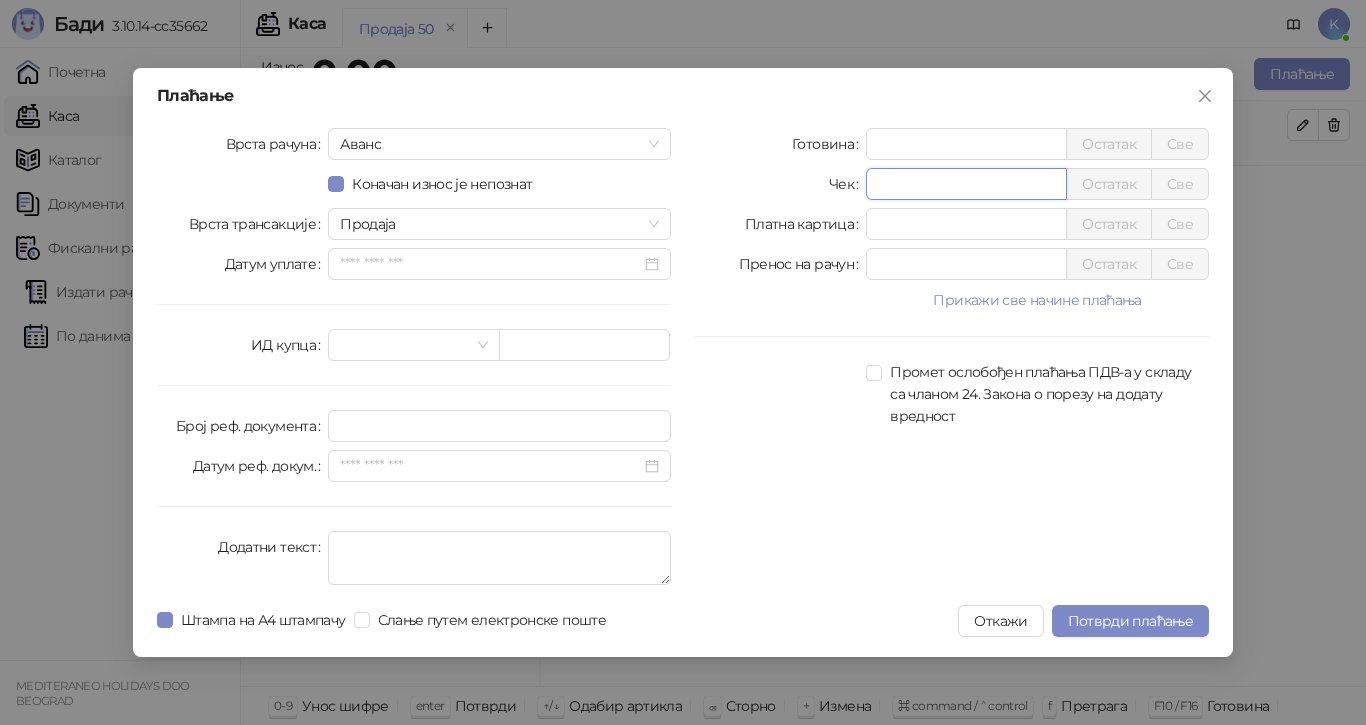 click on "*" at bounding box center [966, 184] 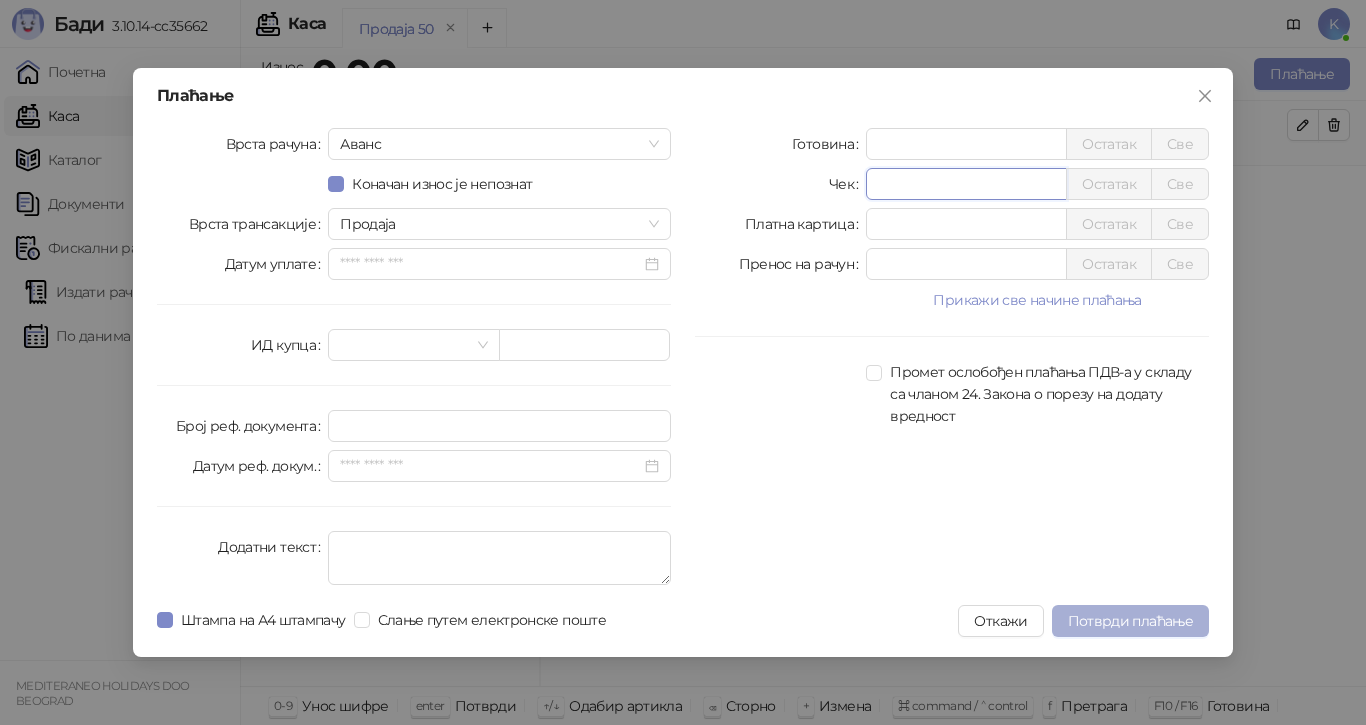 type on "*****" 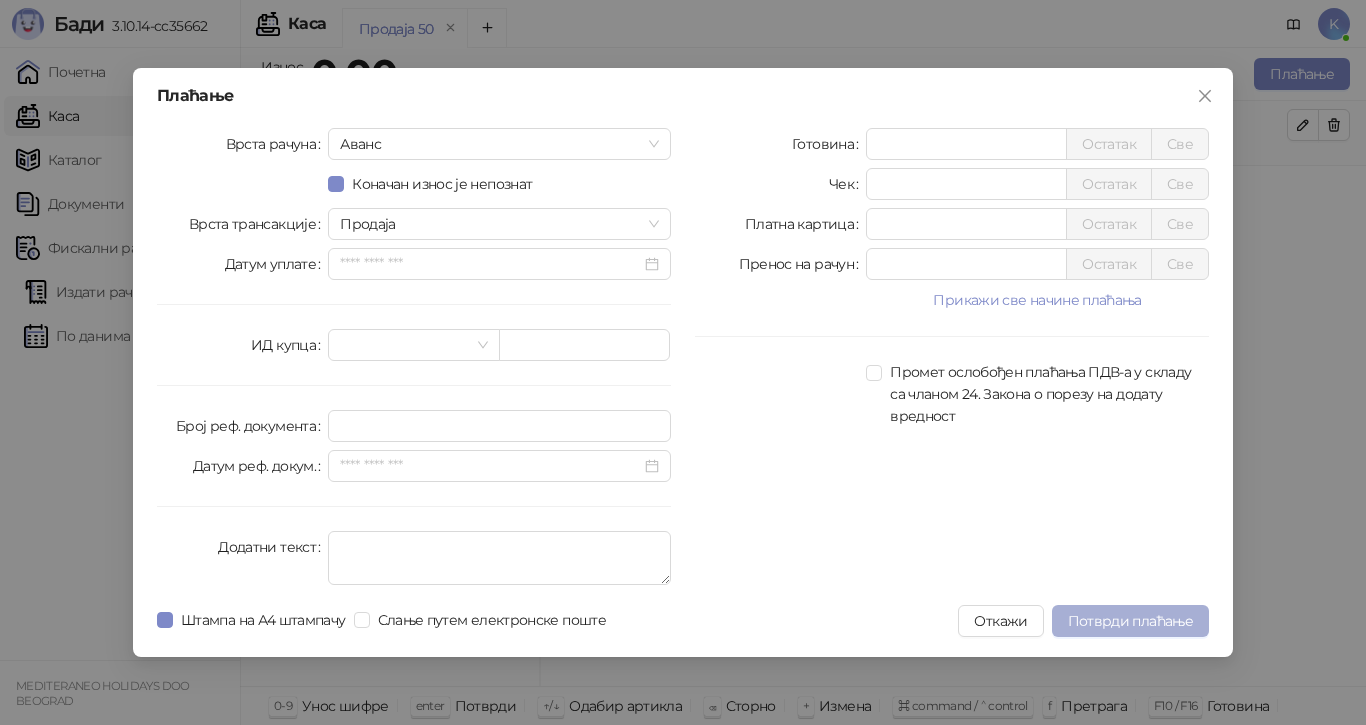 click on "Потврди плаћање" at bounding box center (1130, 621) 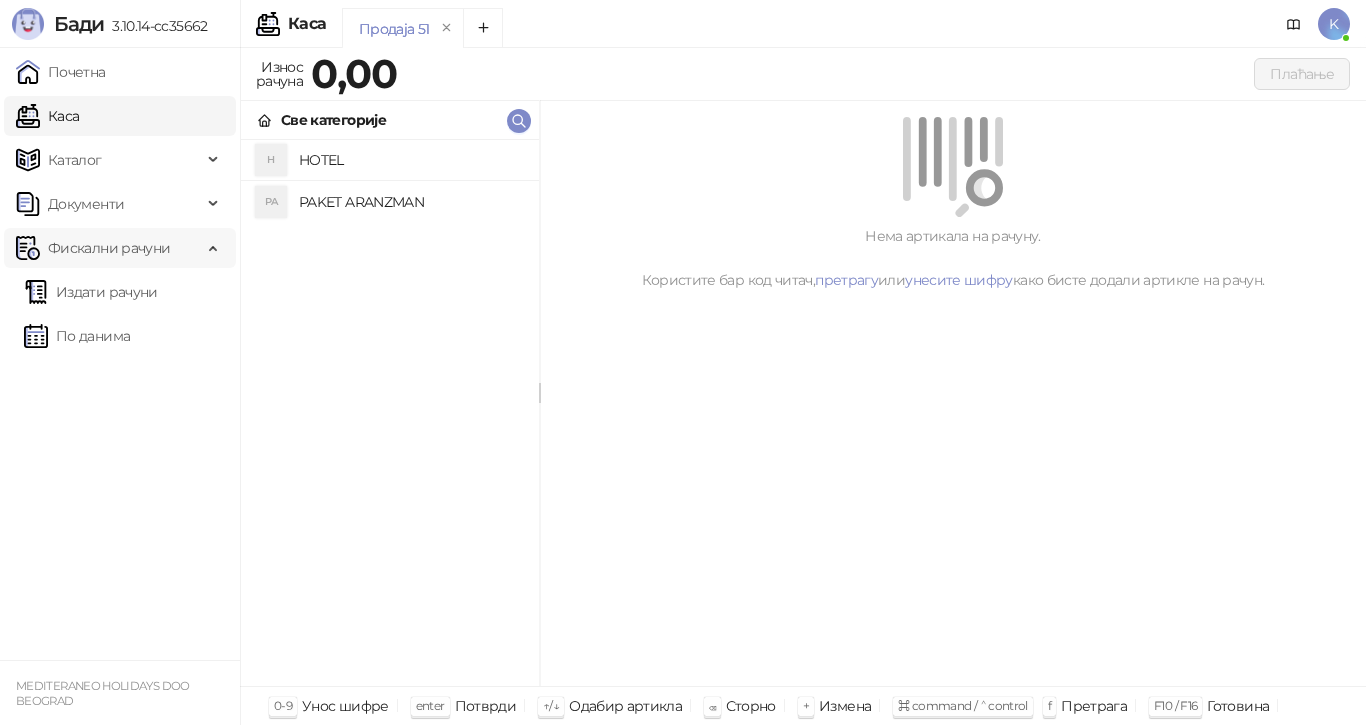 click on "Фискални рачуни" at bounding box center (109, 248) 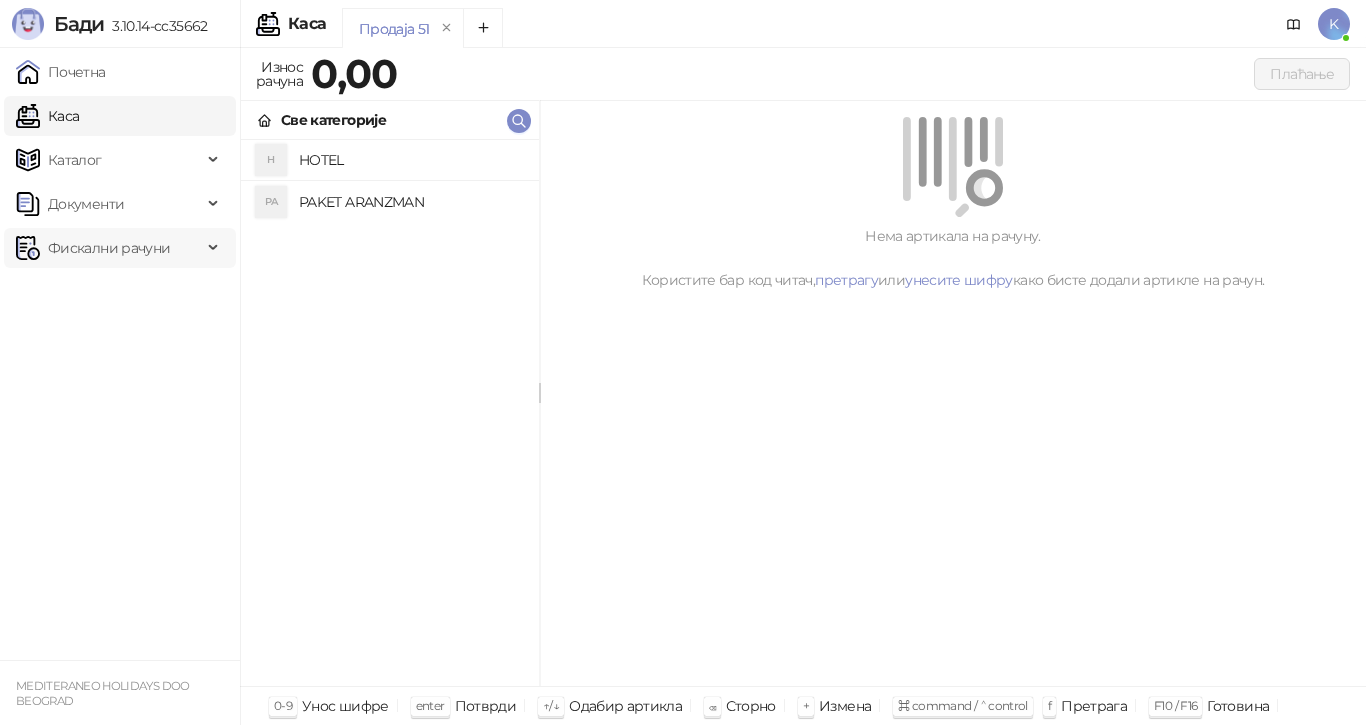 click on "Фискални рачуни" at bounding box center [109, 248] 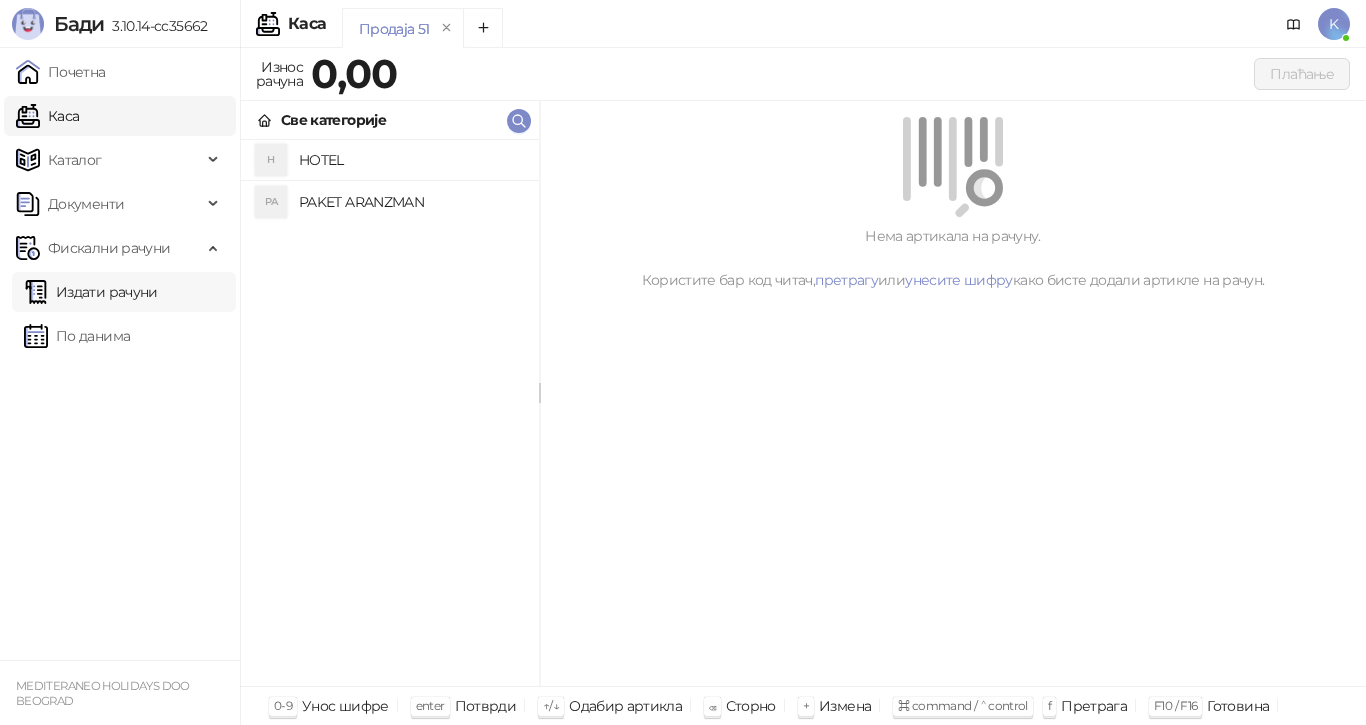 click on "Издати рачуни" at bounding box center [91, 292] 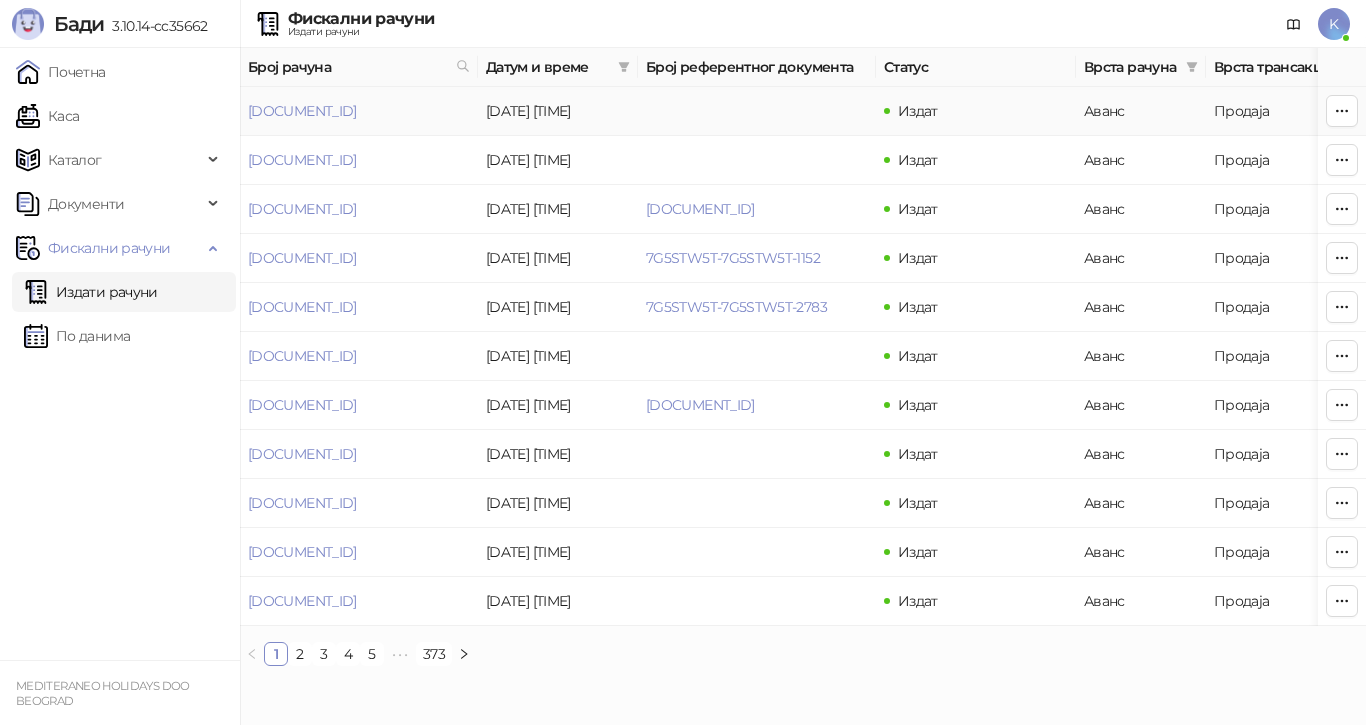 drag, startPoint x: 244, startPoint y: 108, endPoint x: 434, endPoint y: 117, distance: 190.21304 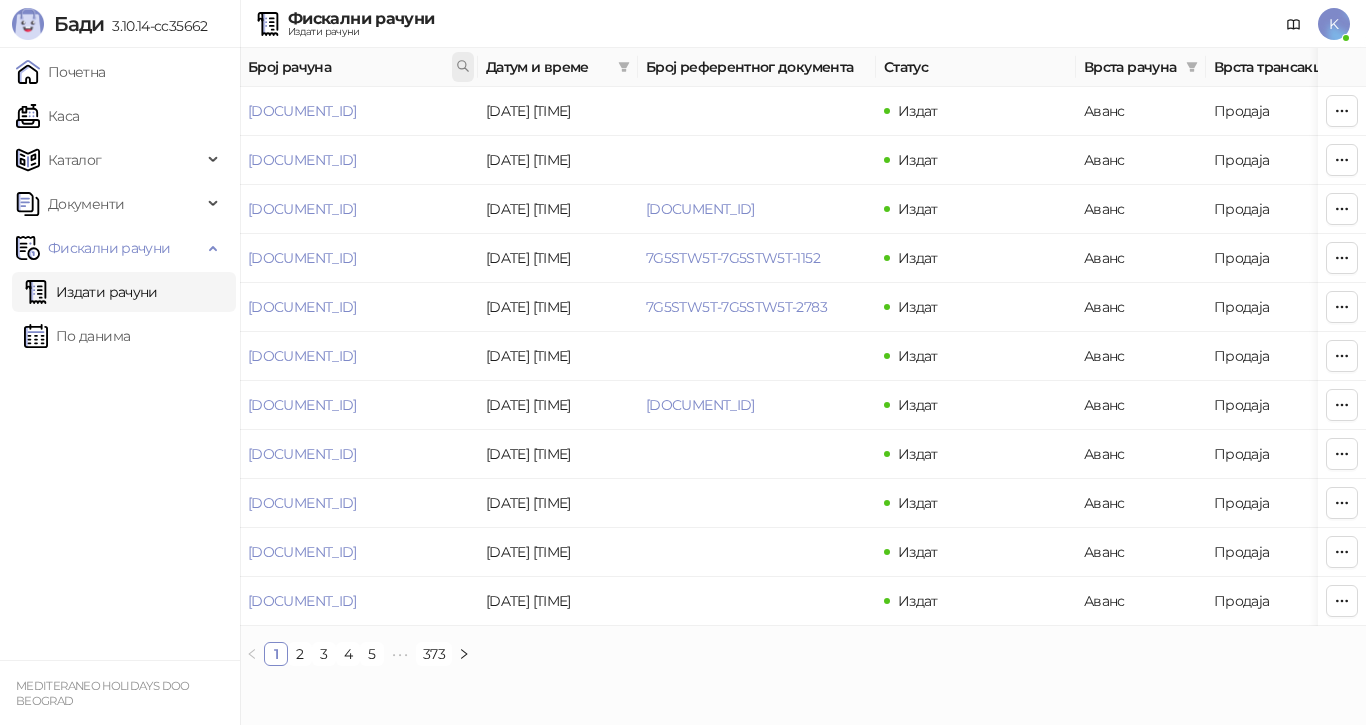 click 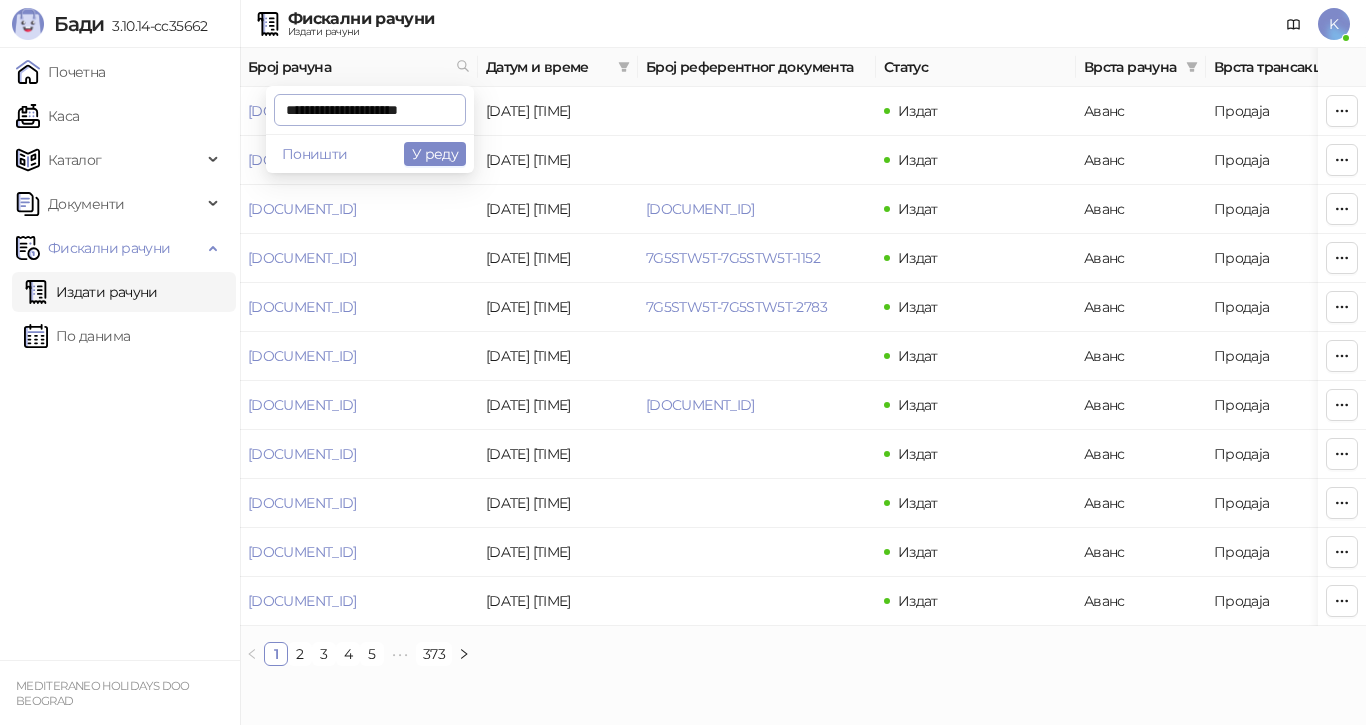 scroll, scrollTop: 0, scrollLeft: 8, axis: horizontal 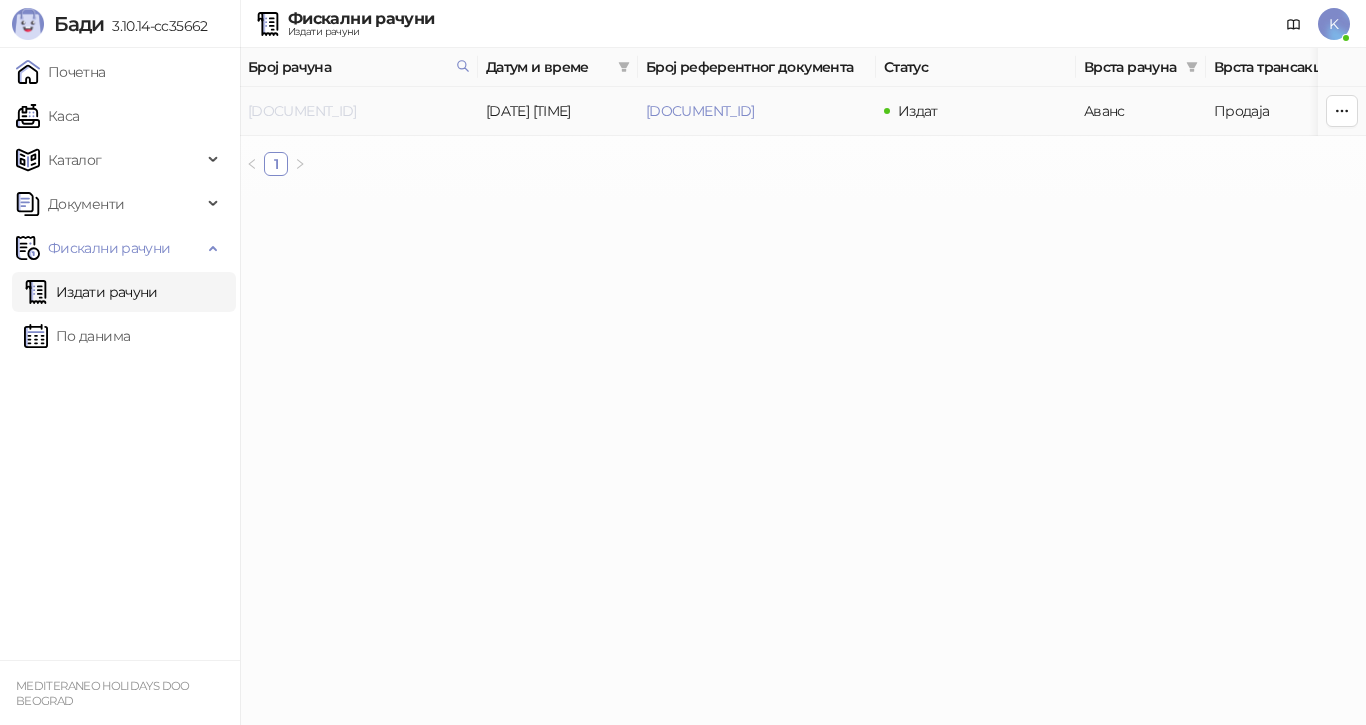 click on "7G5STW5T-7G5STW5T-3324" at bounding box center (302, 111) 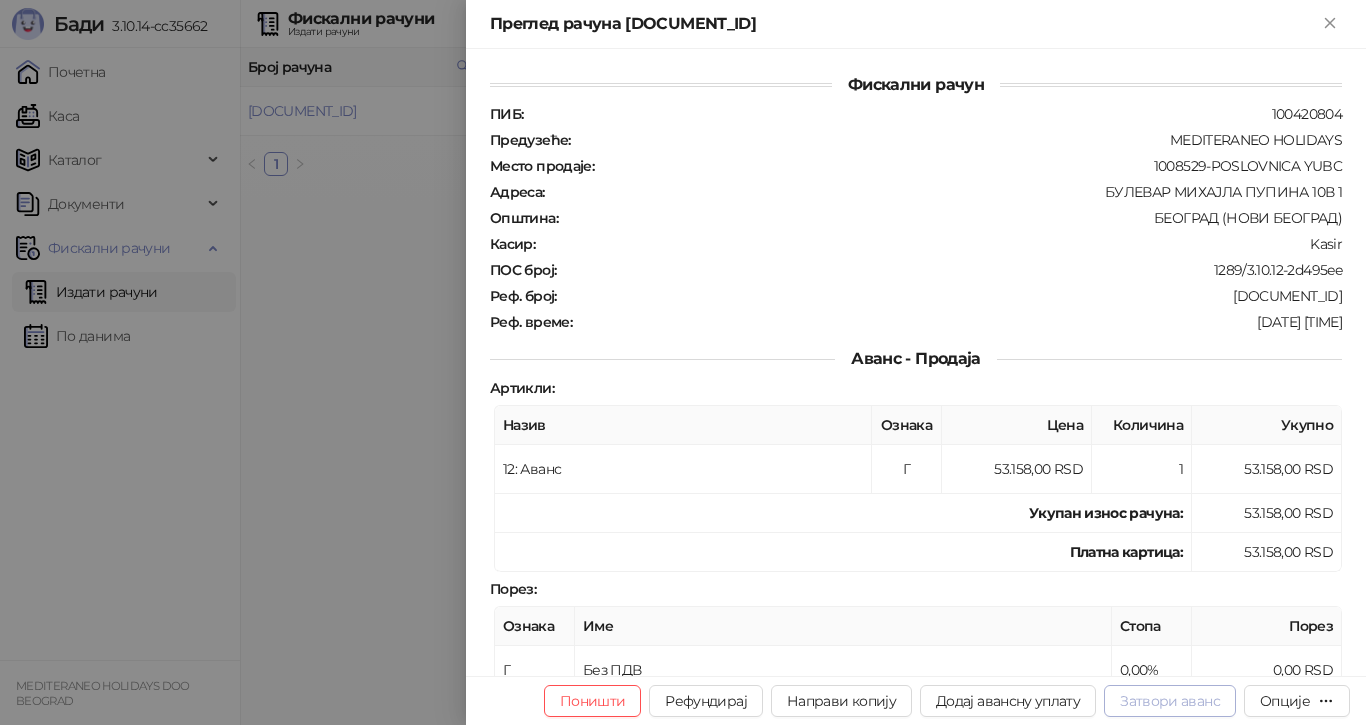 click on "Затвори аванс" at bounding box center [1170, 701] 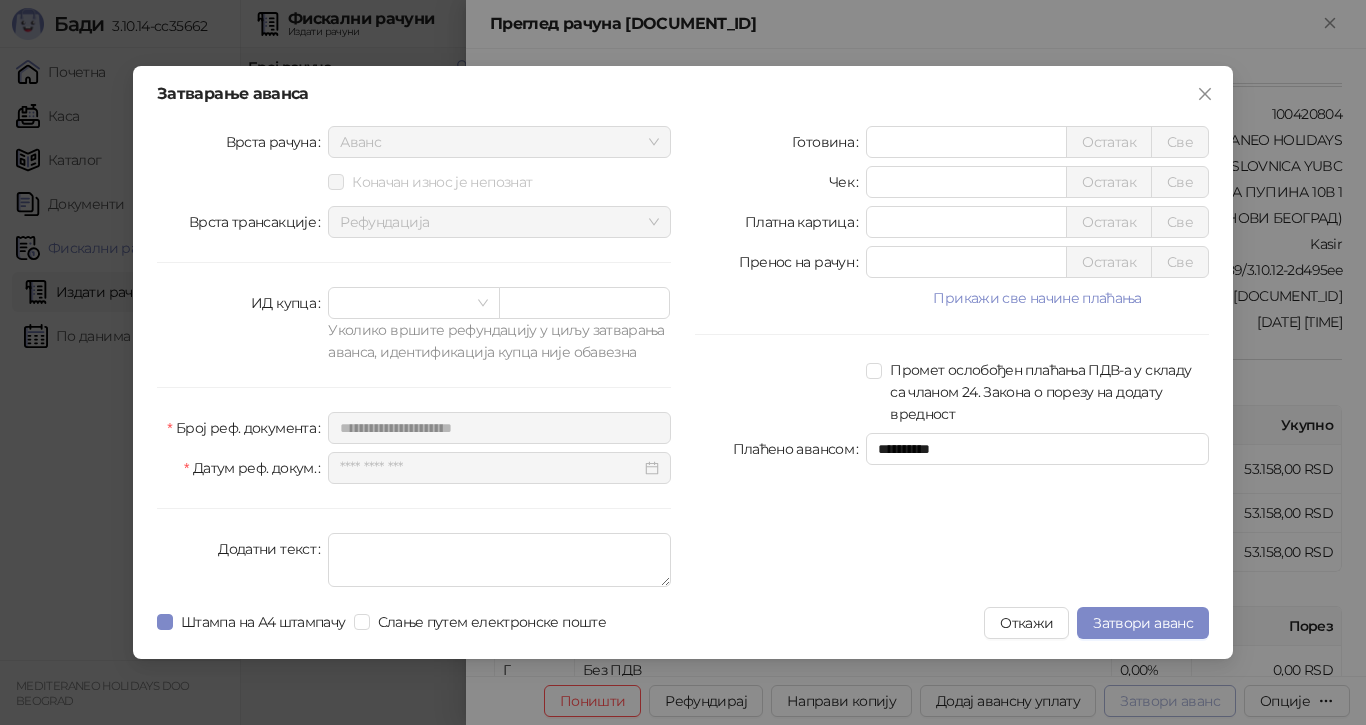 type on "**********" 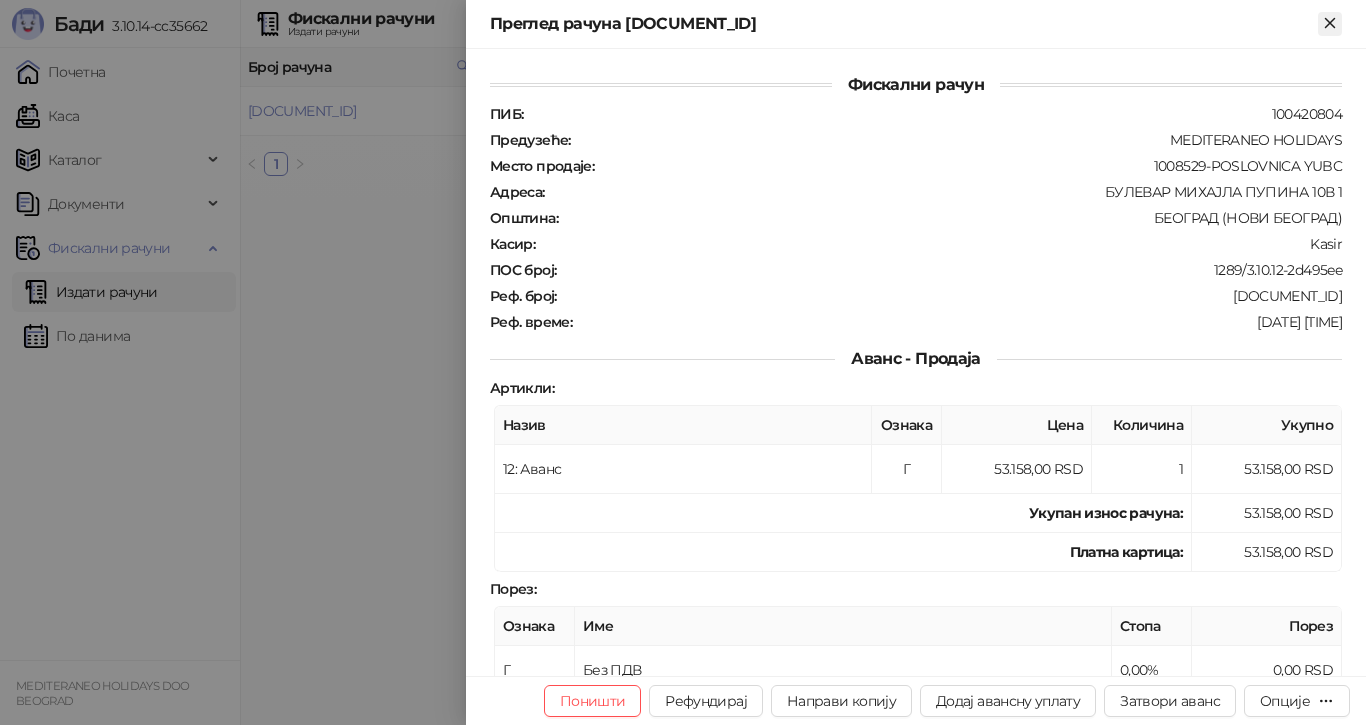 click 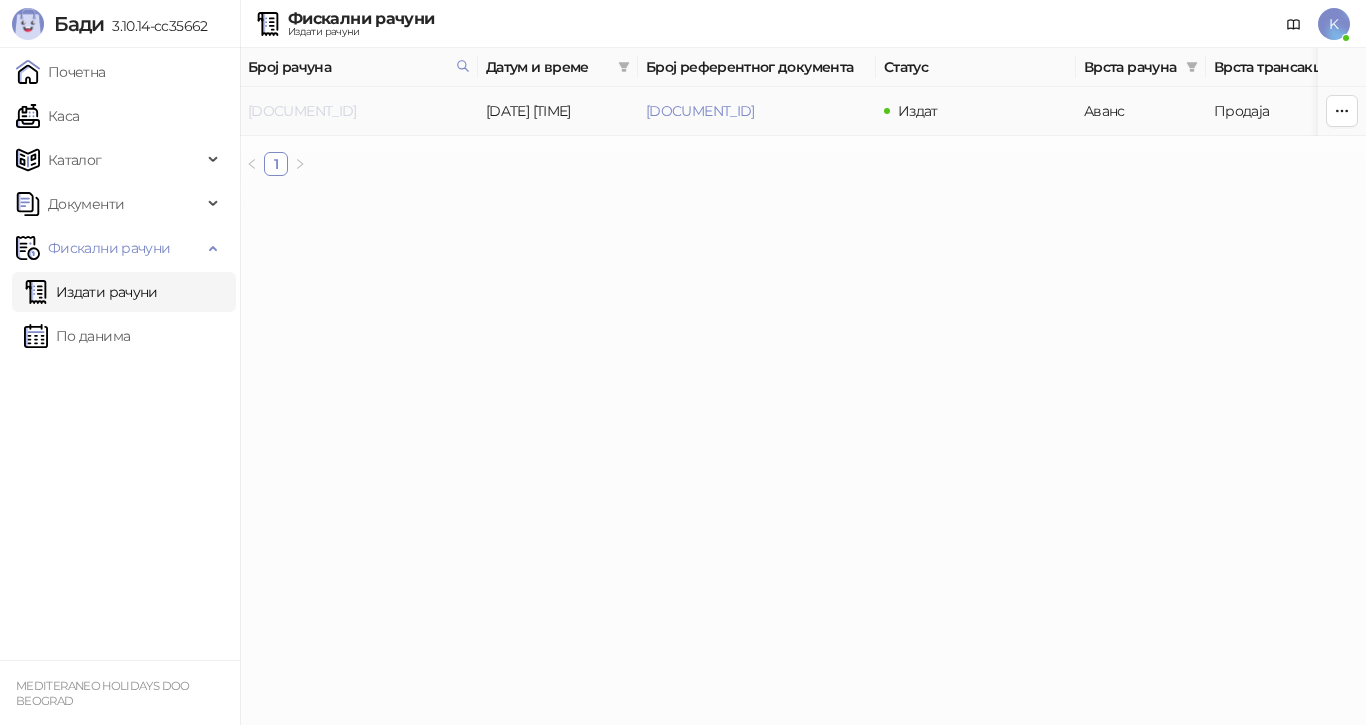 click on "7G5STW5T-7G5STW5T-3324" at bounding box center (302, 111) 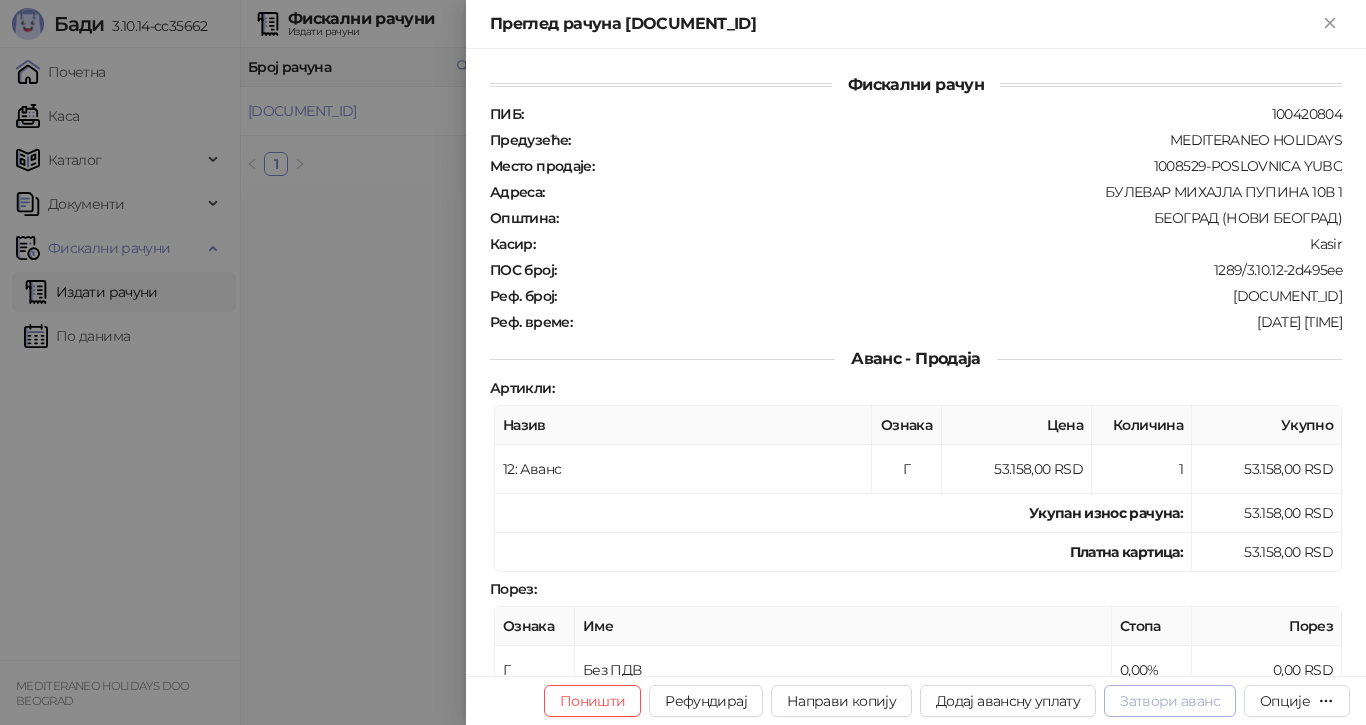 click on "Затвори аванс" at bounding box center (1170, 701) 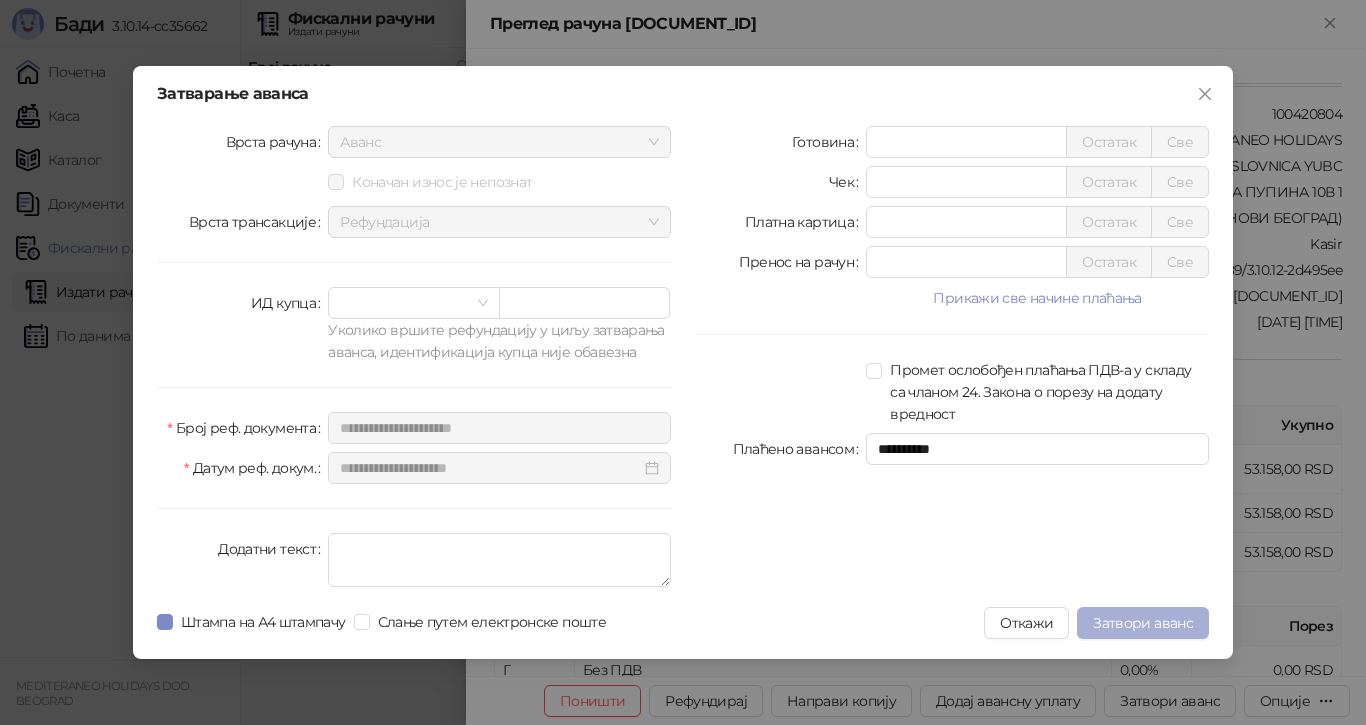 click on "Затвори аванс" at bounding box center (1143, 623) 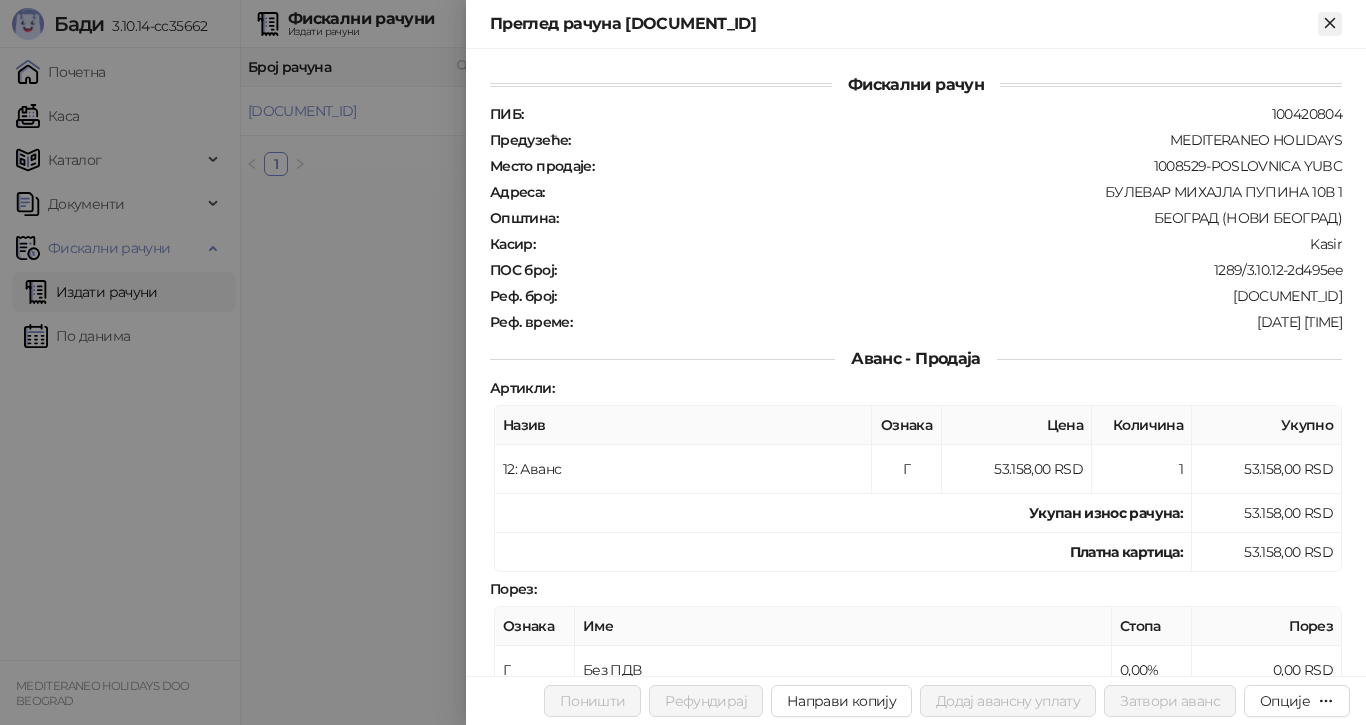 click 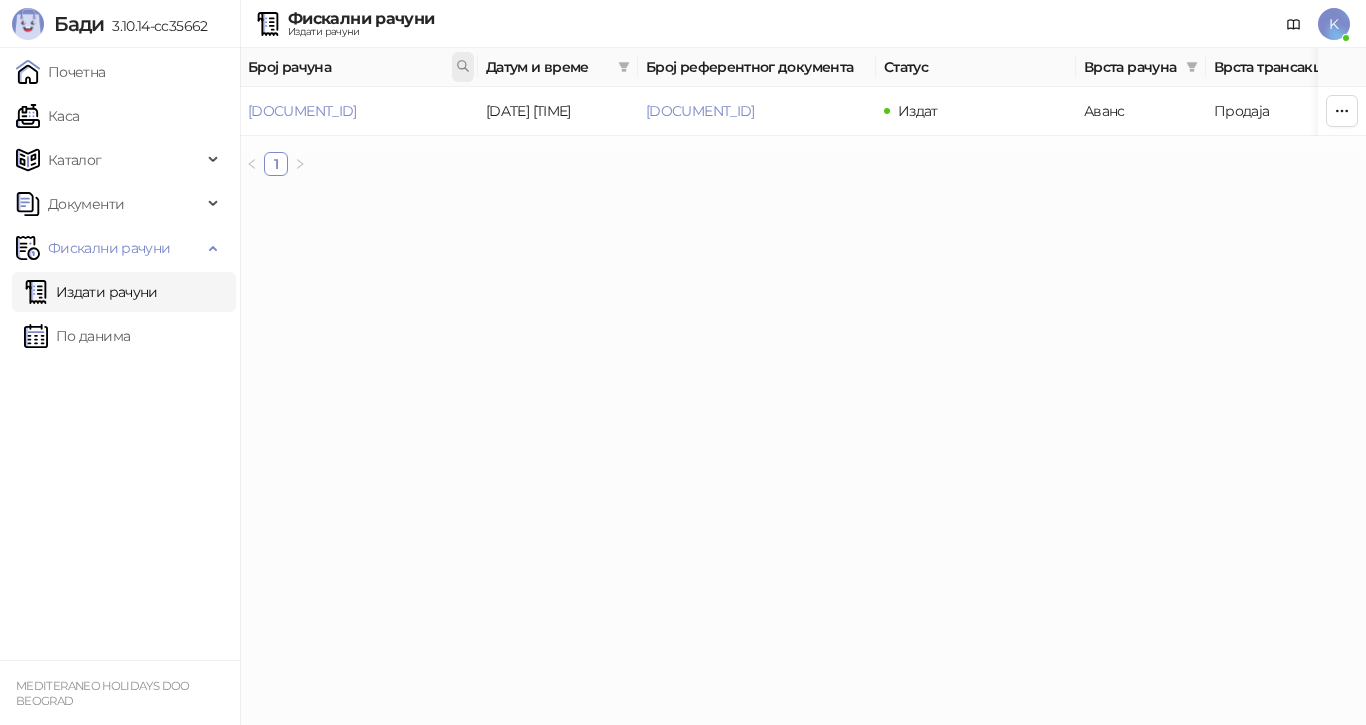 drag, startPoint x: 459, startPoint y: 65, endPoint x: 457, endPoint y: 80, distance: 15.132746 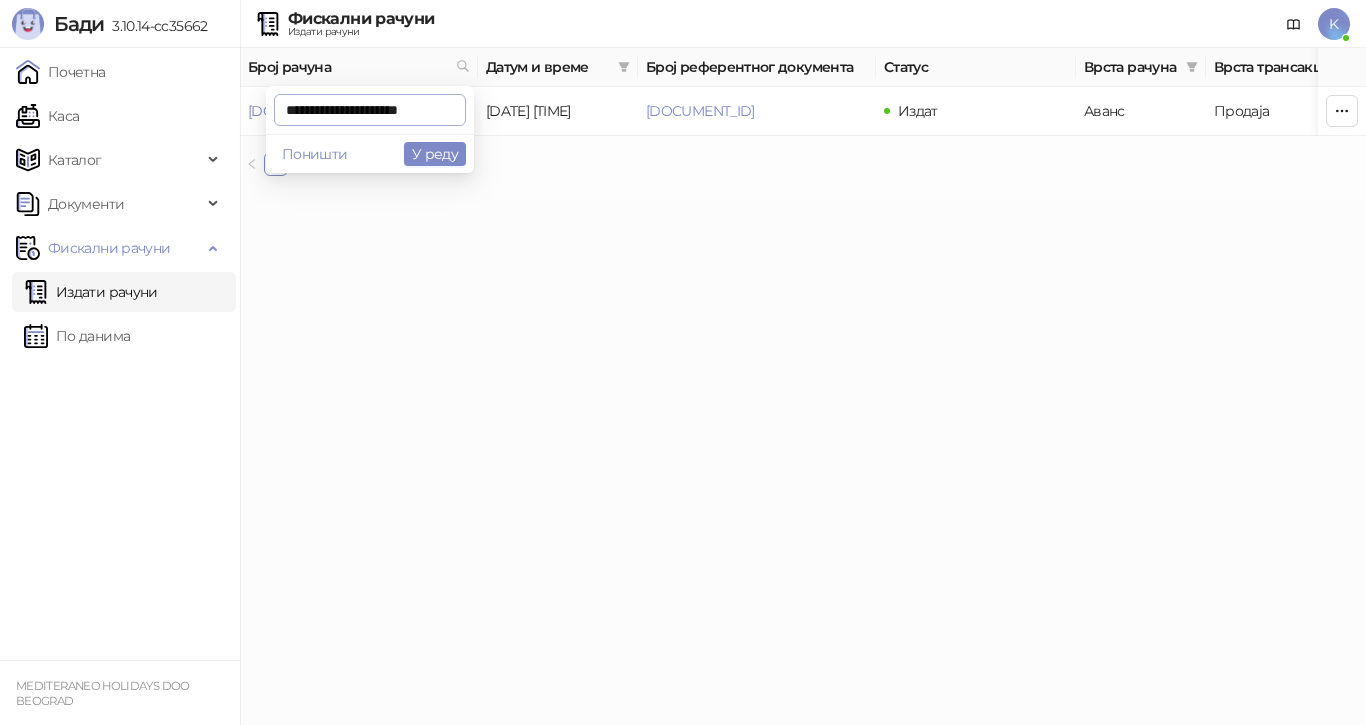 scroll, scrollTop: 0, scrollLeft: 5, axis: horizontal 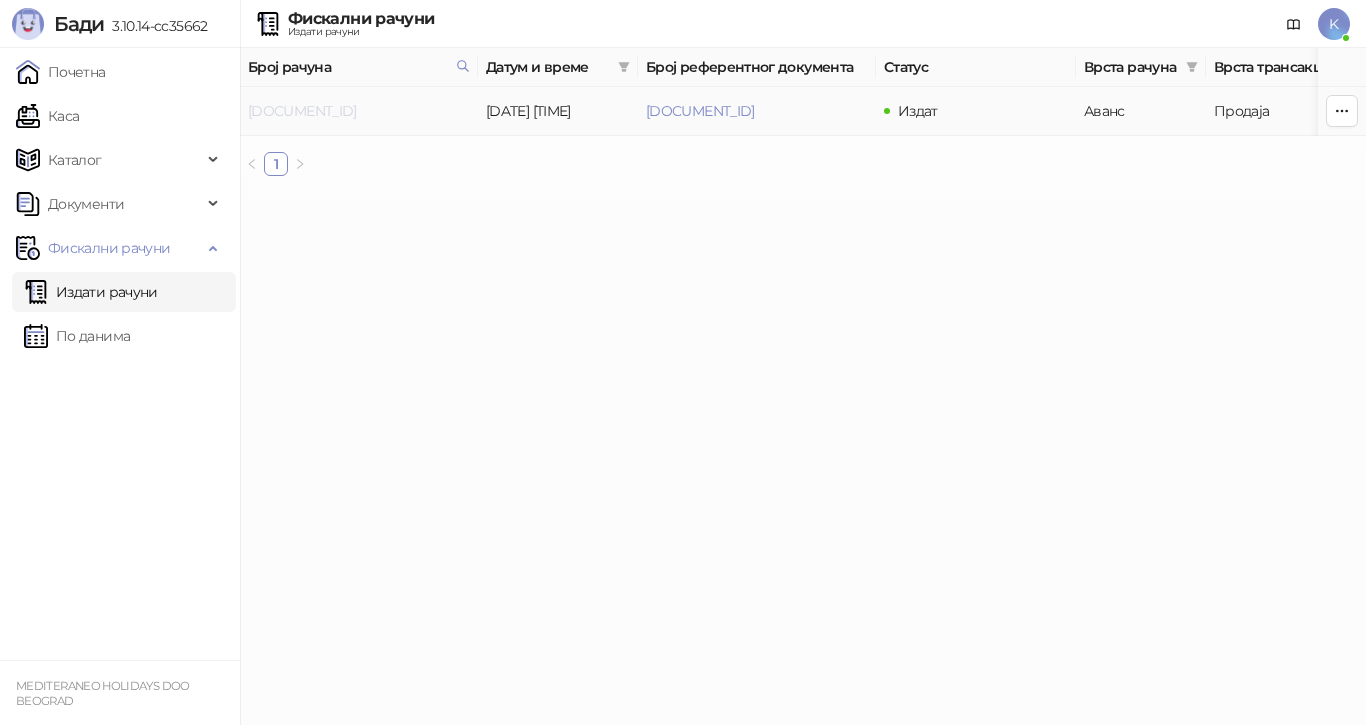 click on "7G5STW5T-7G5STW5T-3591" at bounding box center (302, 111) 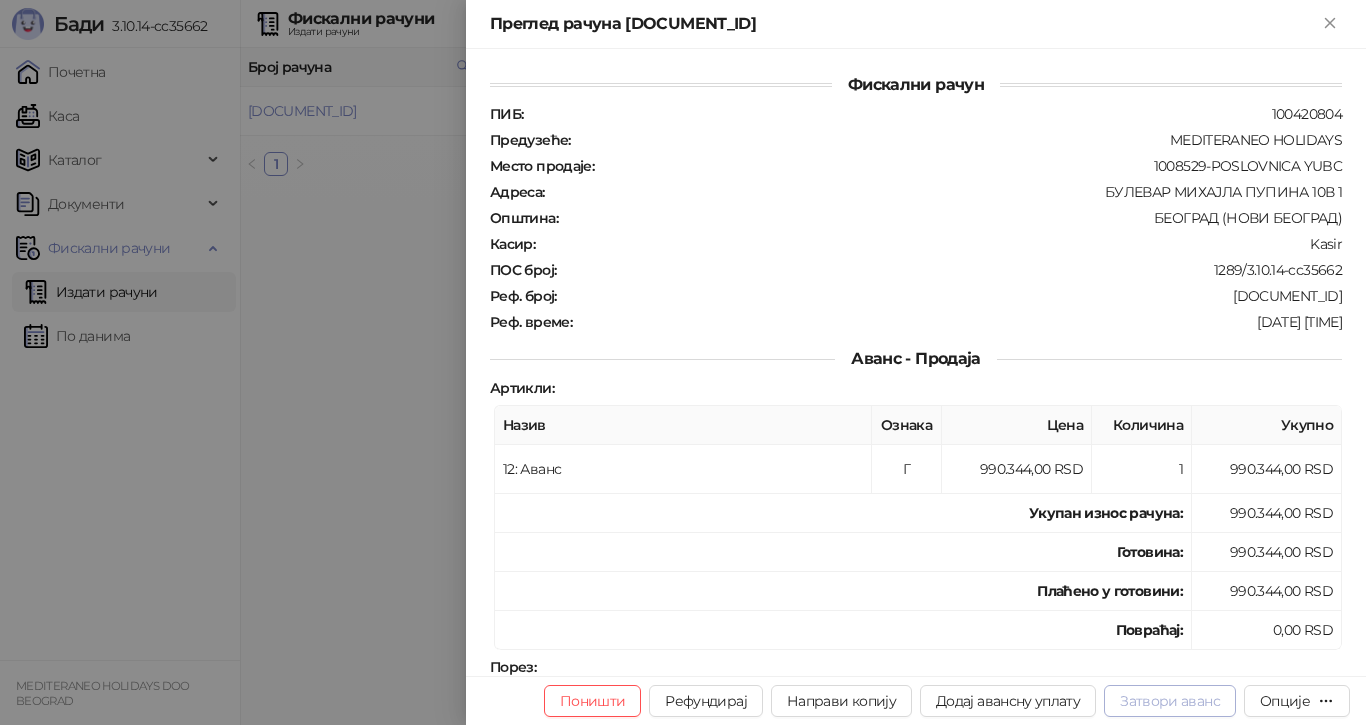 click on "Затвори аванс" at bounding box center (1170, 701) 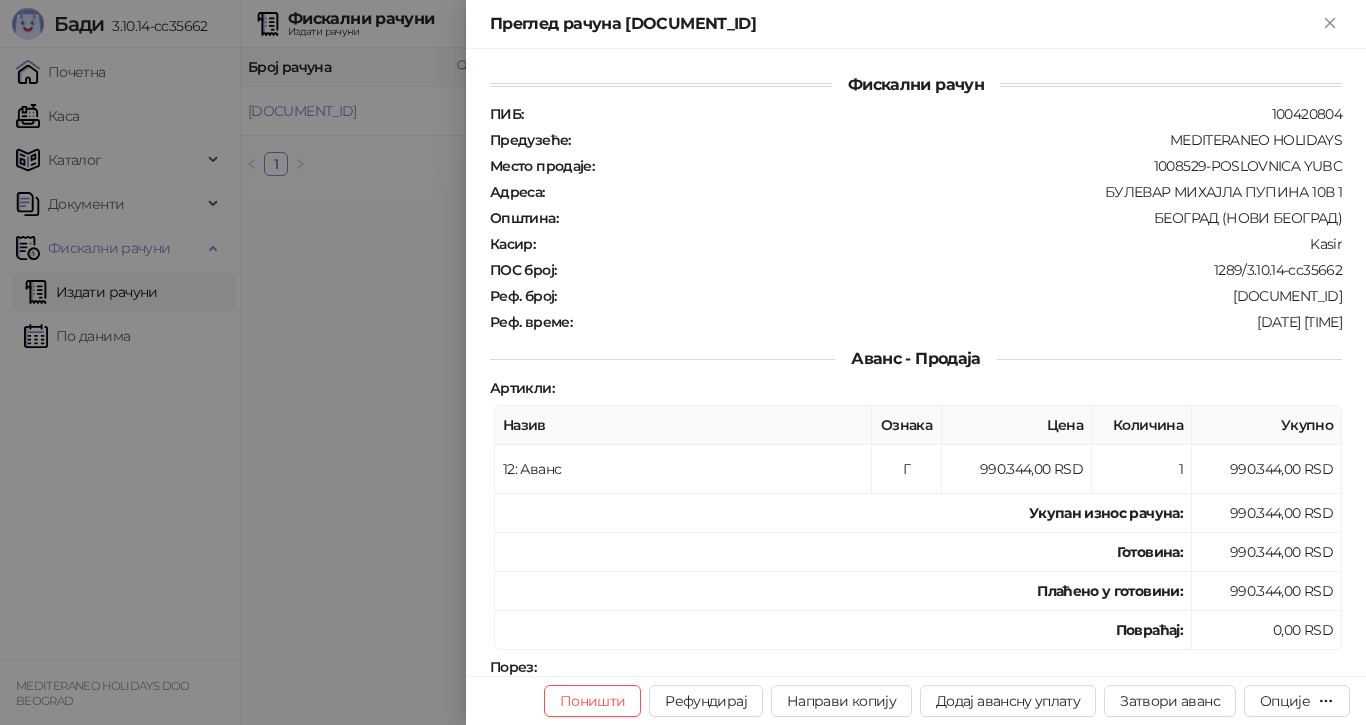 type on "**********" 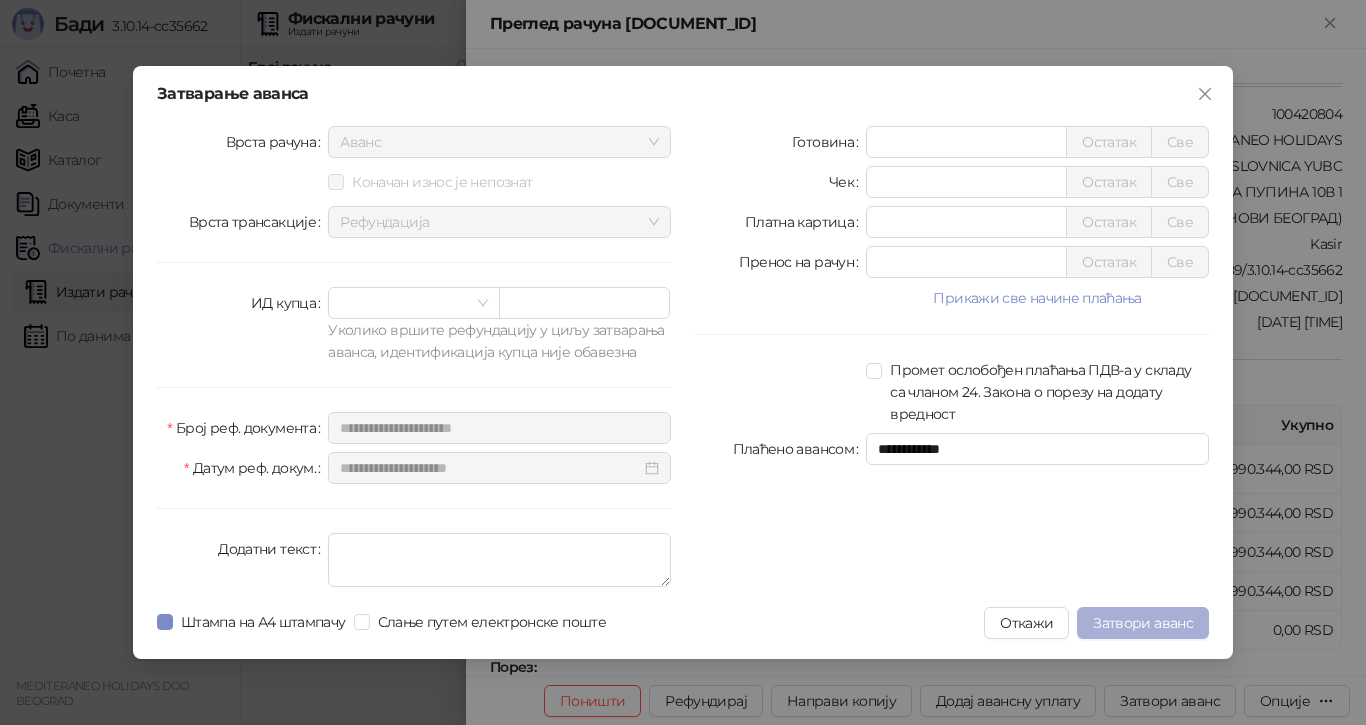 click on "Затвори аванс" at bounding box center [1143, 623] 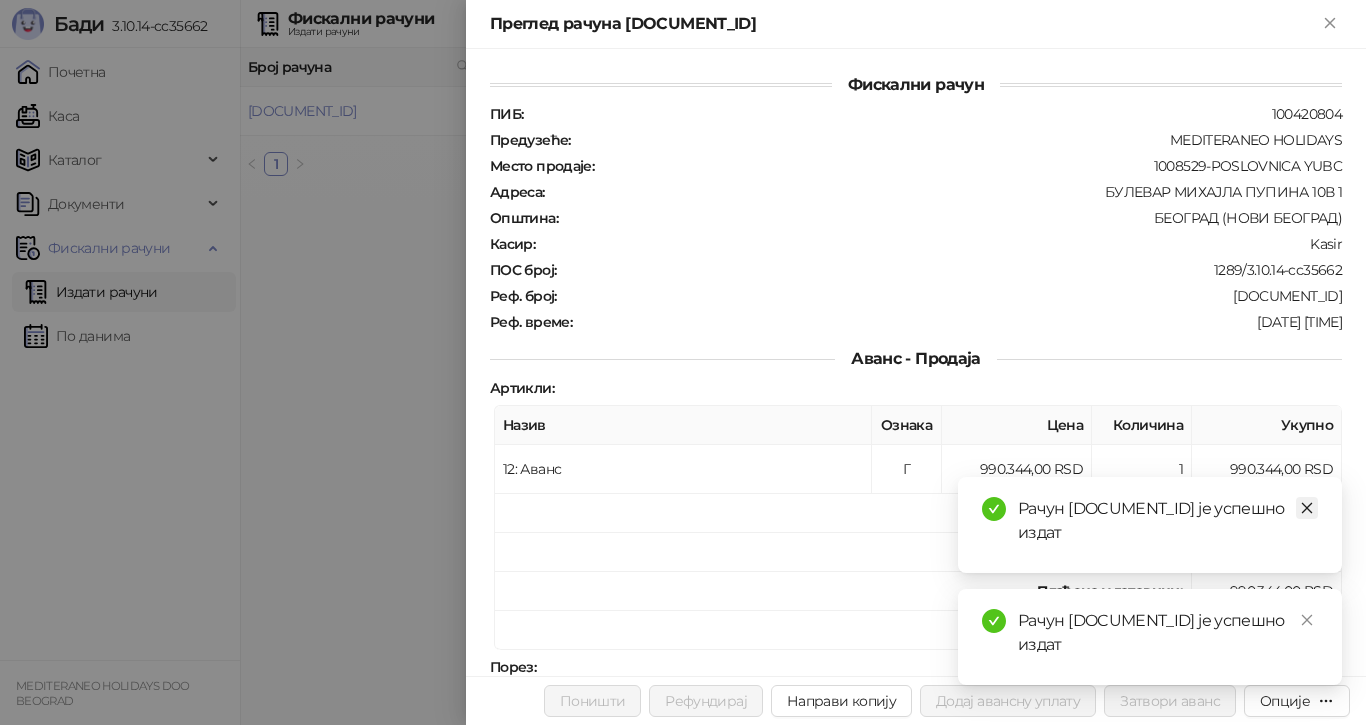 click at bounding box center [1307, 508] 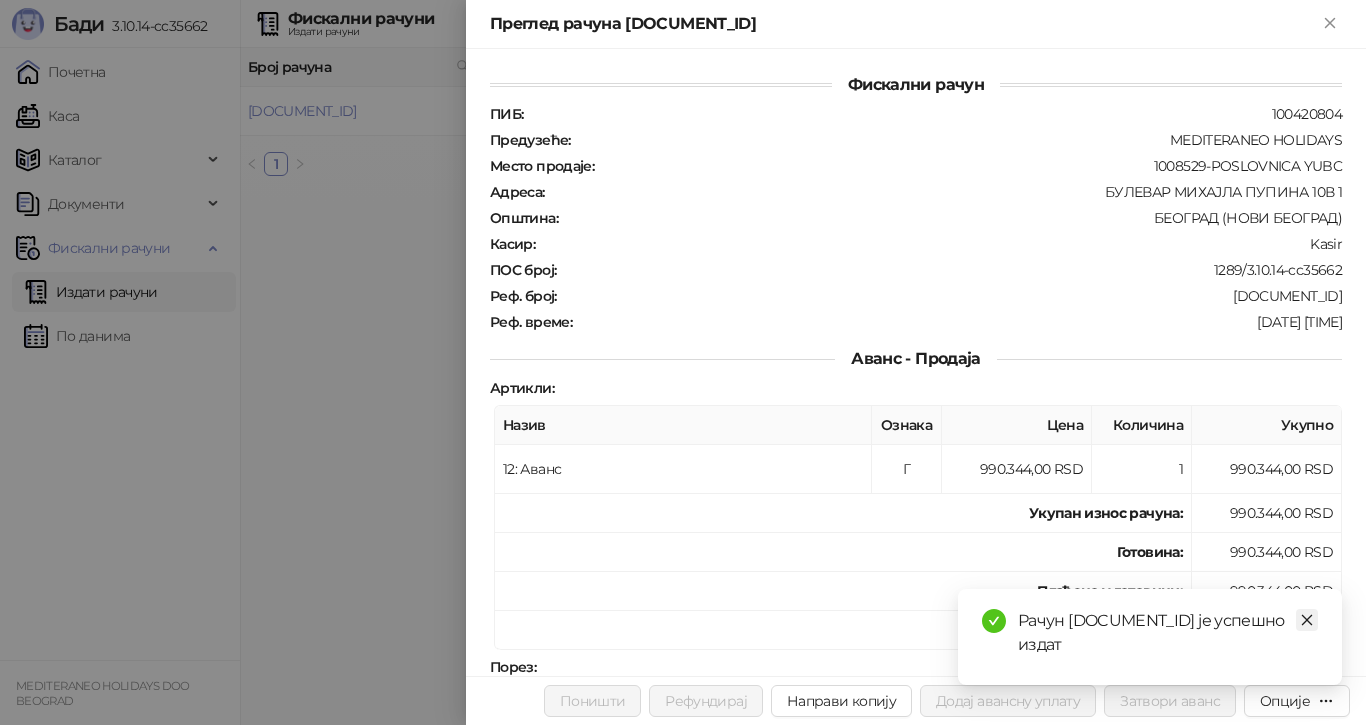 click at bounding box center [1307, 620] 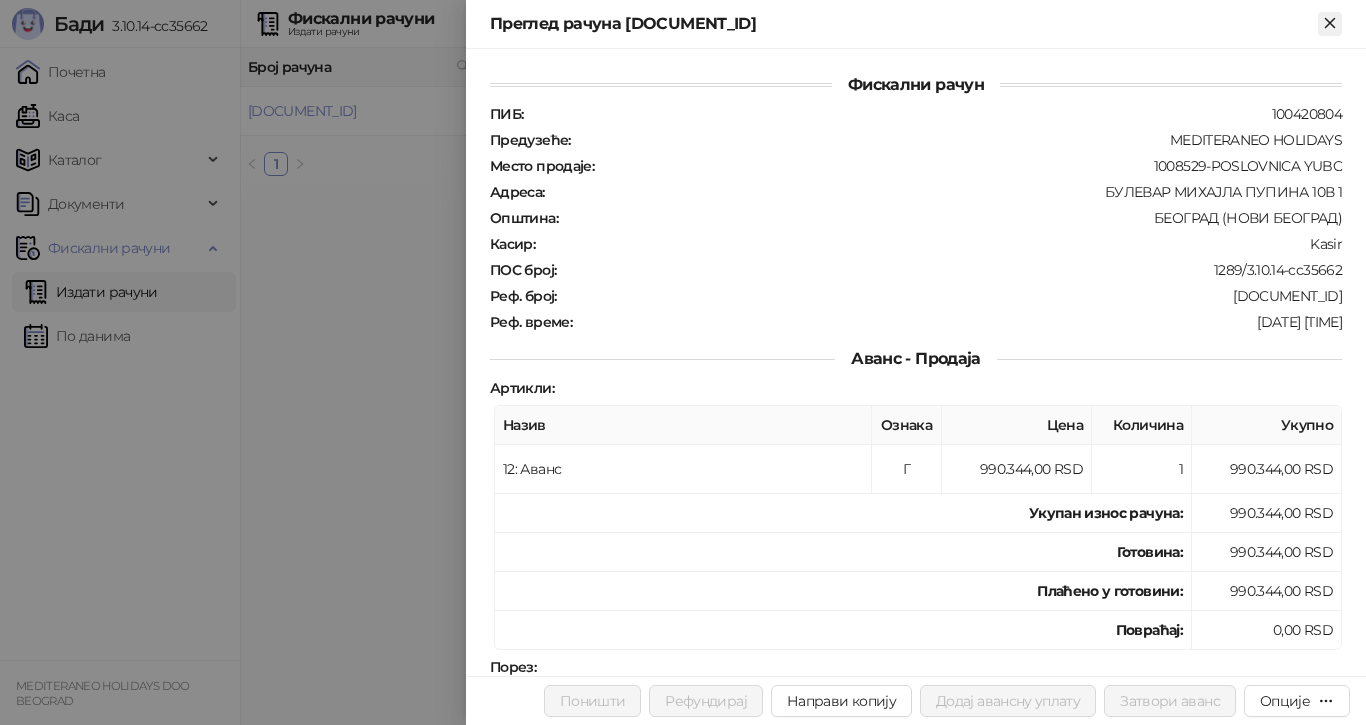 click 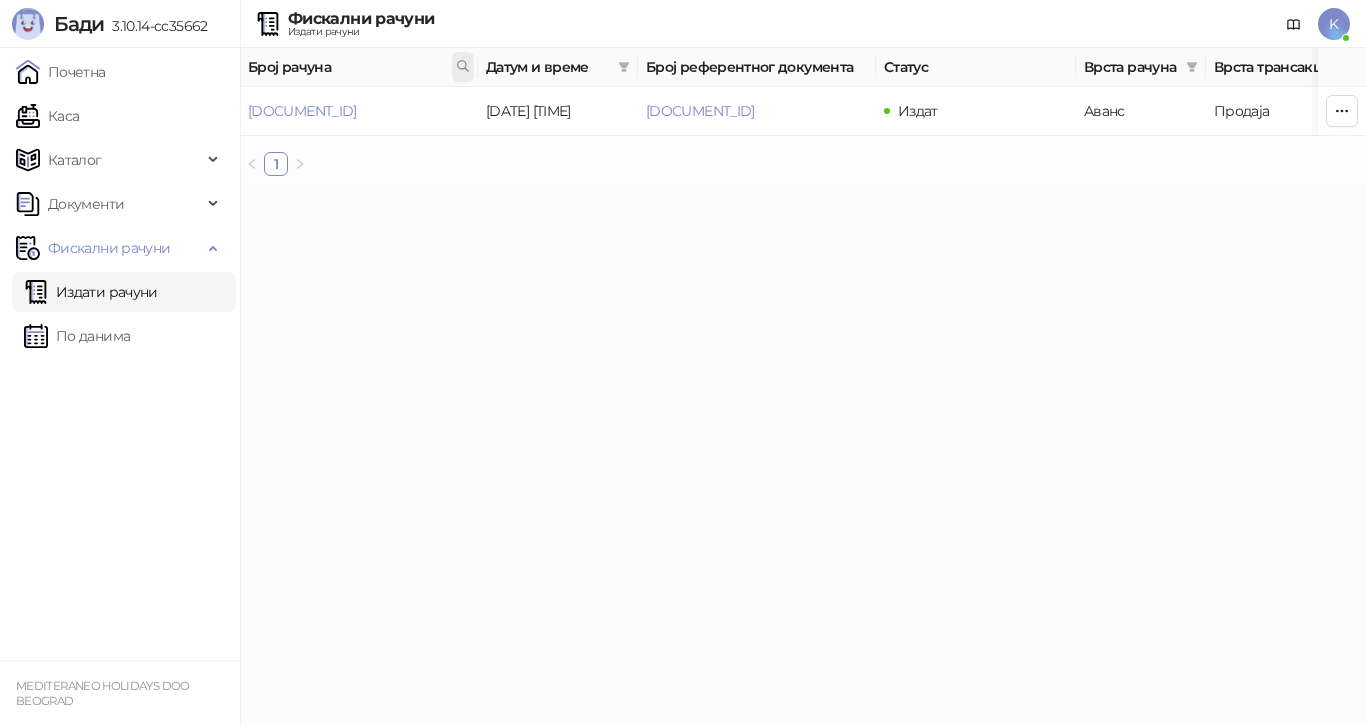 click at bounding box center (463, 67) 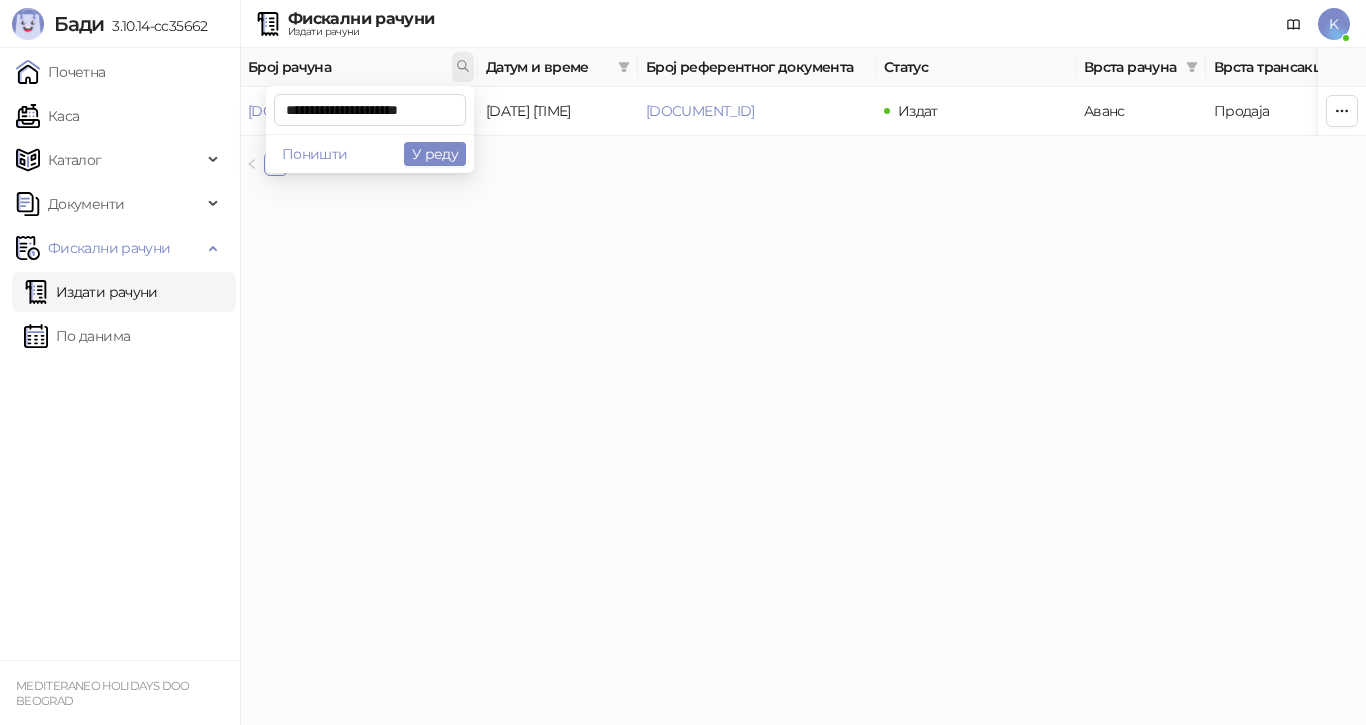 scroll, scrollTop: 0, scrollLeft: 6, axis: horizontal 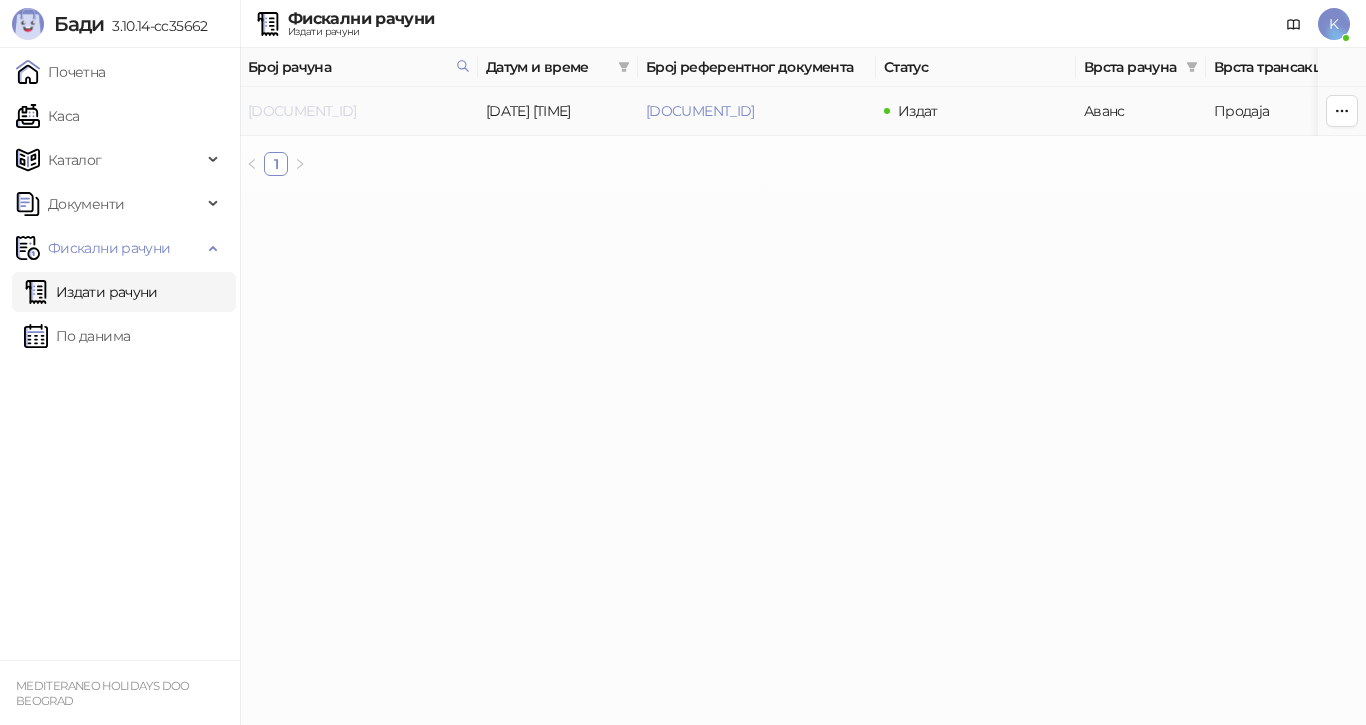 click on "7G5STW5T-7G5STW5T-2671" at bounding box center (302, 111) 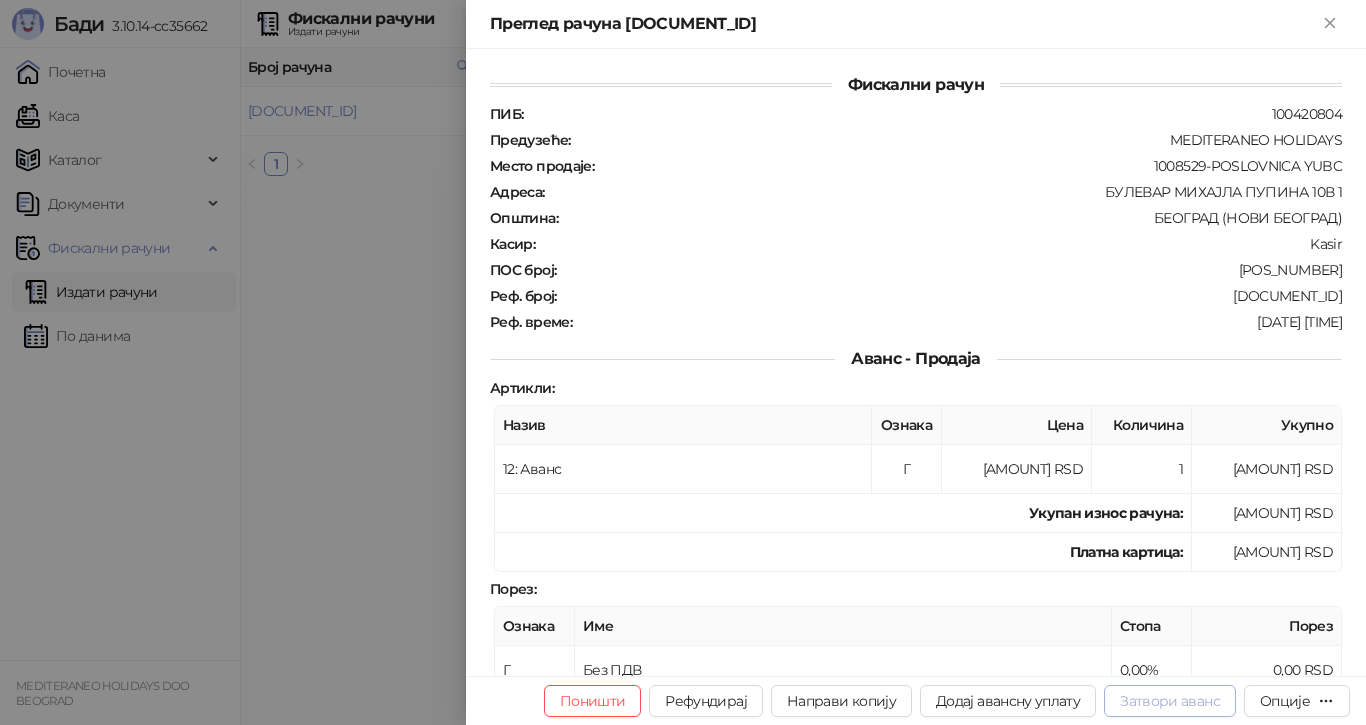 click on "Затвори аванс" at bounding box center [1170, 701] 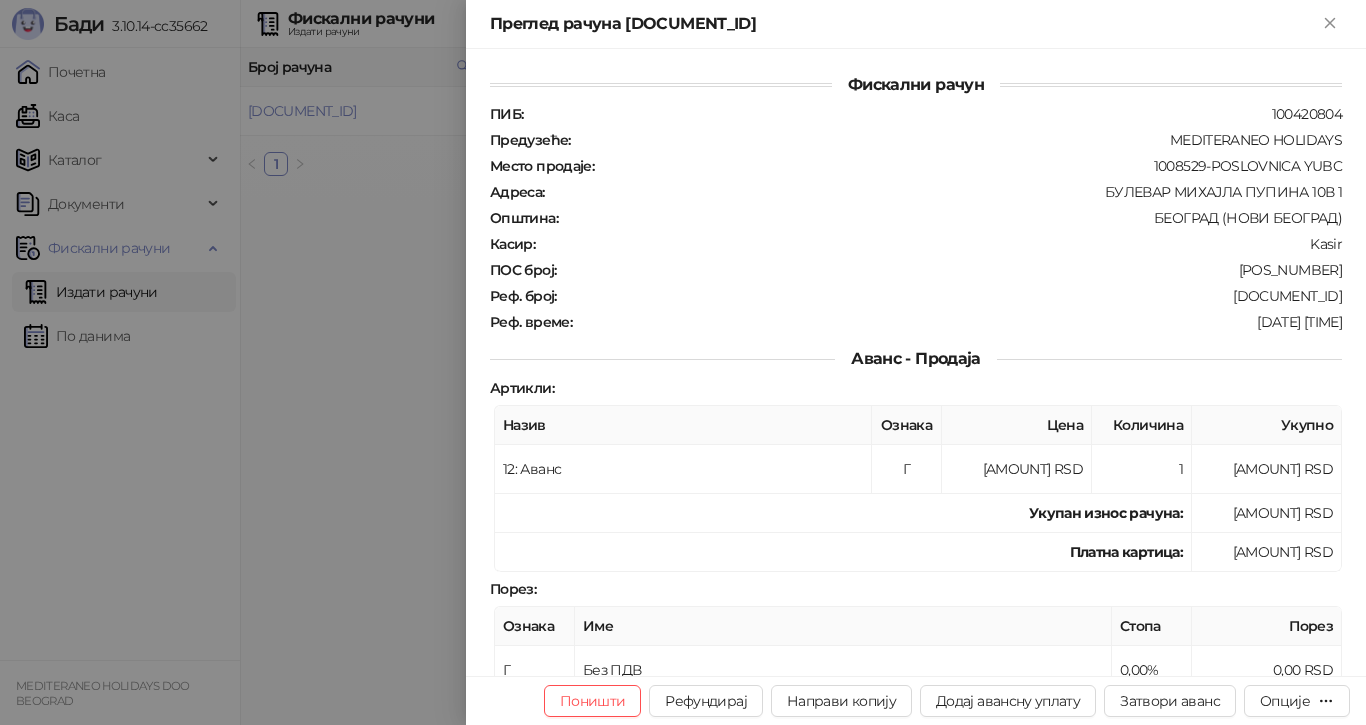 type on "**********" 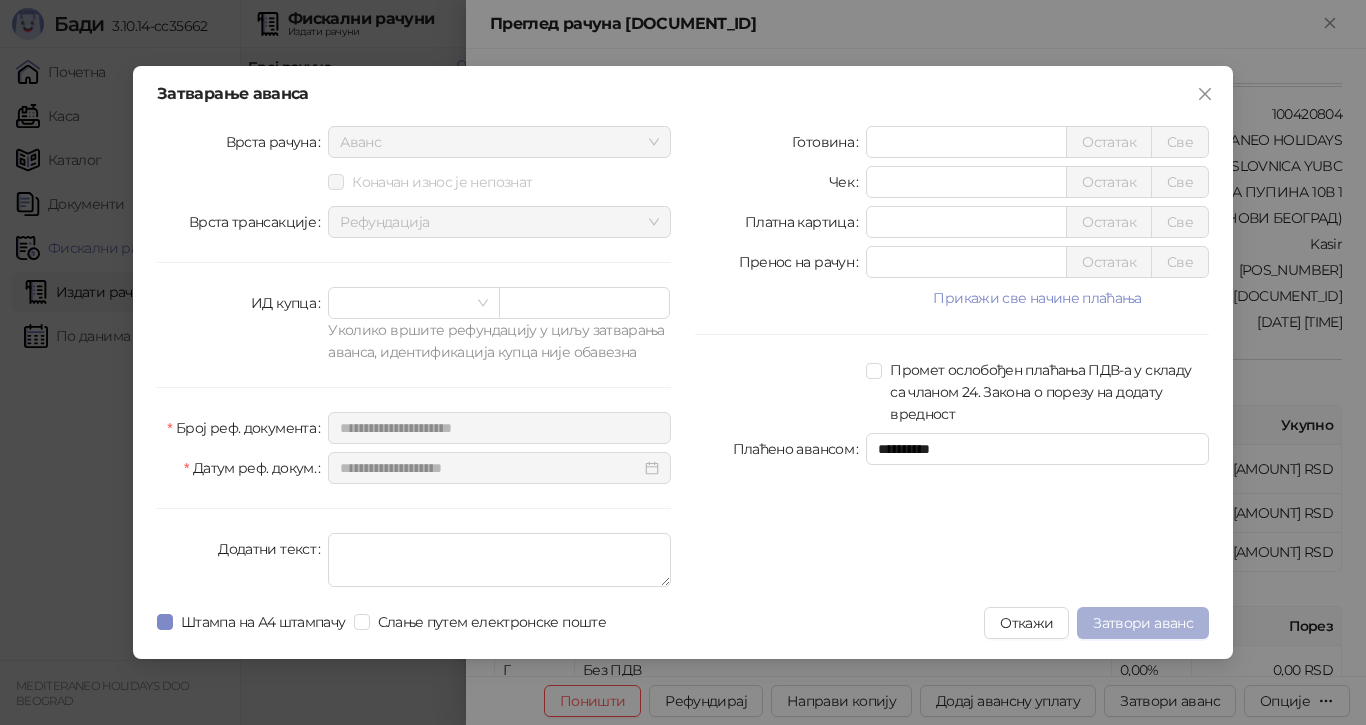 click on "Затвори аванс" at bounding box center (1143, 623) 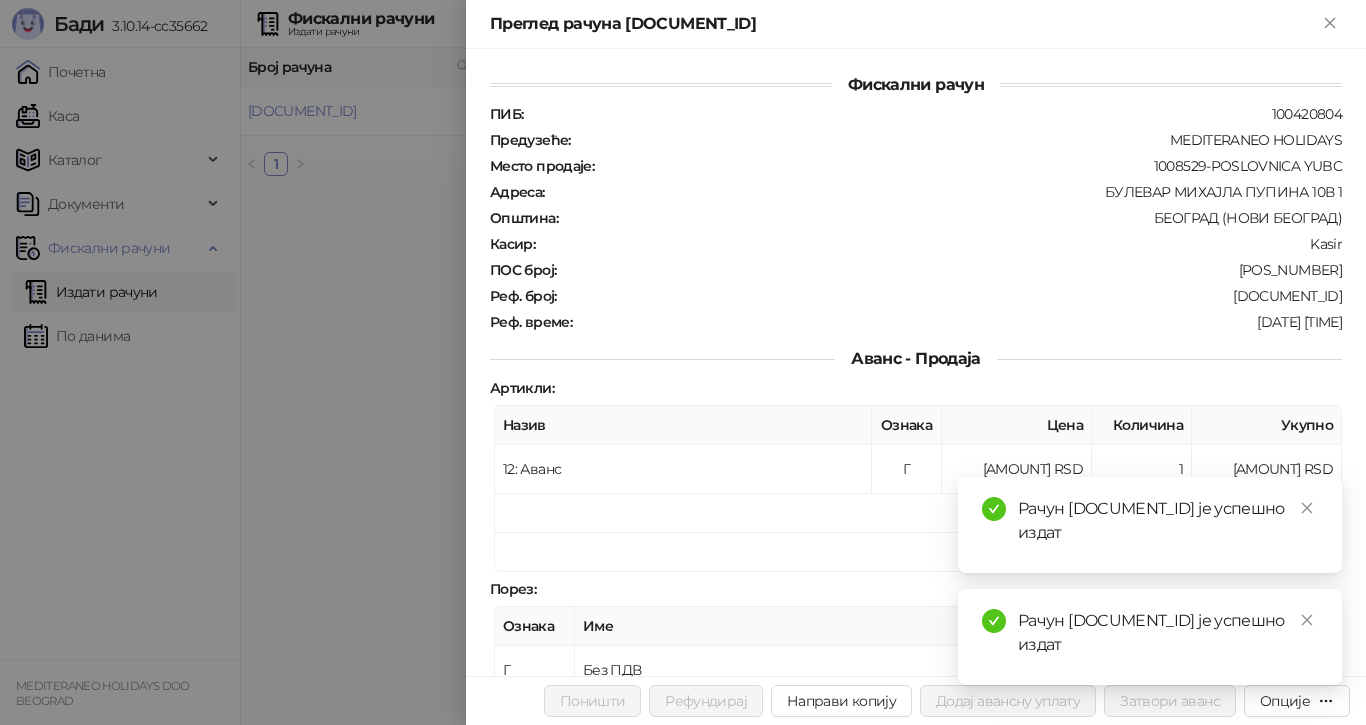 click 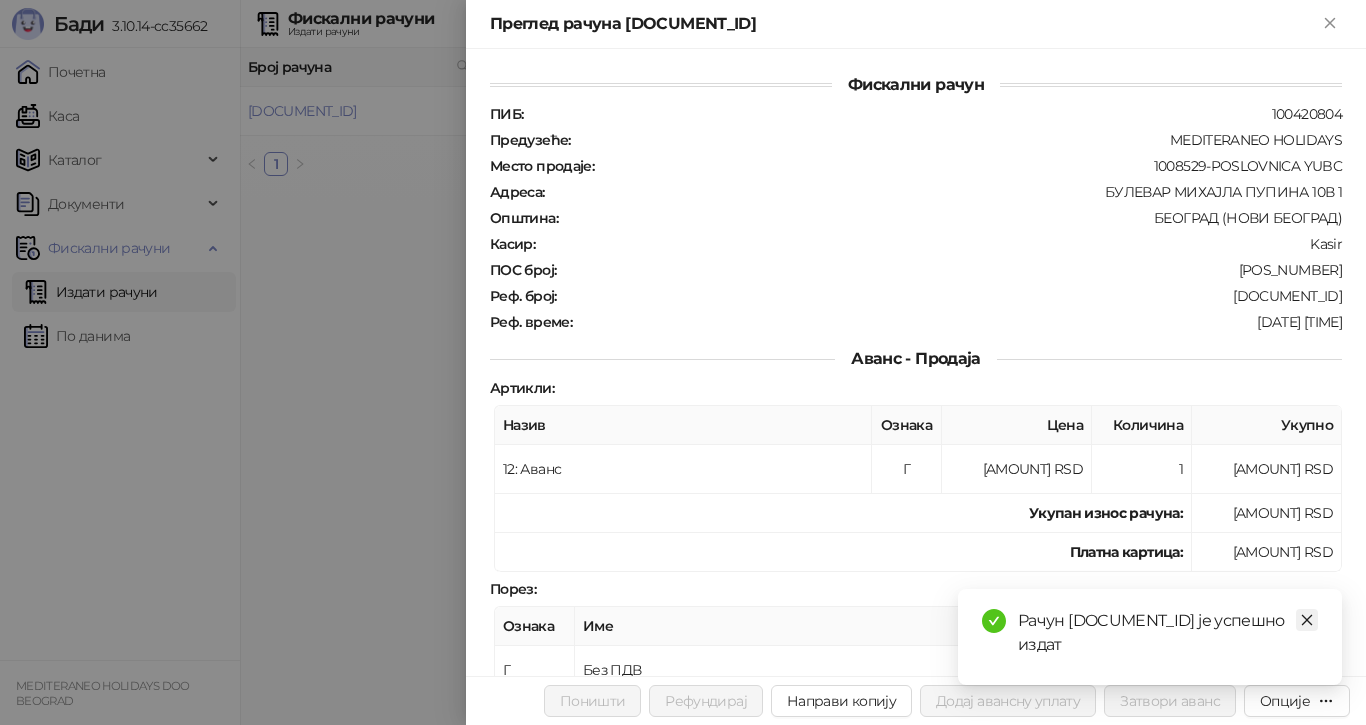 click 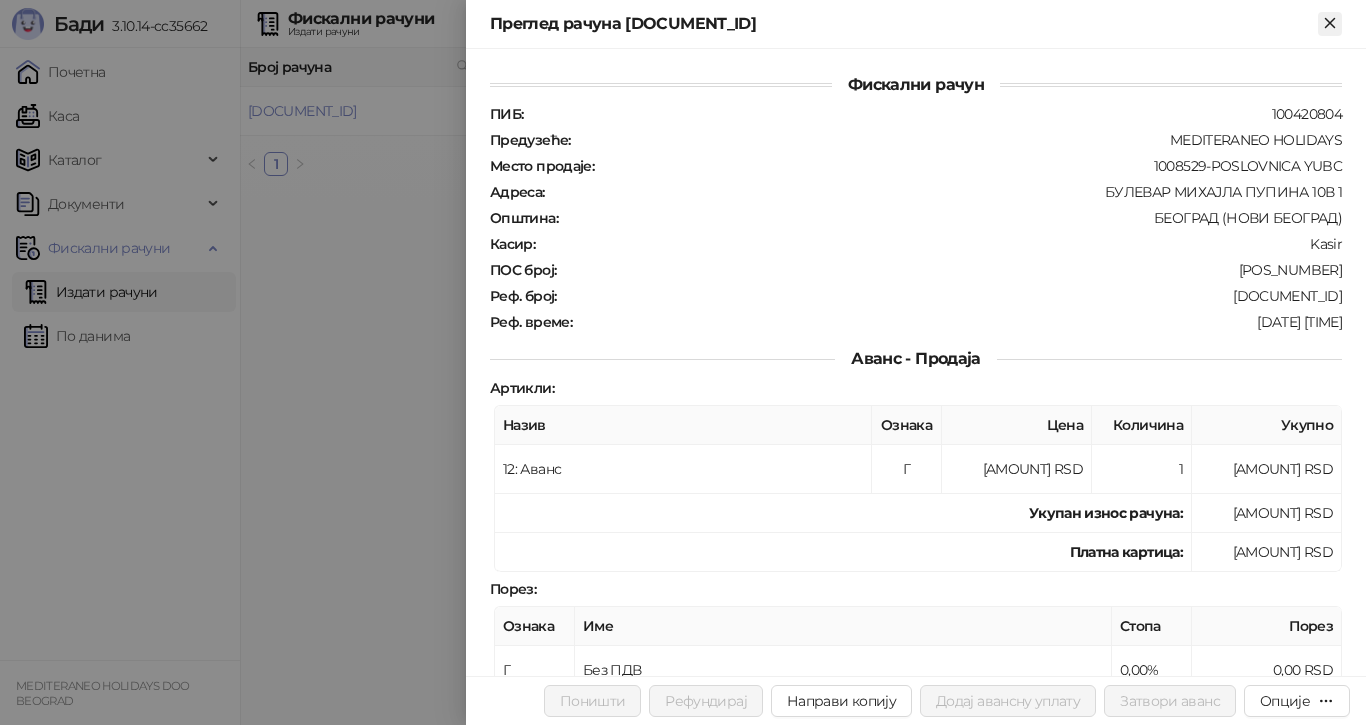 click 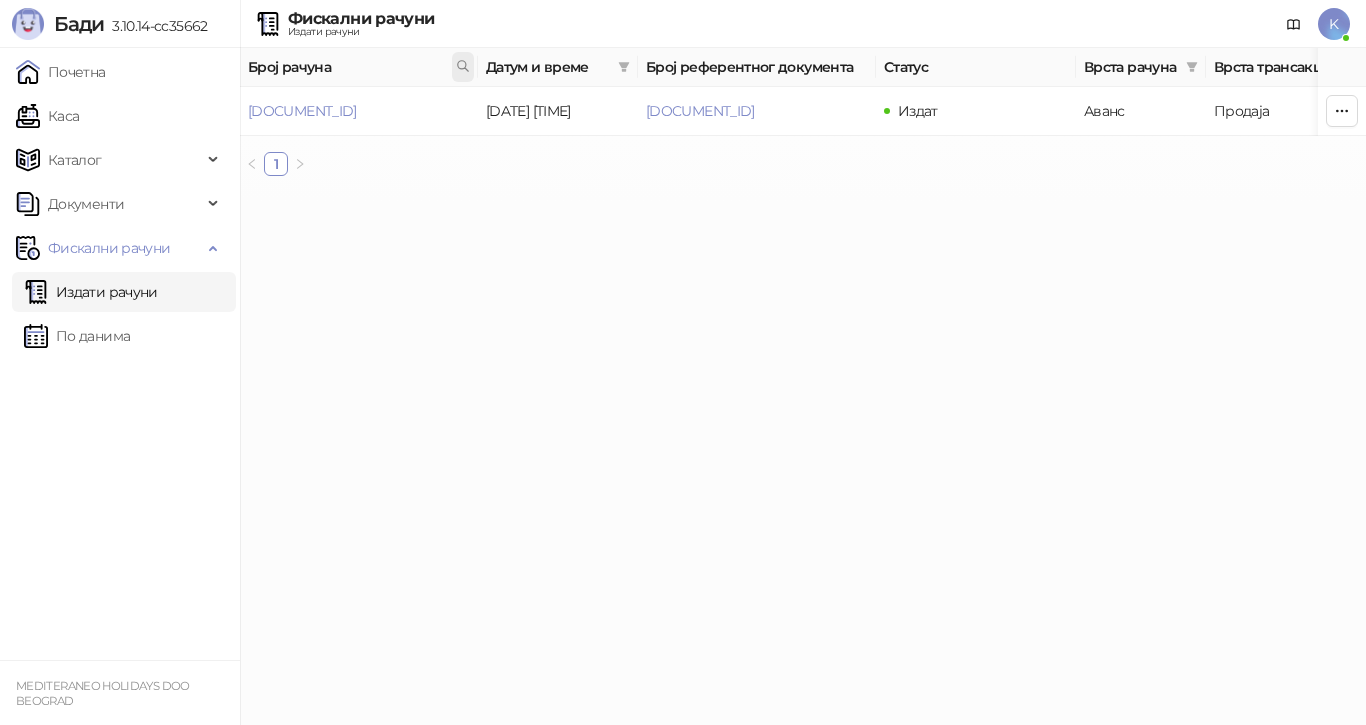 click 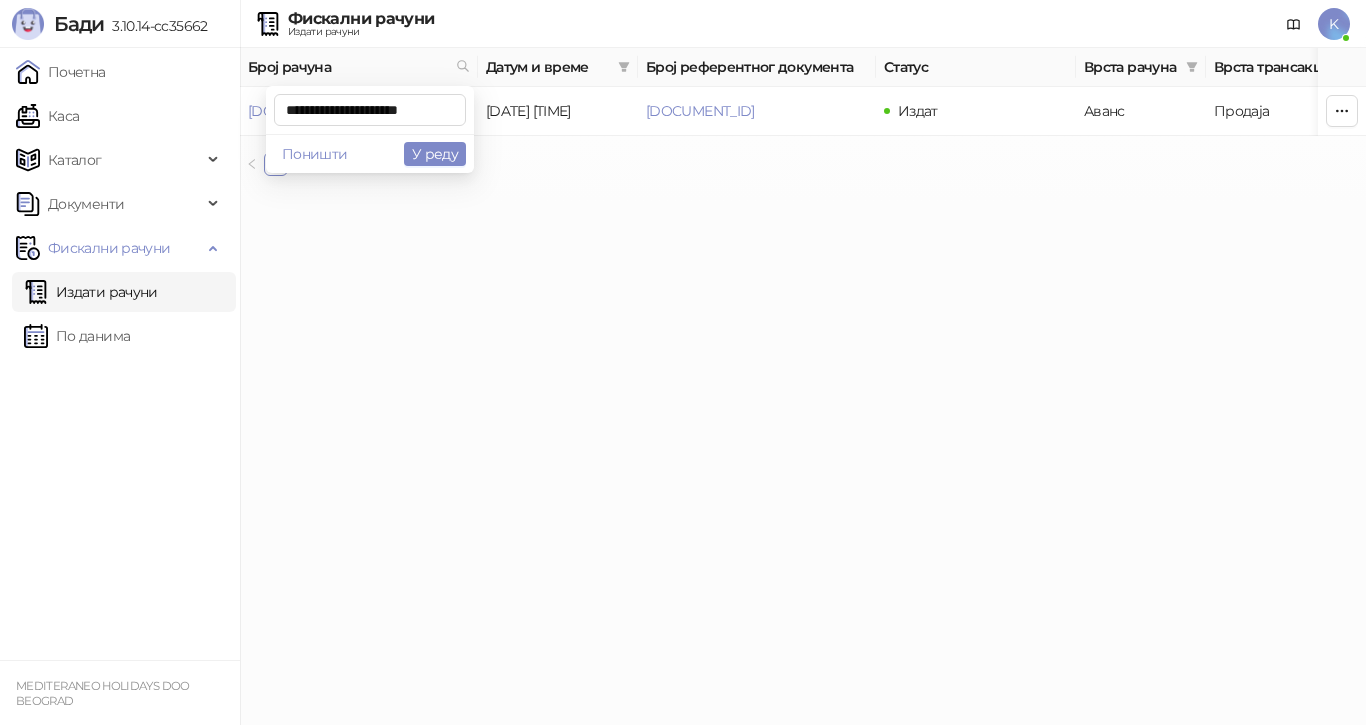 scroll, scrollTop: 0, scrollLeft: 7, axis: horizontal 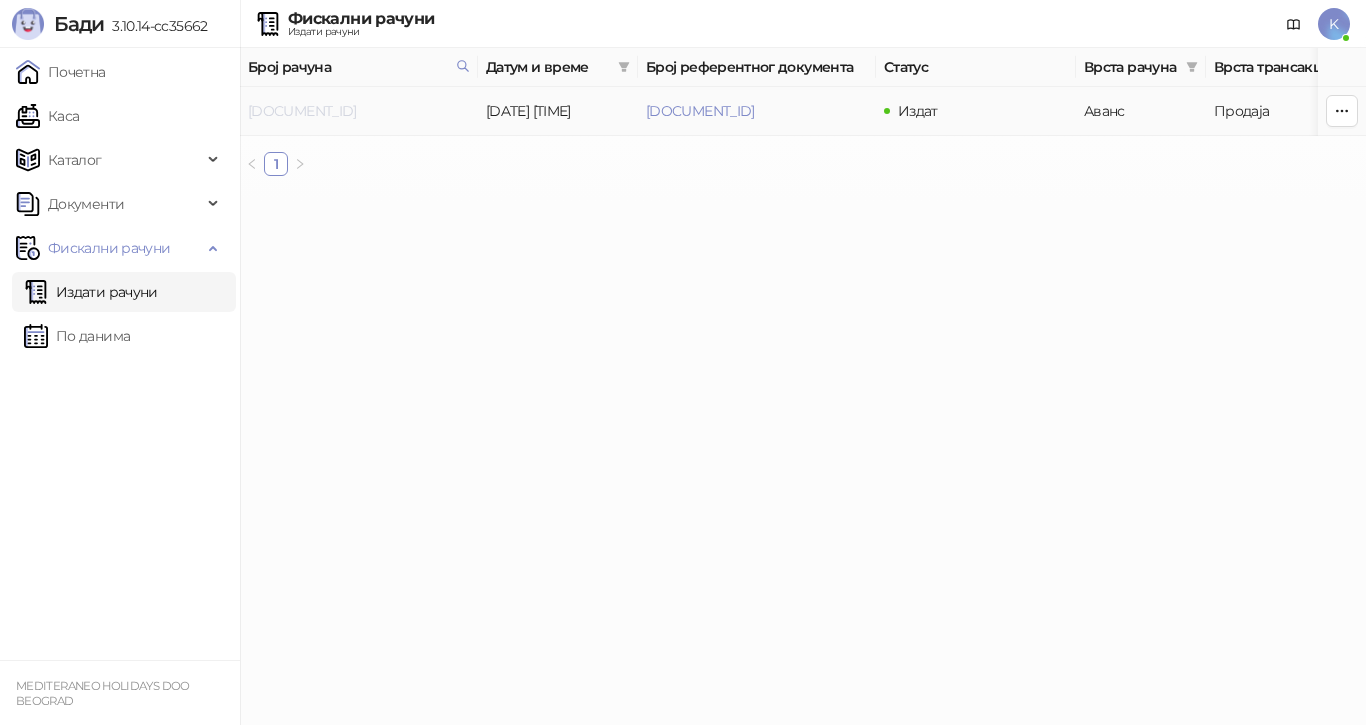 click on "7G5STW5T-7G5STW5T-3322" at bounding box center [302, 111] 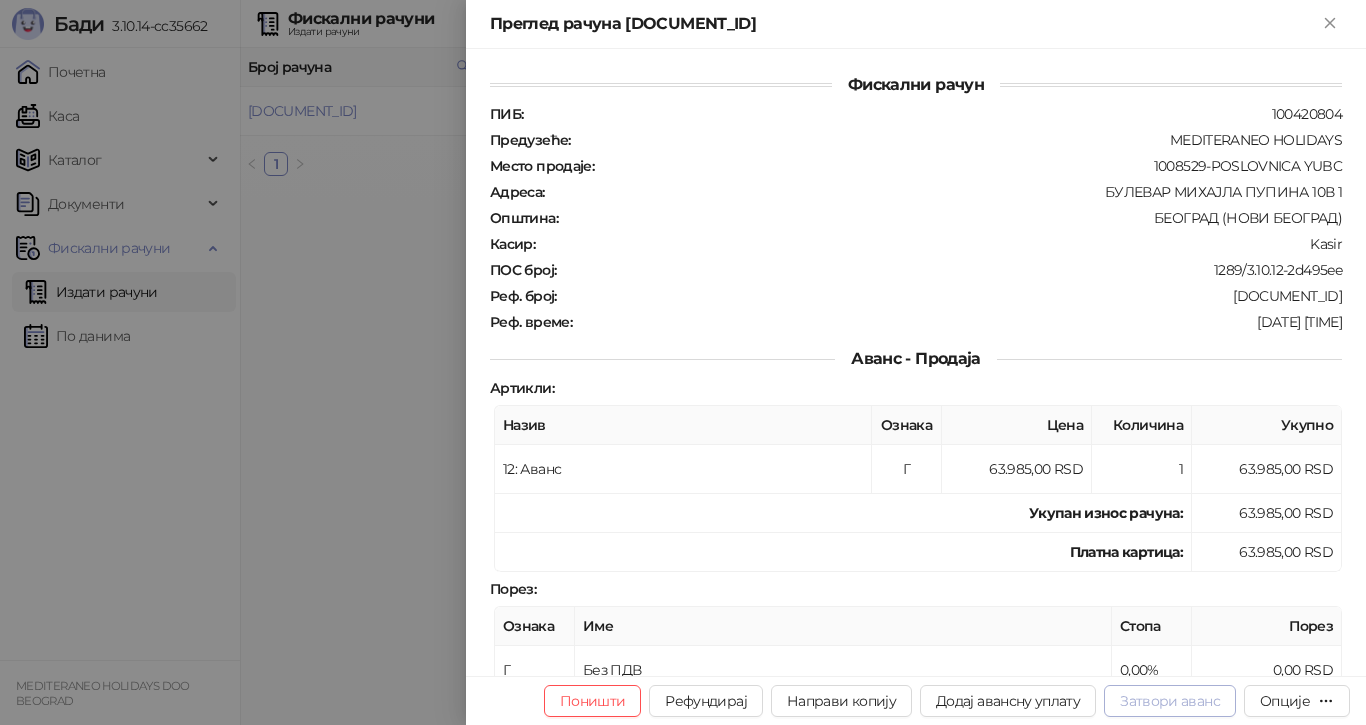click on "Затвори аванс" at bounding box center (1170, 701) 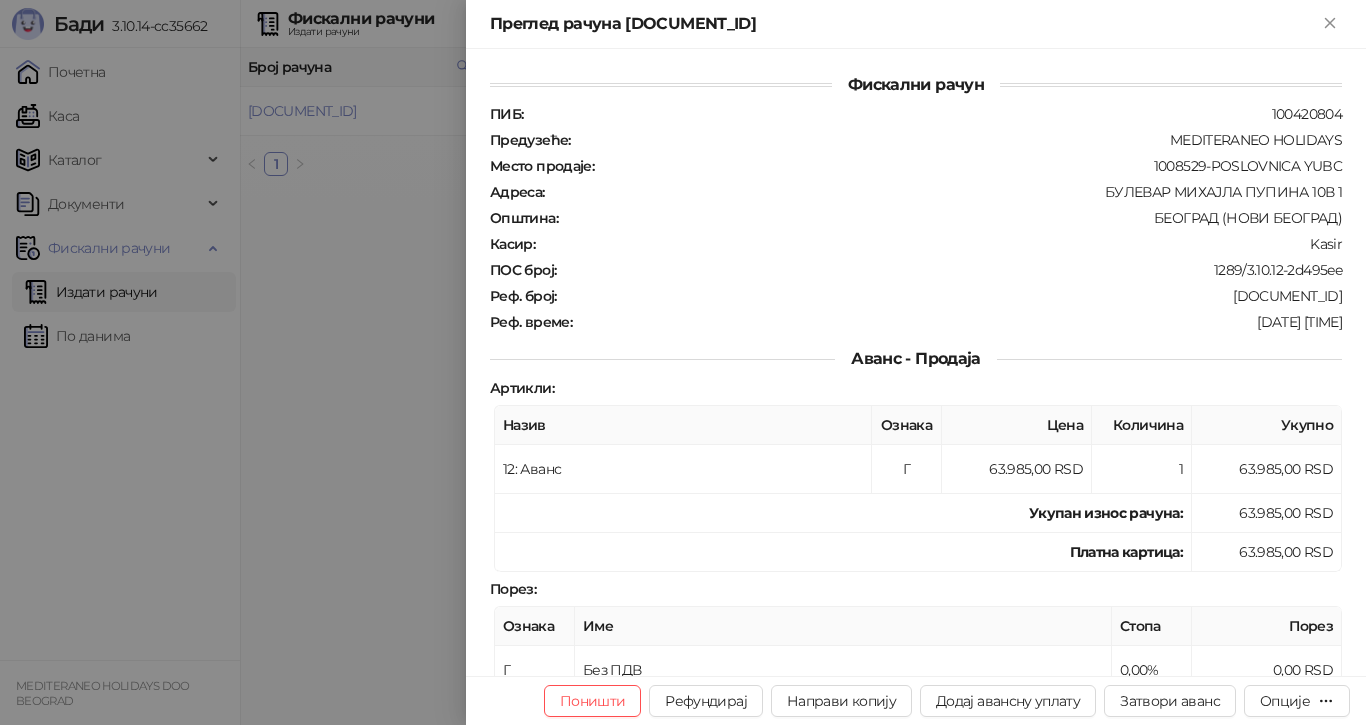 type on "**********" 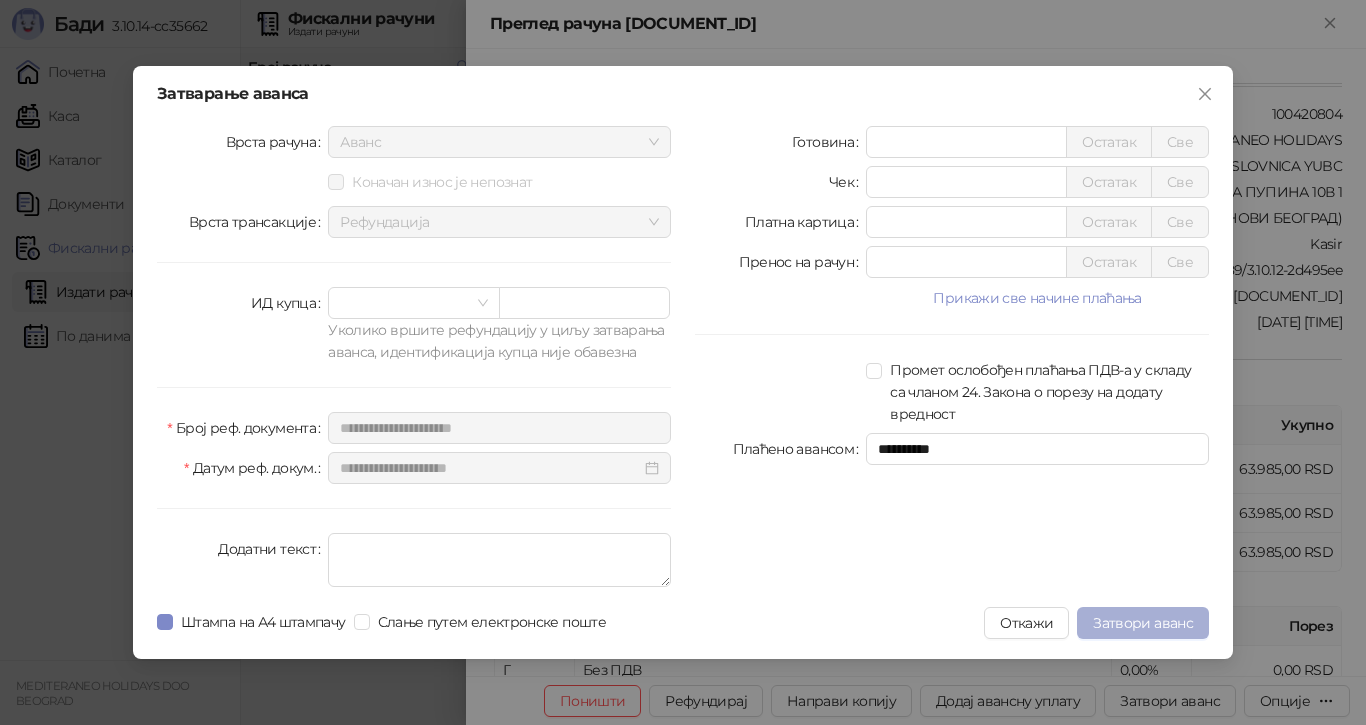 click on "Затвори аванс" at bounding box center (1143, 623) 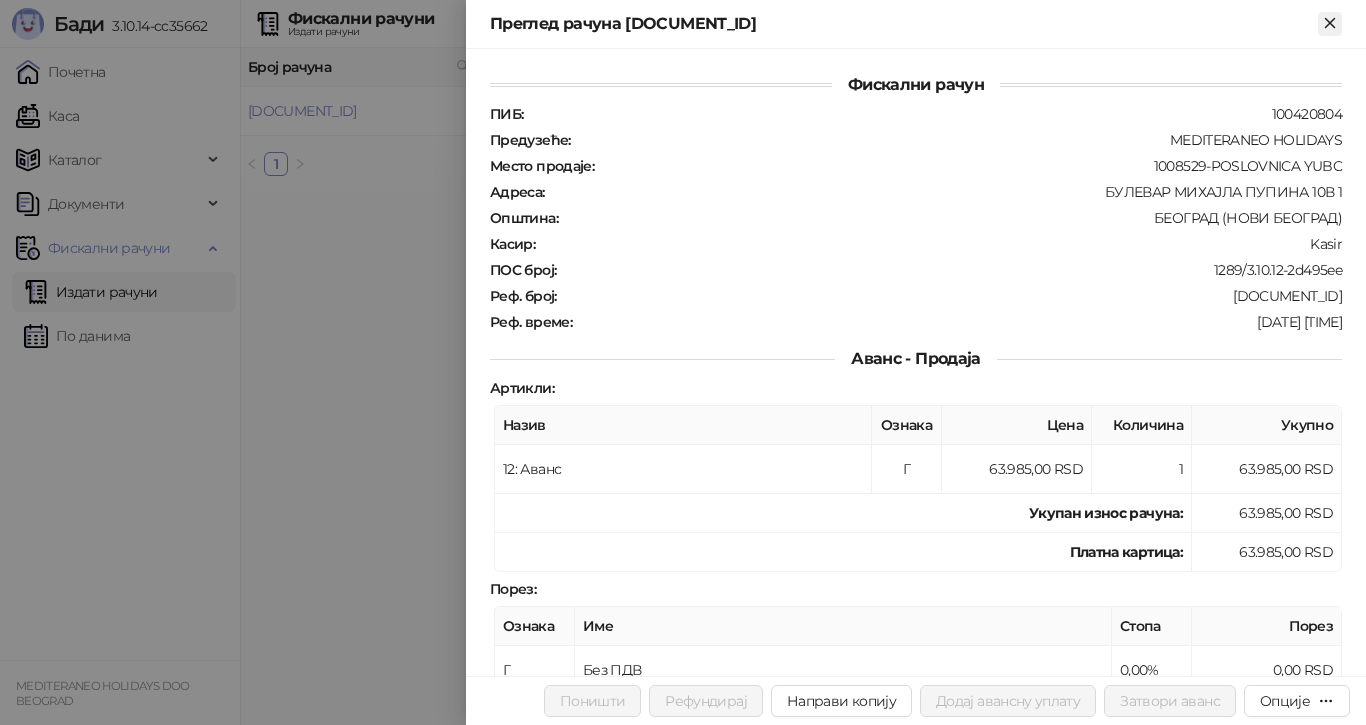 click 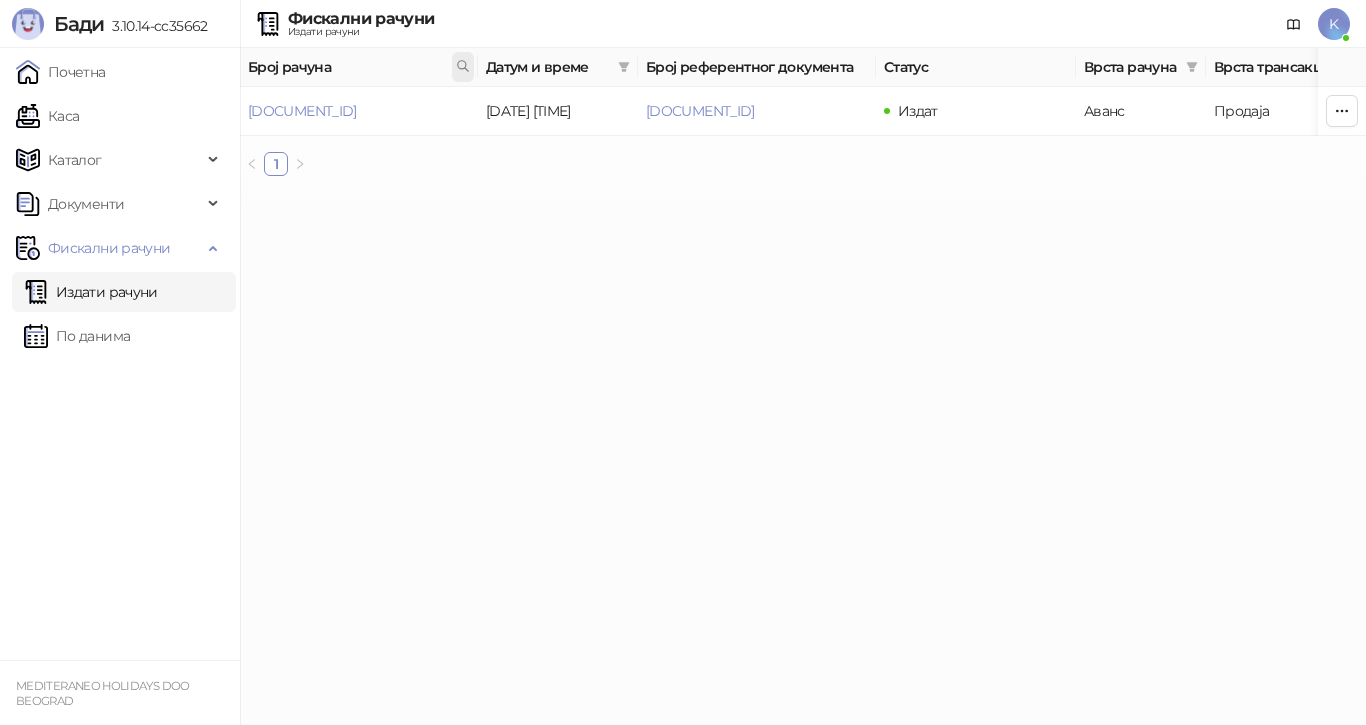 click at bounding box center [463, 67] 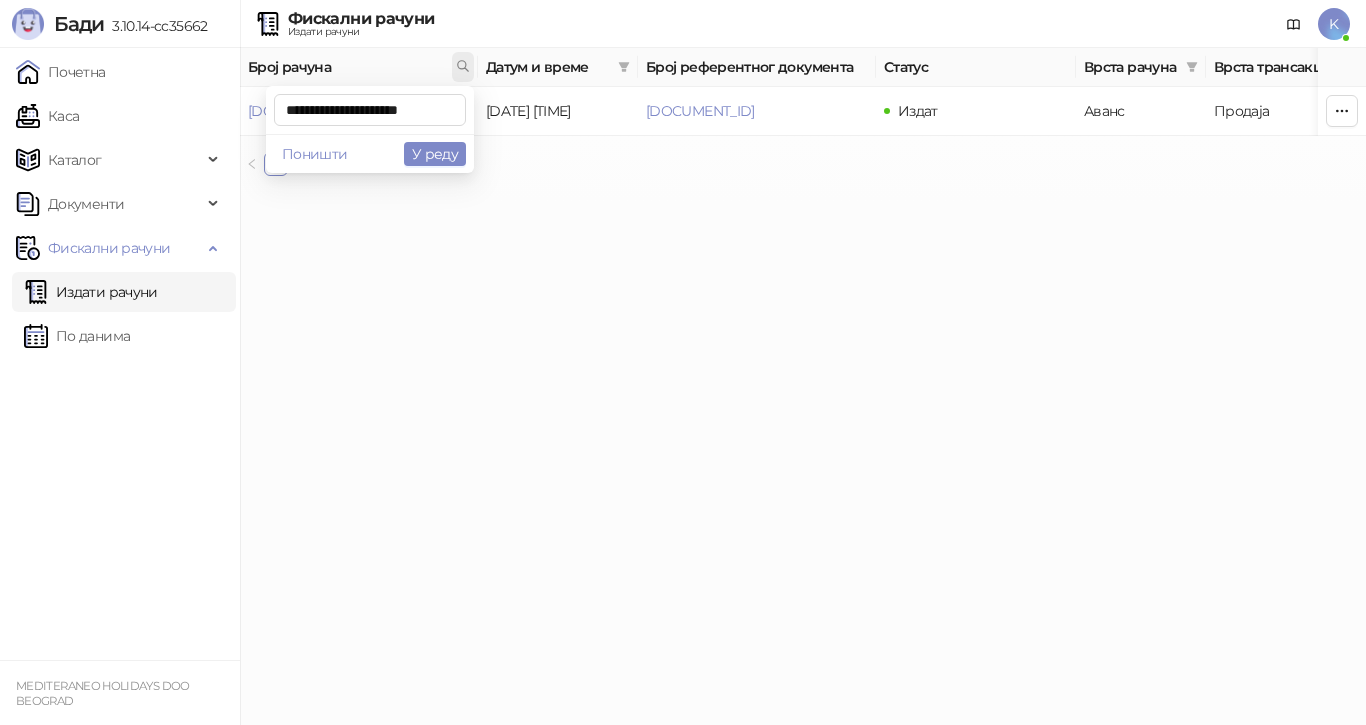scroll, scrollTop: 0, scrollLeft: 9, axis: horizontal 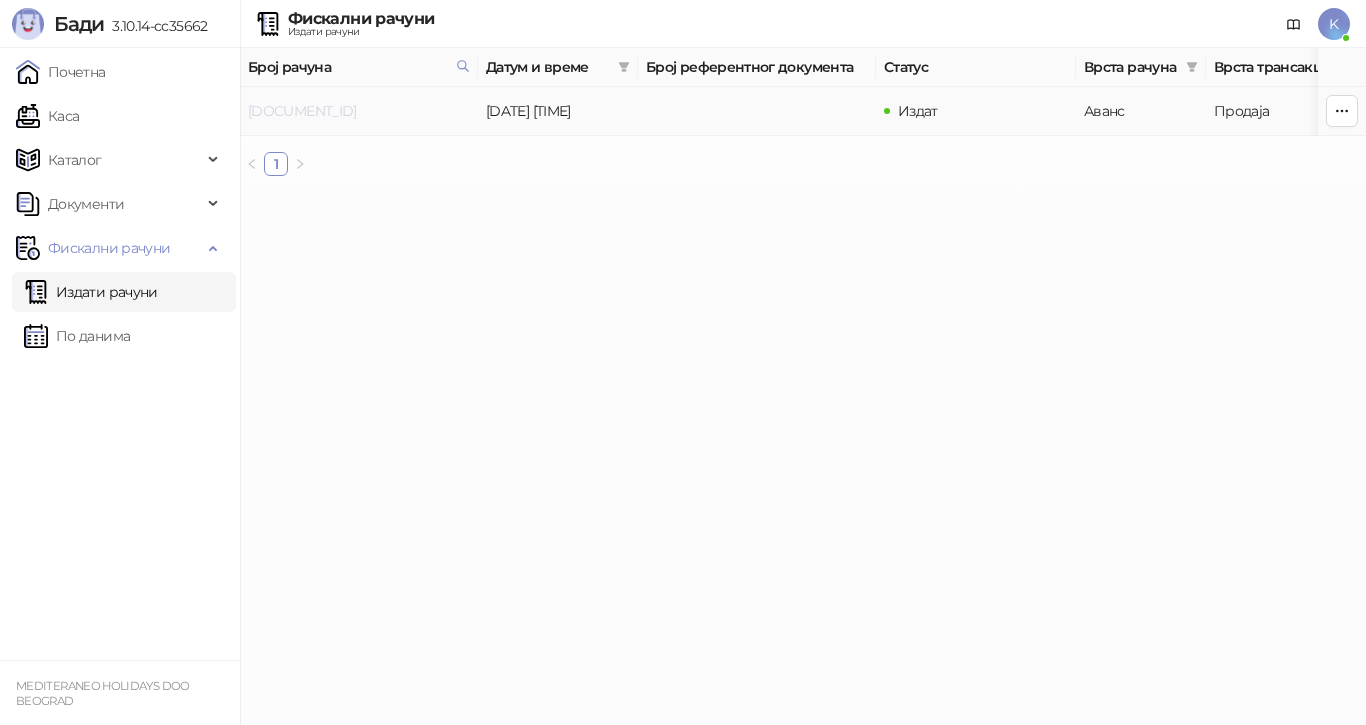 click on "7G5STW5T-7G5STW5T-4104" at bounding box center [302, 111] 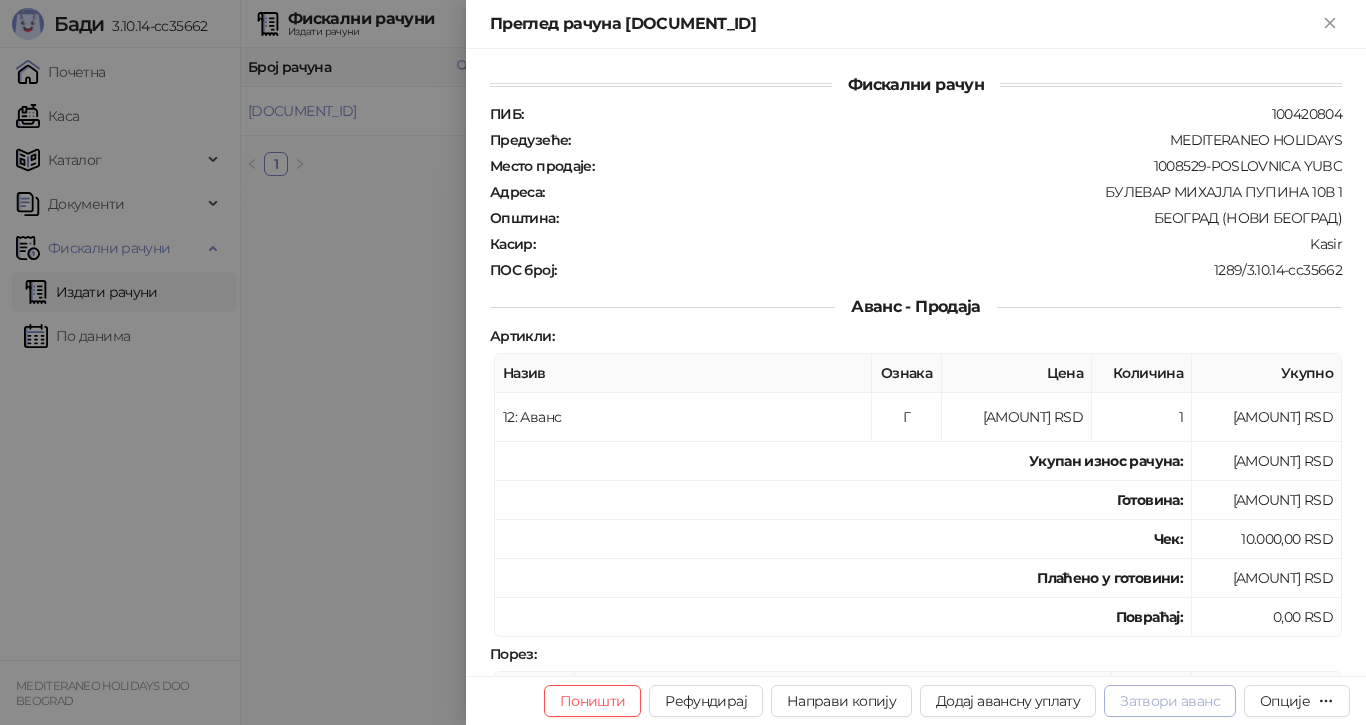 click on "Затвори аванс" at bounding box center [1170, 701] 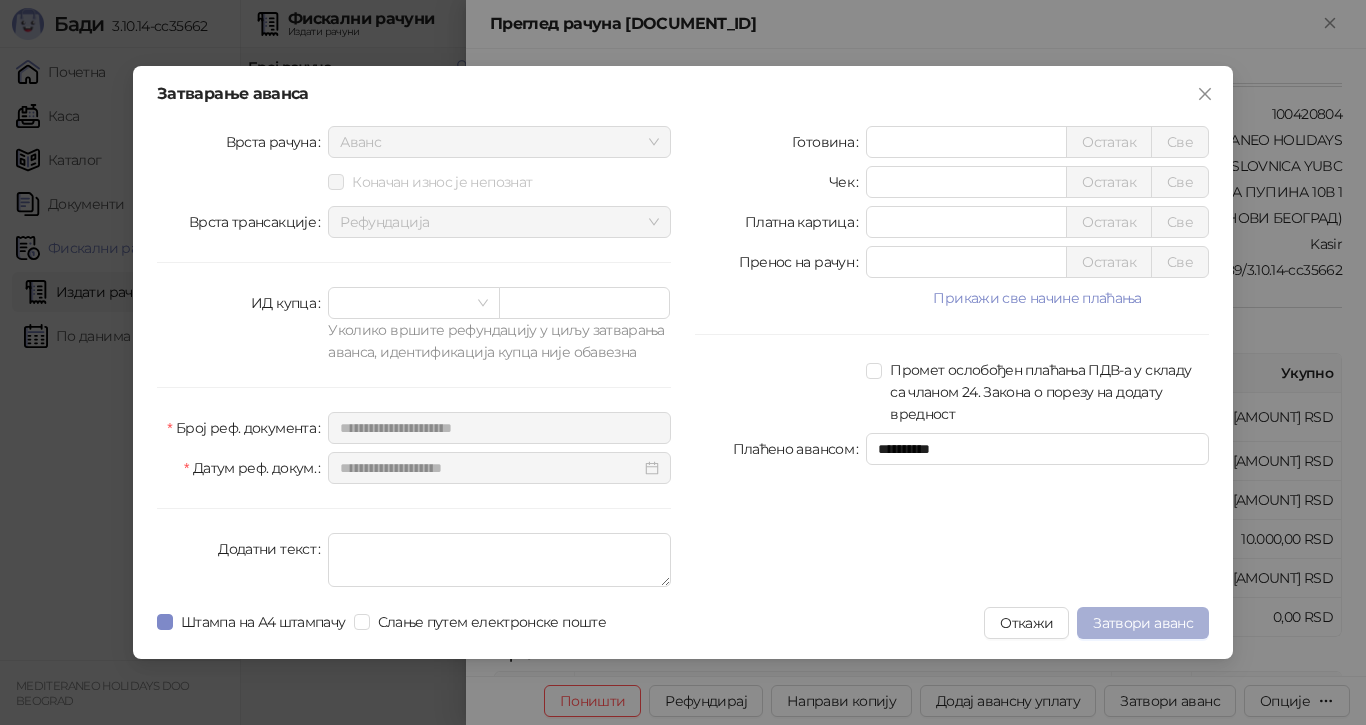 click on "Затвори аванс" at bounding box center [1143, 623] 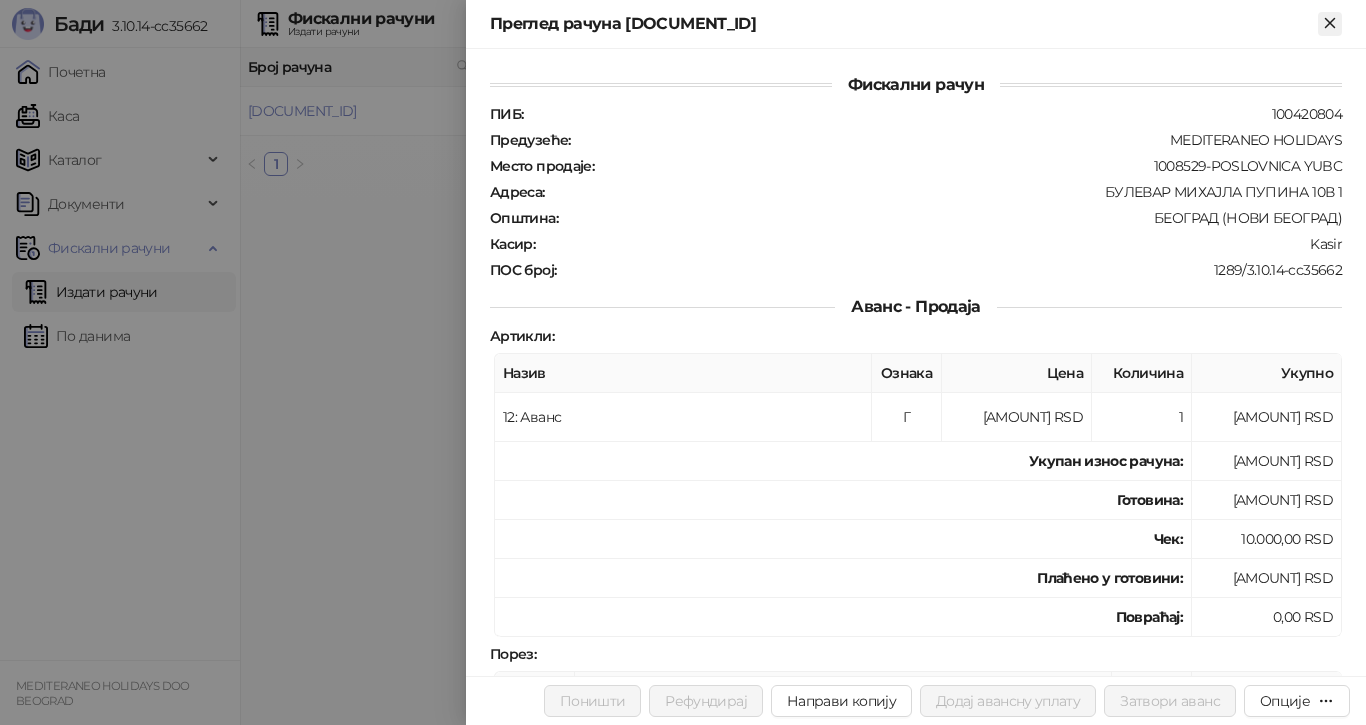 click 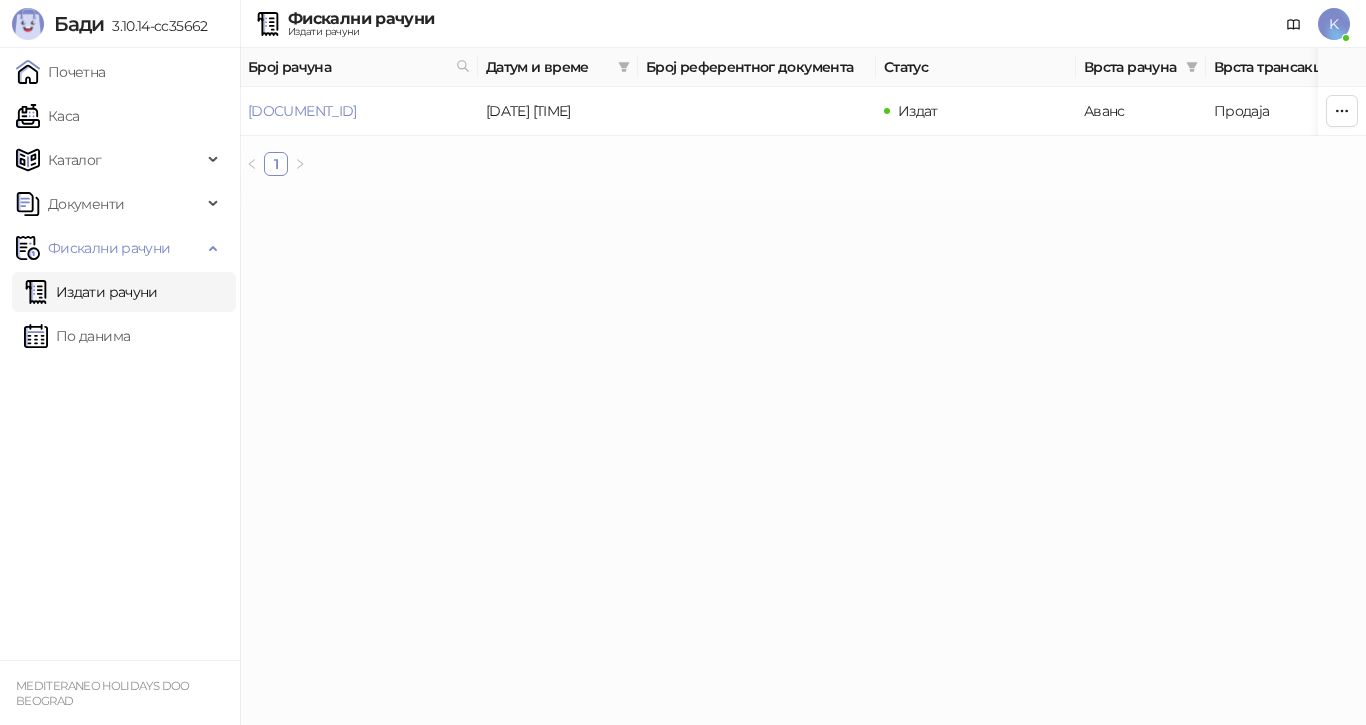 click on "Издати рачуни" at bounding box center (91, 292) 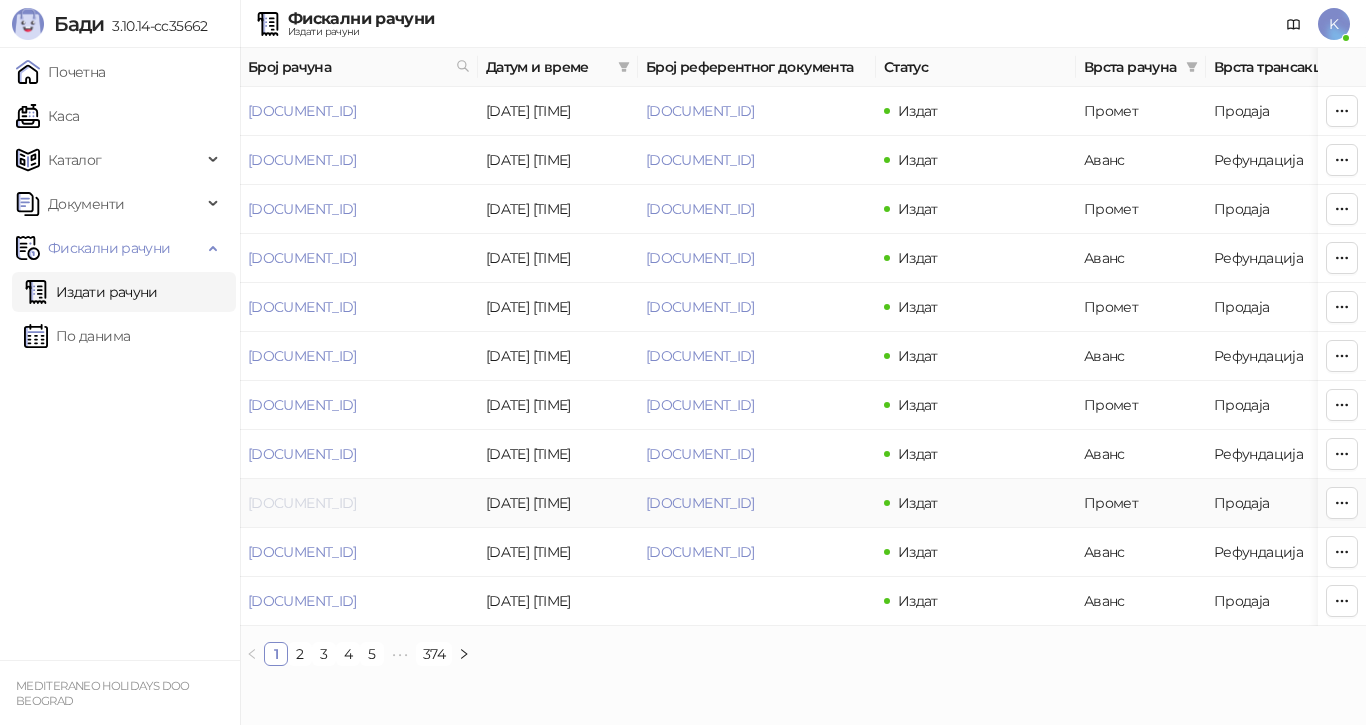 click on "[REFERENCE]" at bounding box center [302, 503] 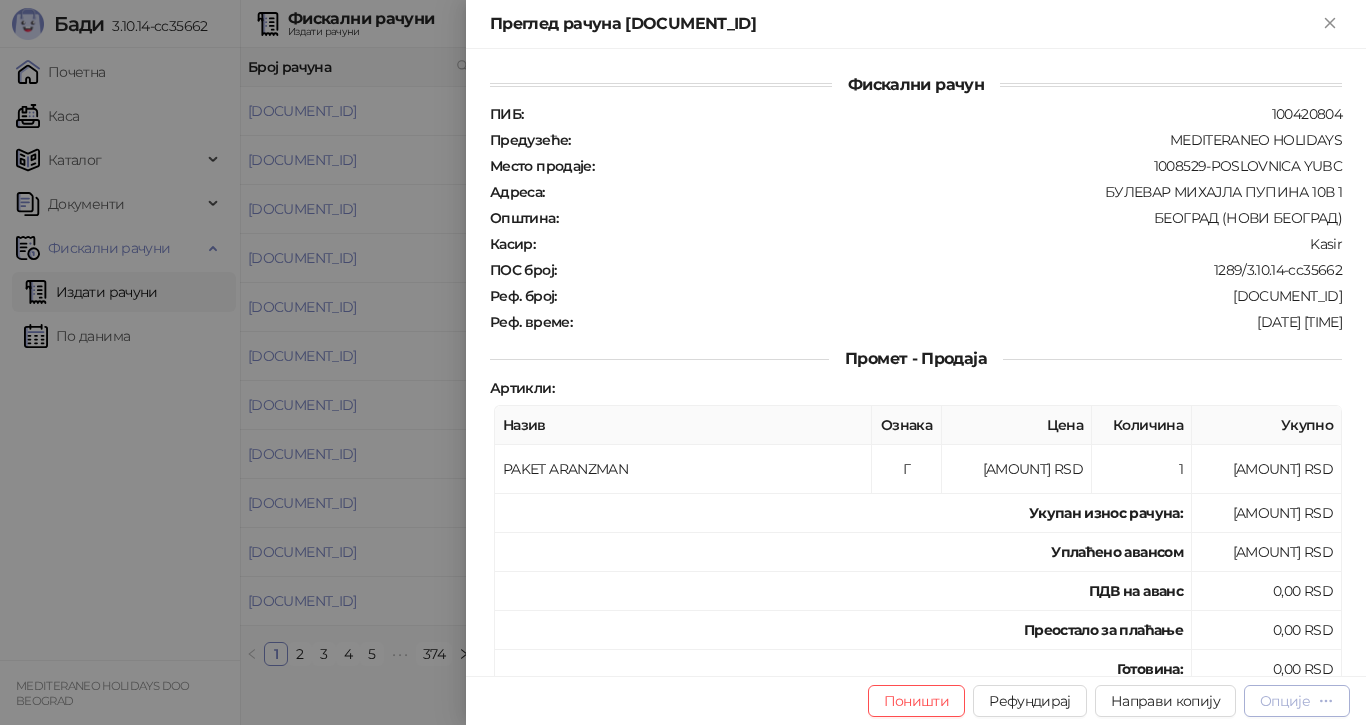 click on "Опције" at bounding box center [1285, 701] 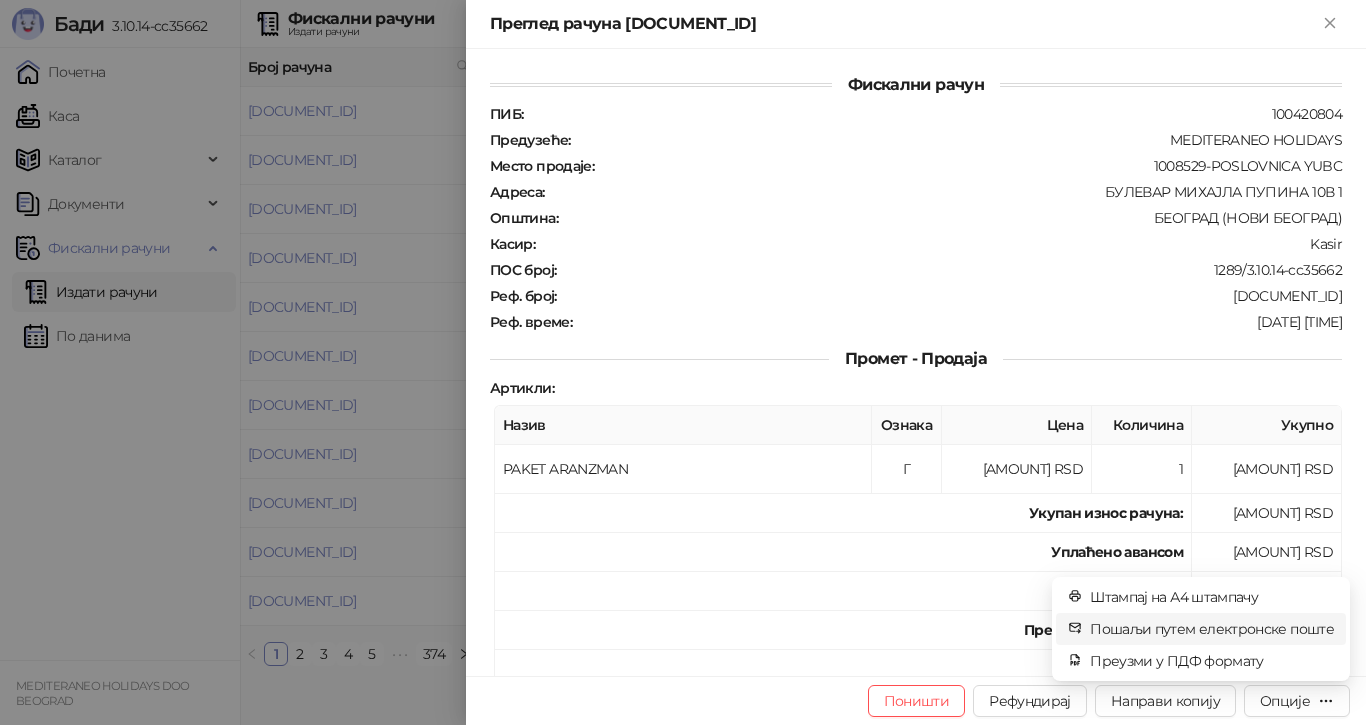 click on "Пошаљи путем електронске поште" at bounding box center [1212, 629] 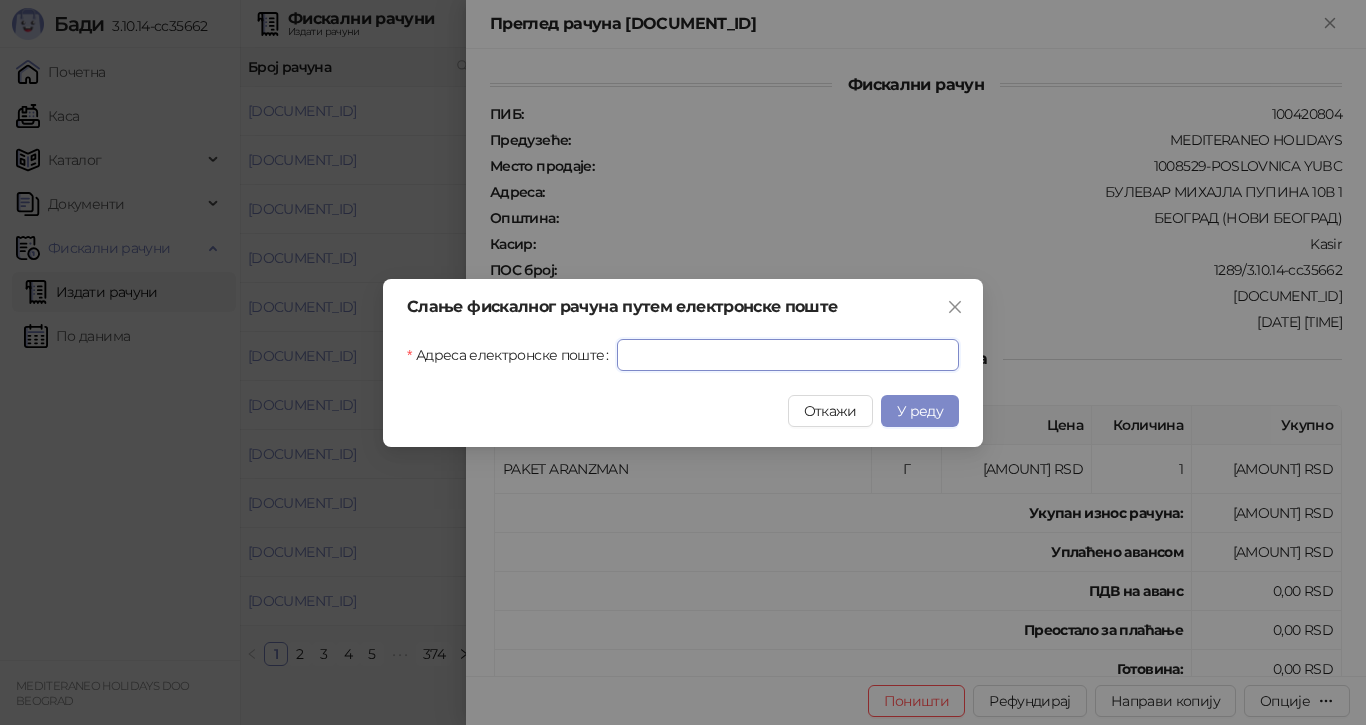 click on "Адреса електронске поште" at bounding box center [788, 355] 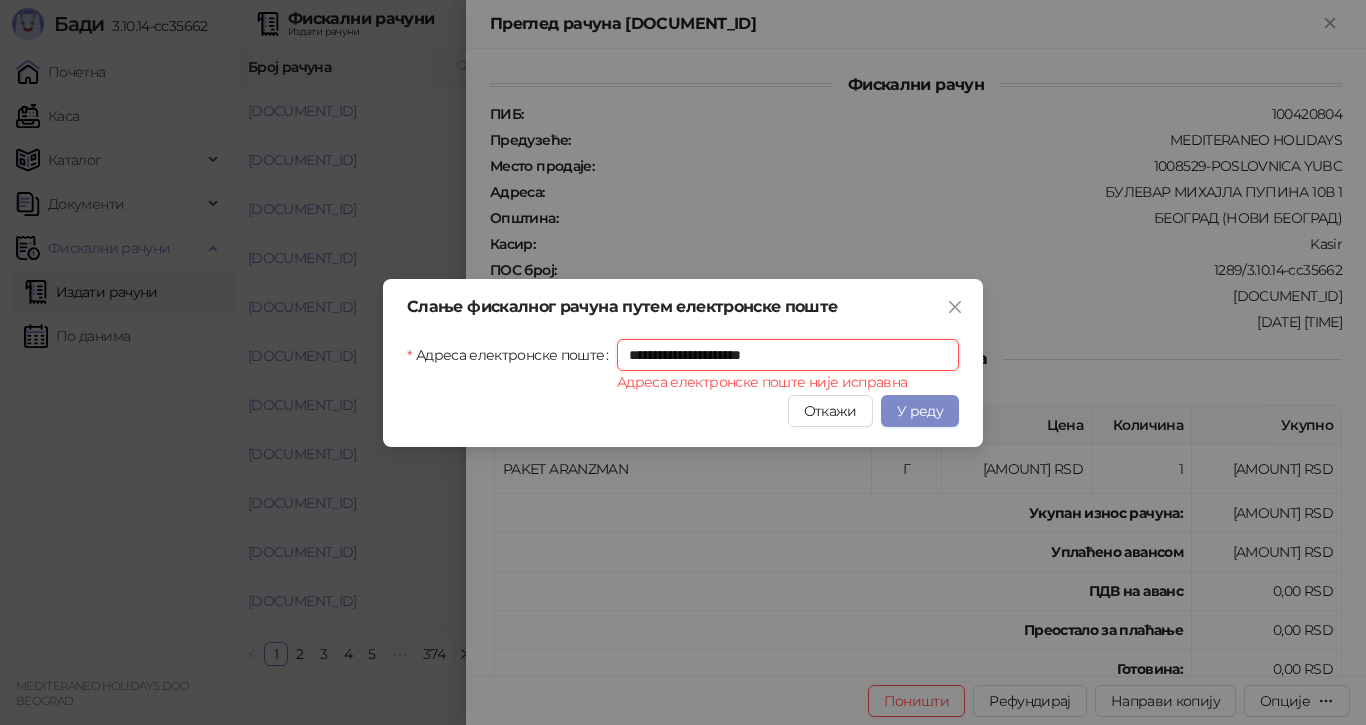 click on "**********" at bounding box center [788, 355] 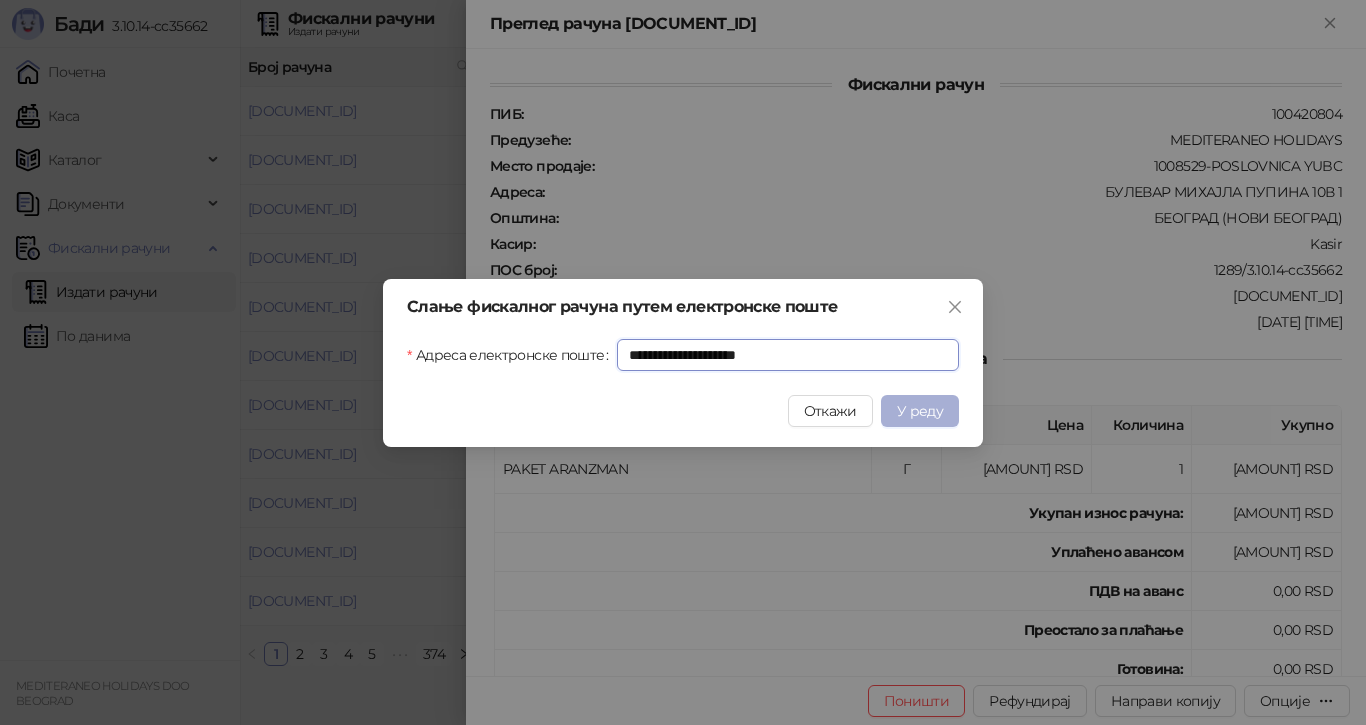 type on "**********" 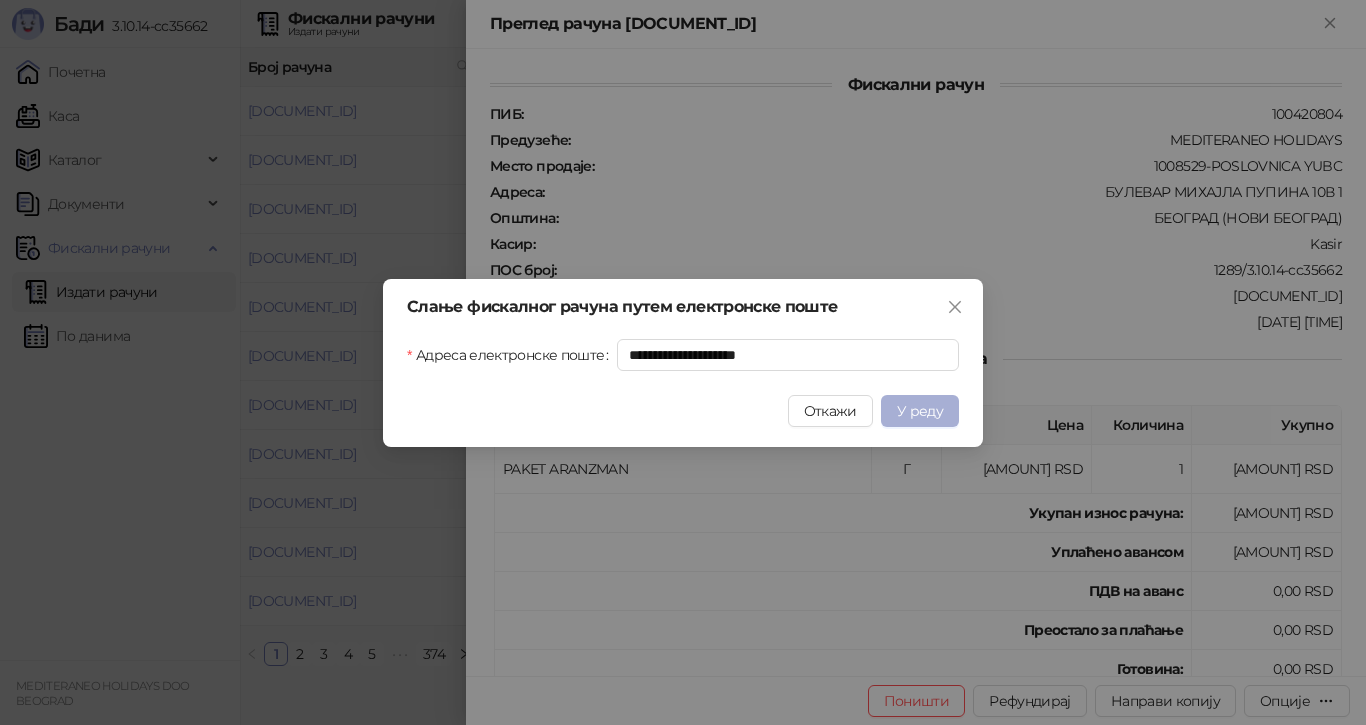 click on "У реду" at bounding box center [920, 411] 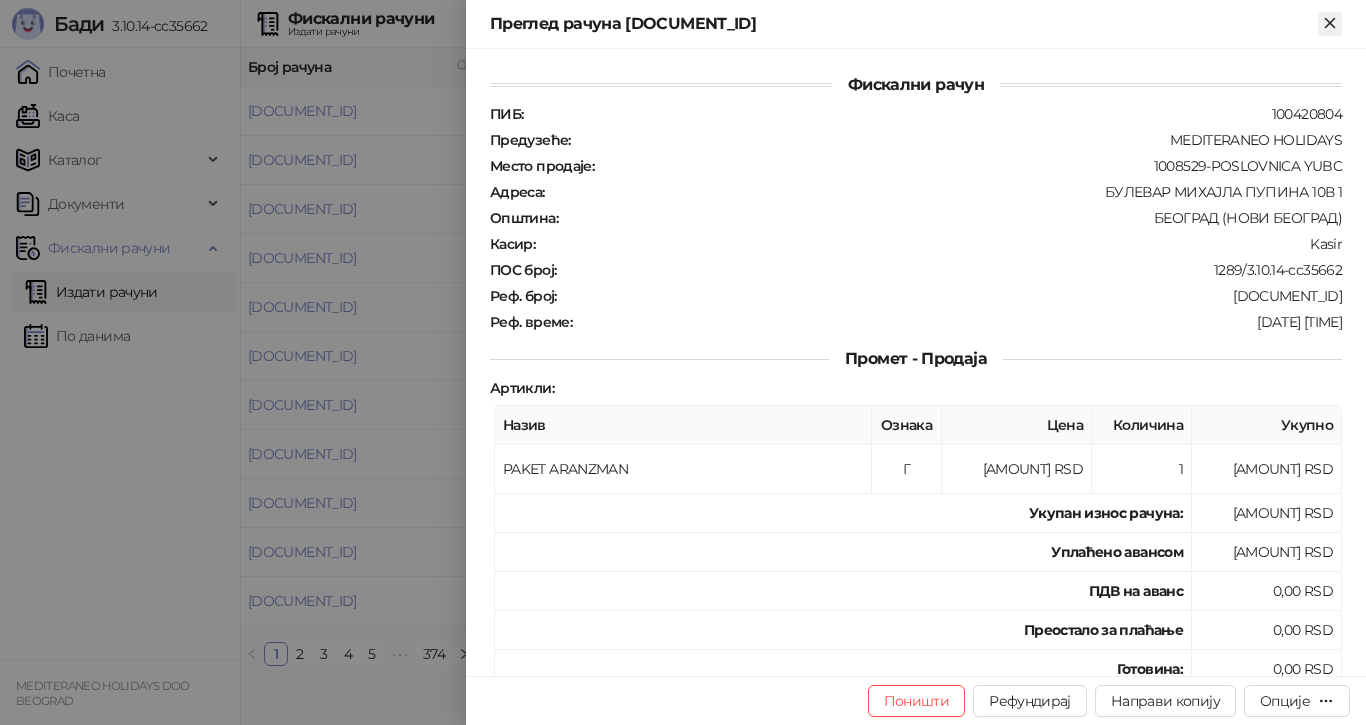 click 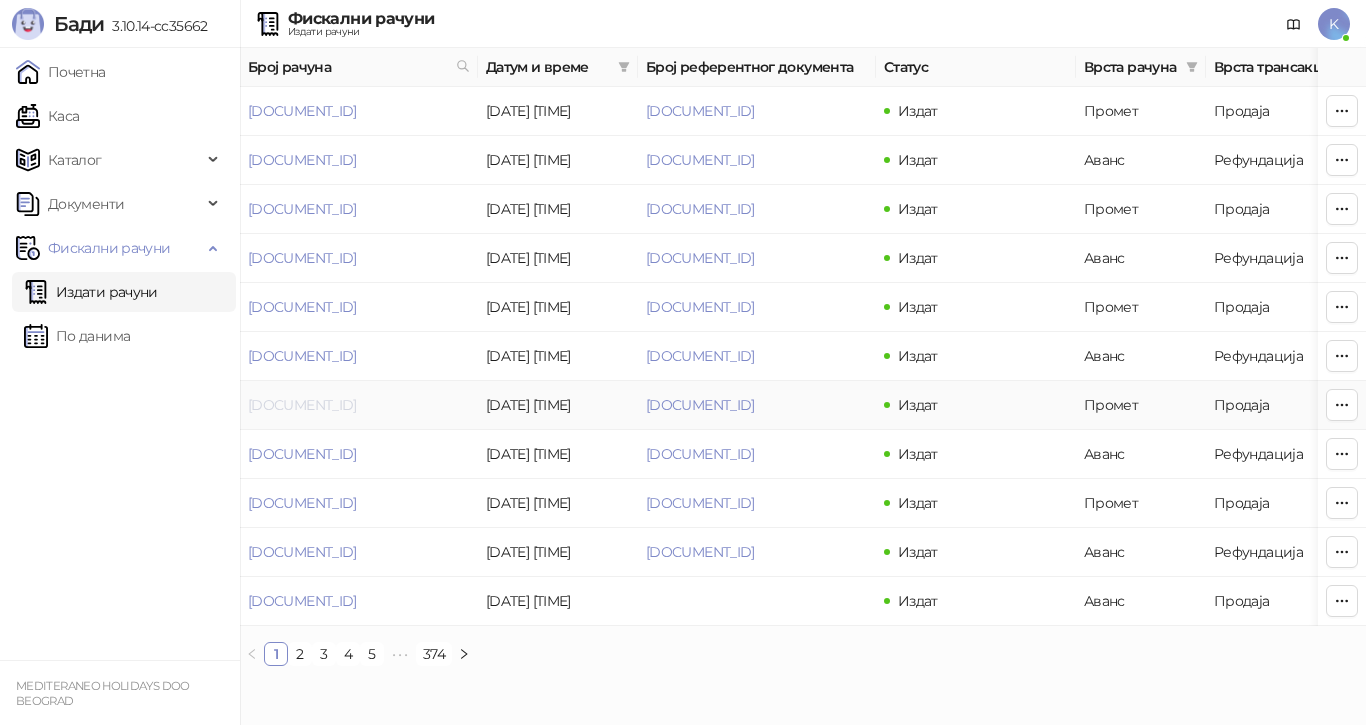 click on "[REFERENCE]" at bounding box center (302, 405) 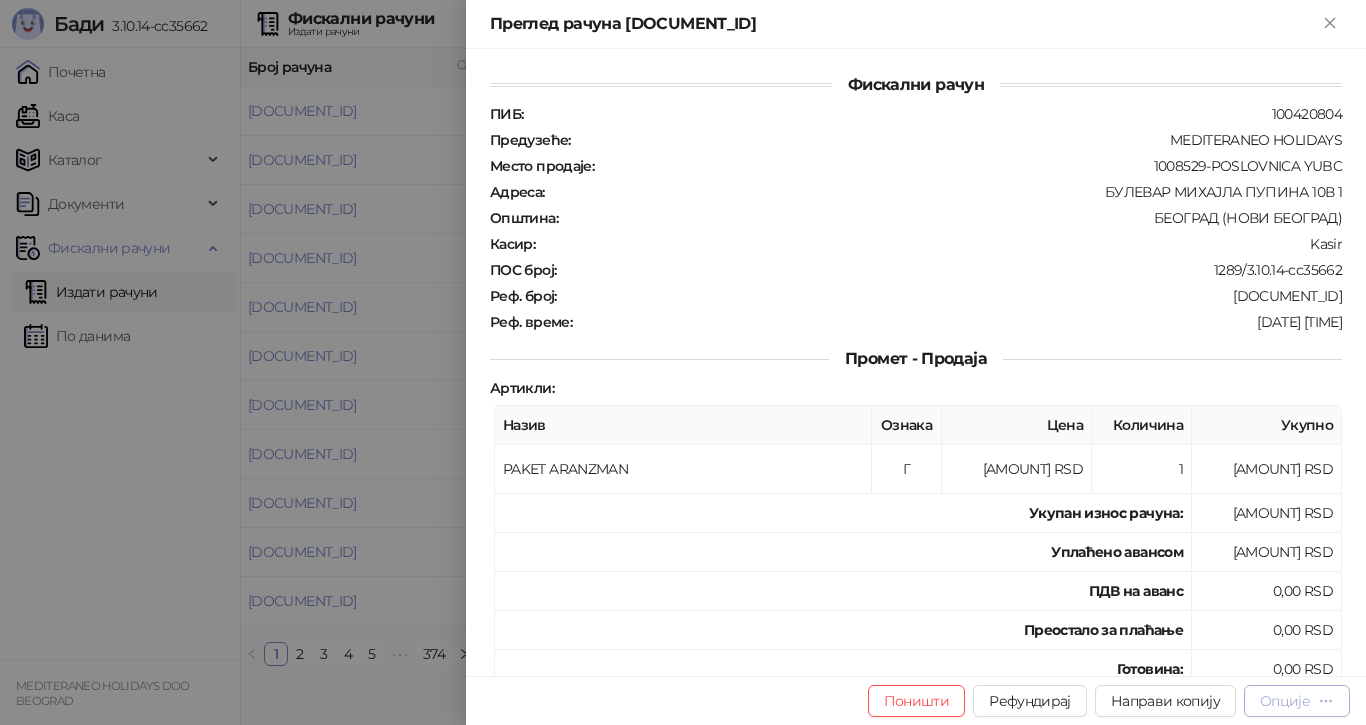 click on "Опције" at bounding box center (1285, 701) 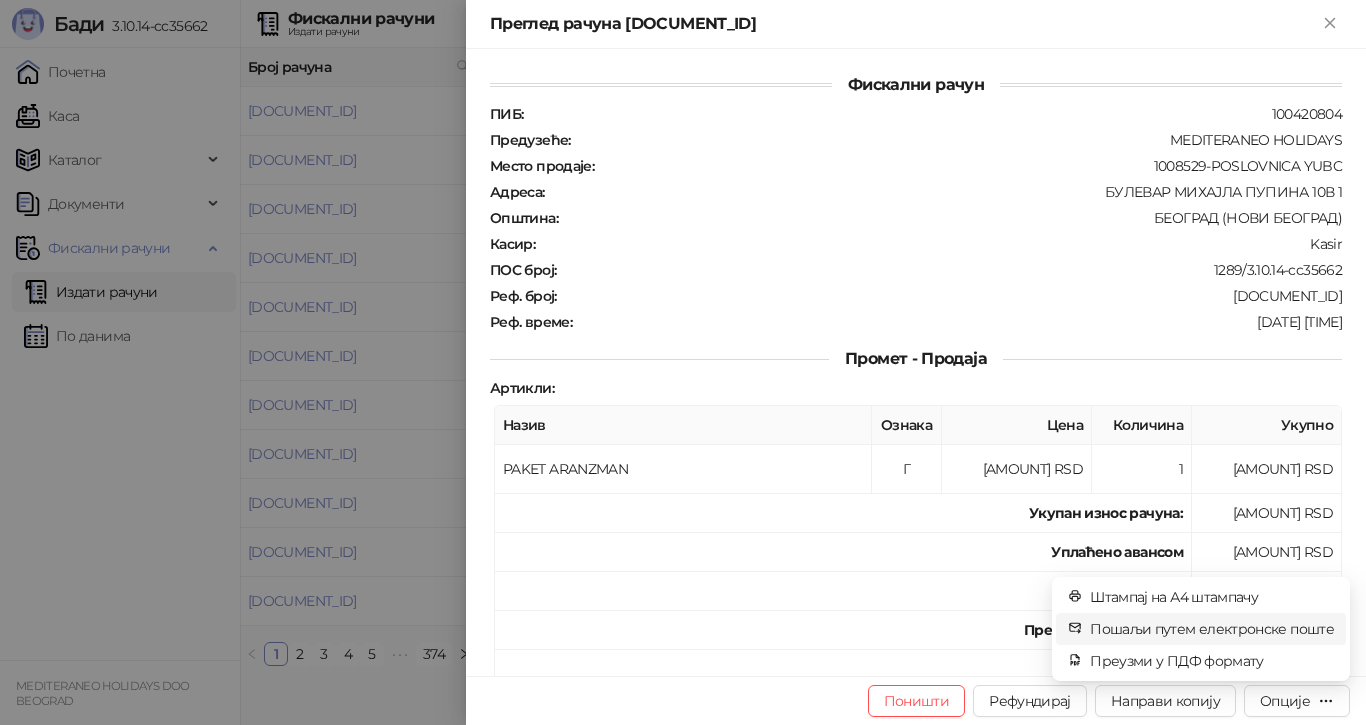 click on "Пошаљи путем електронске поште" at bounding box center [1212, 629] 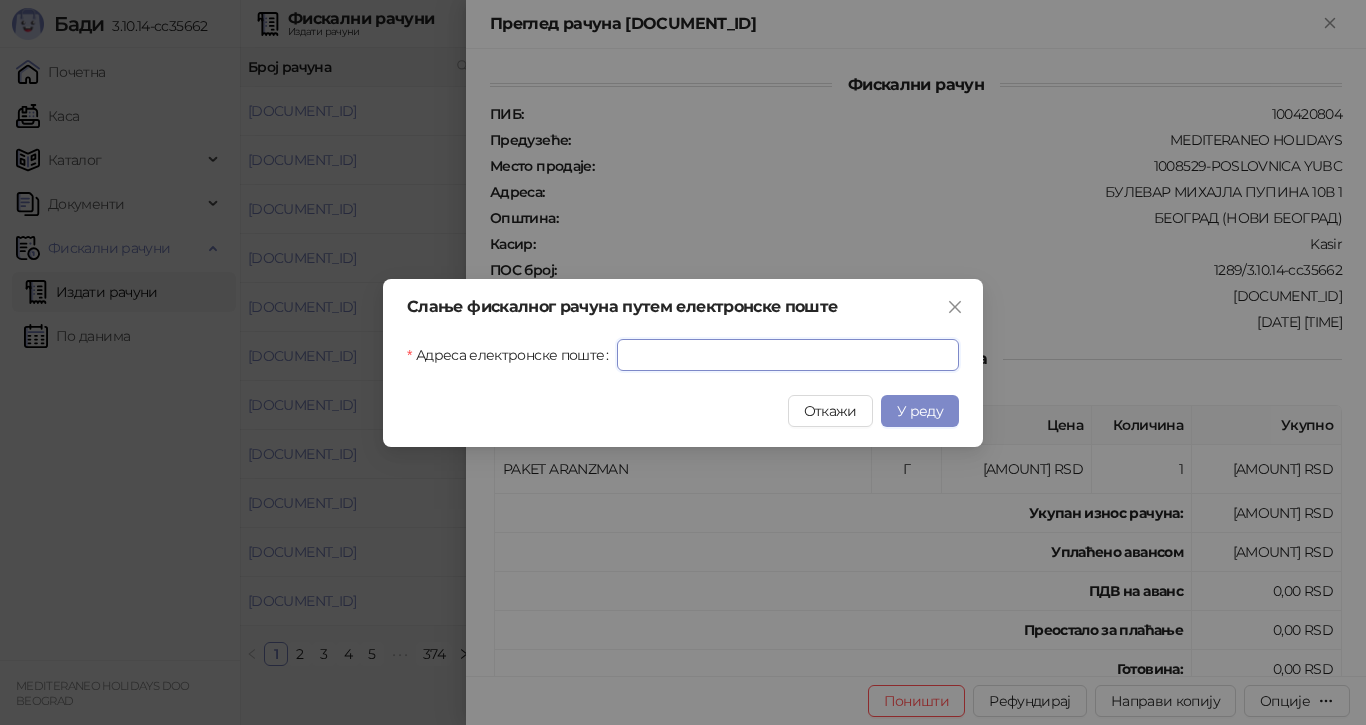 drag, startPoint x: 633, startPoint y: 361, endPoint x: 578, endPoint y: 398, distance: 66.287254 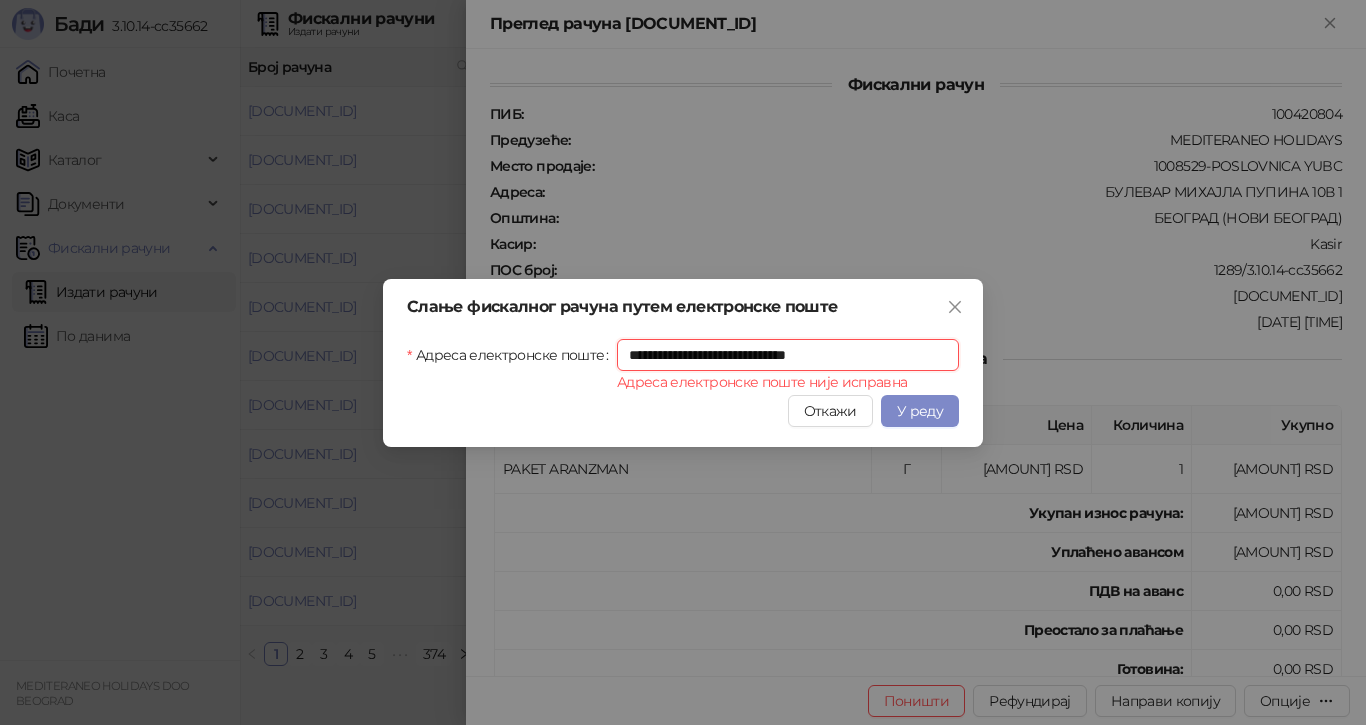 click on "**********" at bounding box center [788, 355] 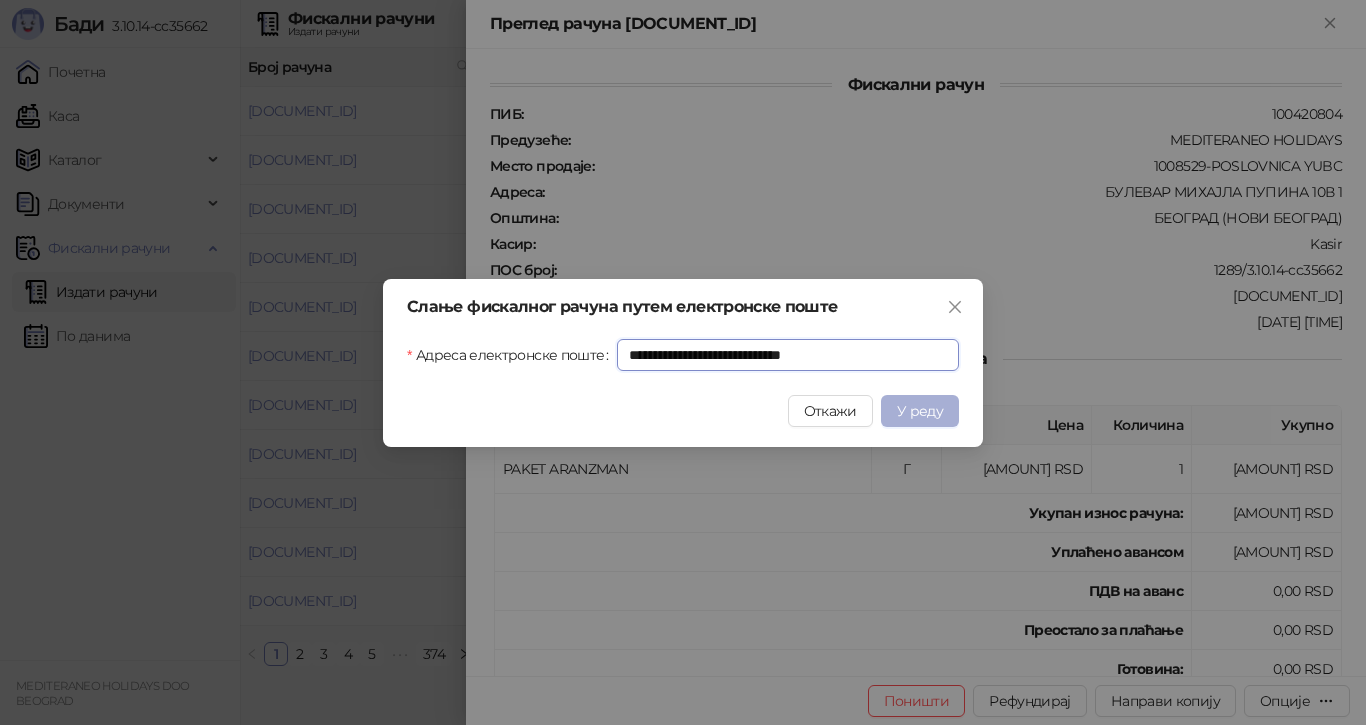 type on "**********" 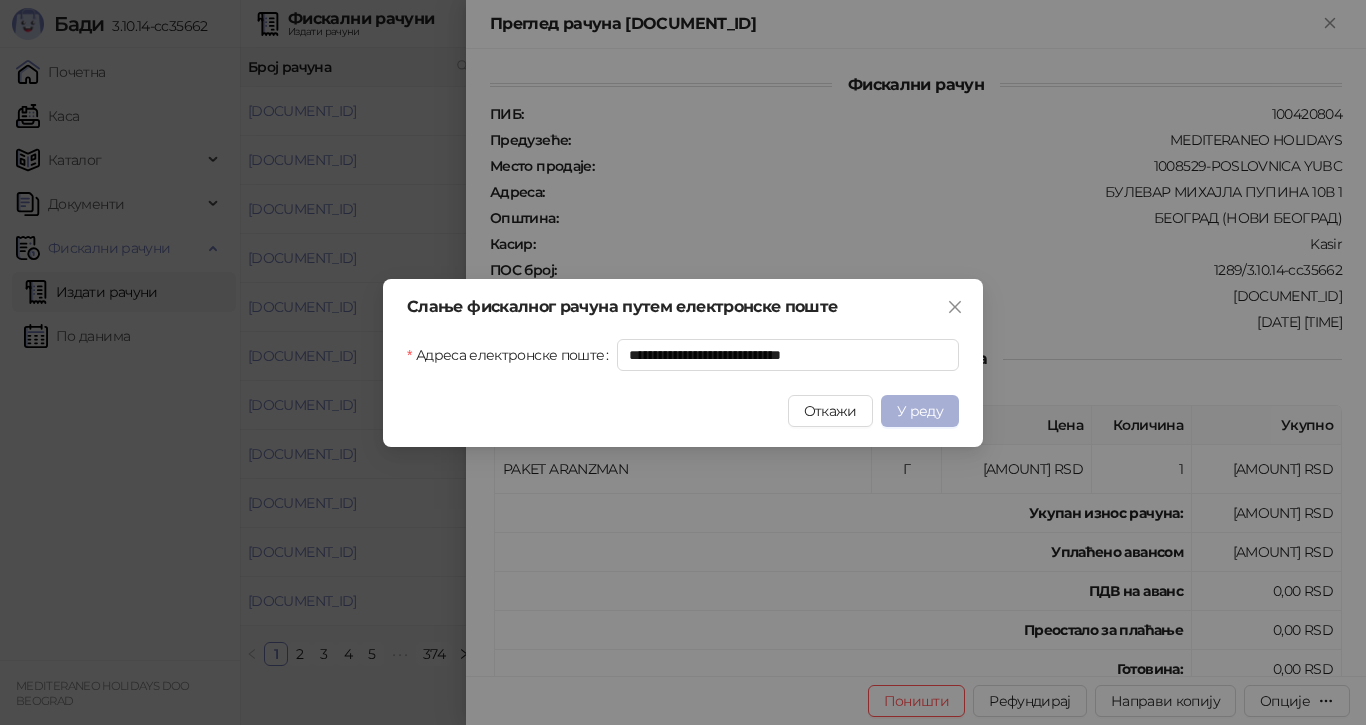 click on "У реду" at bounding box center [920, 411] 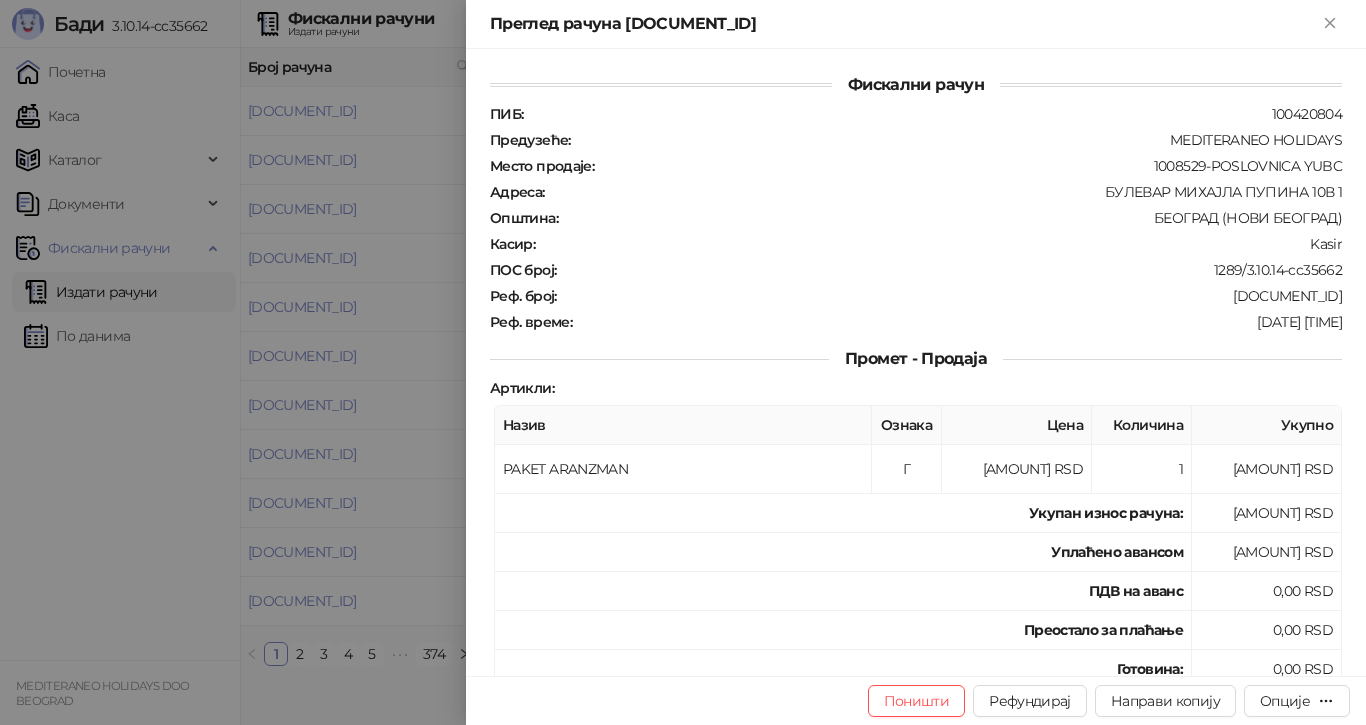 drag, startPoint x: 1326, startPoint y: 23, endPoint x: 1329, endPoint y: 46, distance: 23.194826 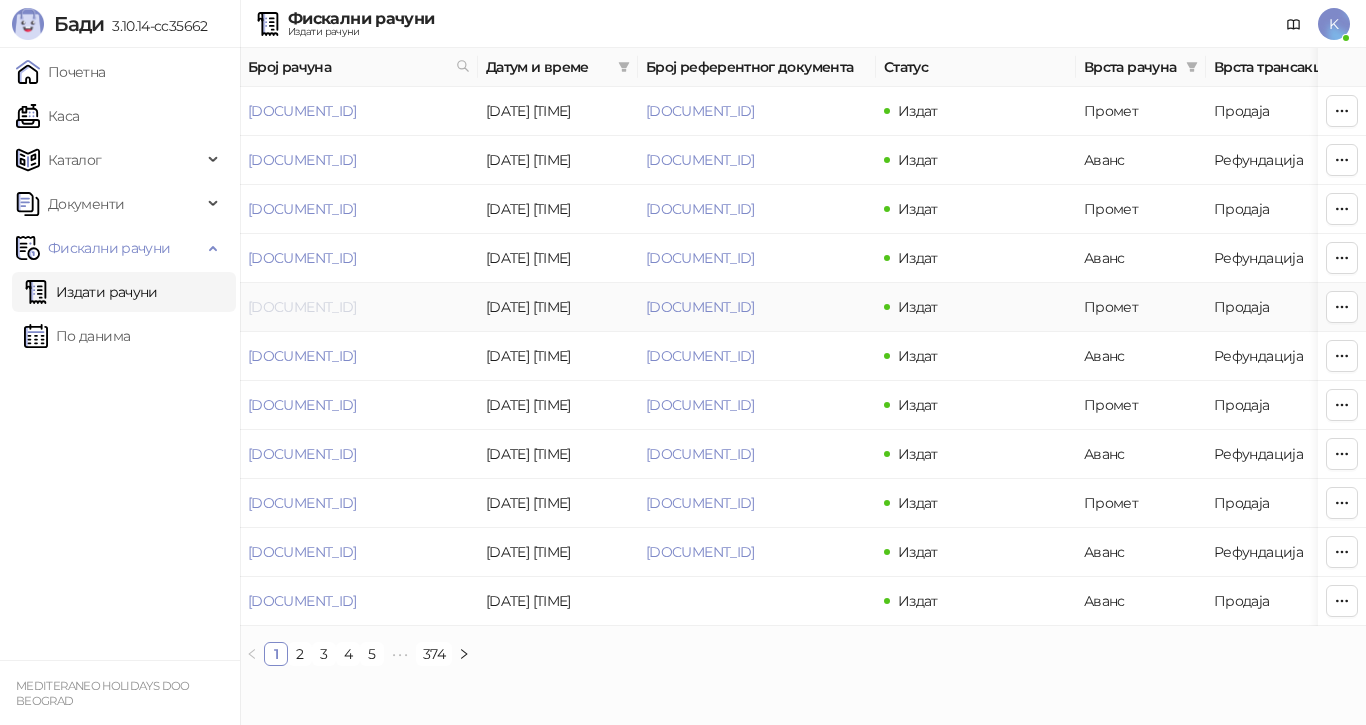 click on "[REFERENCE]" at bounding box center [302, 307] 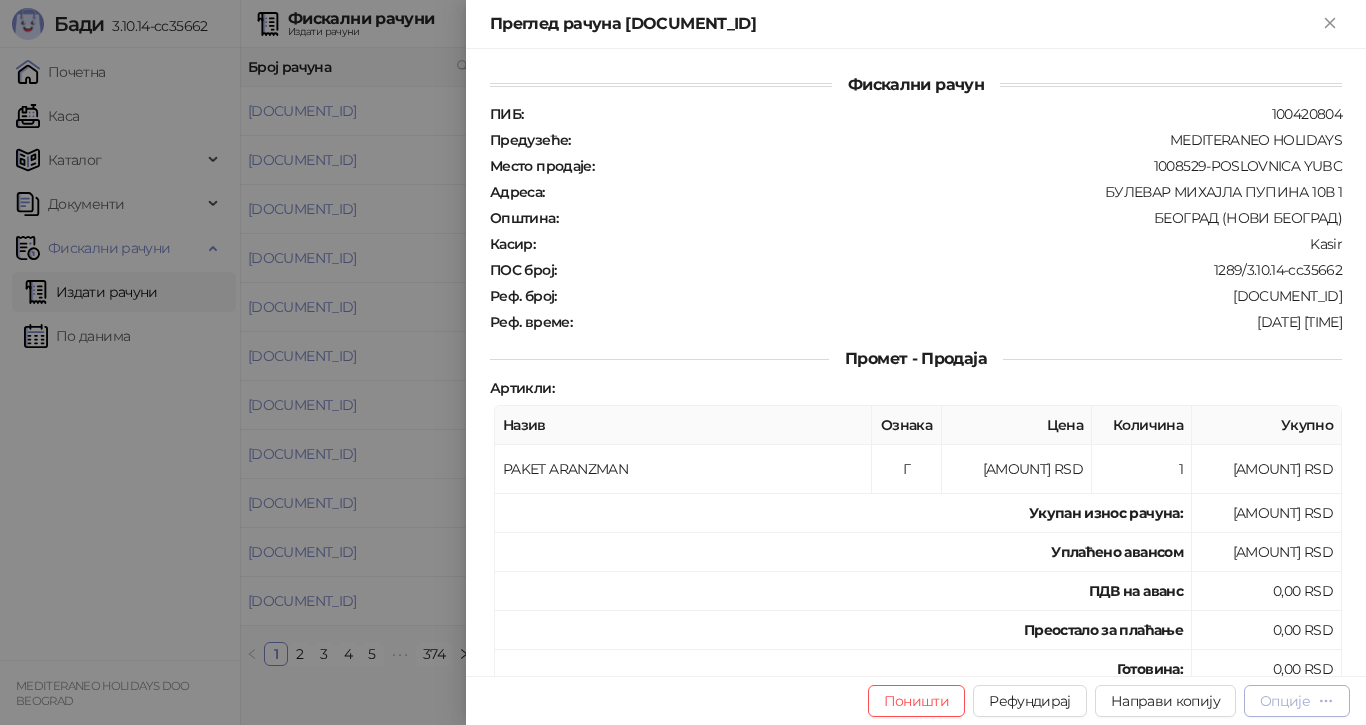 click on "Опције" at bounding box center [1285, 701] 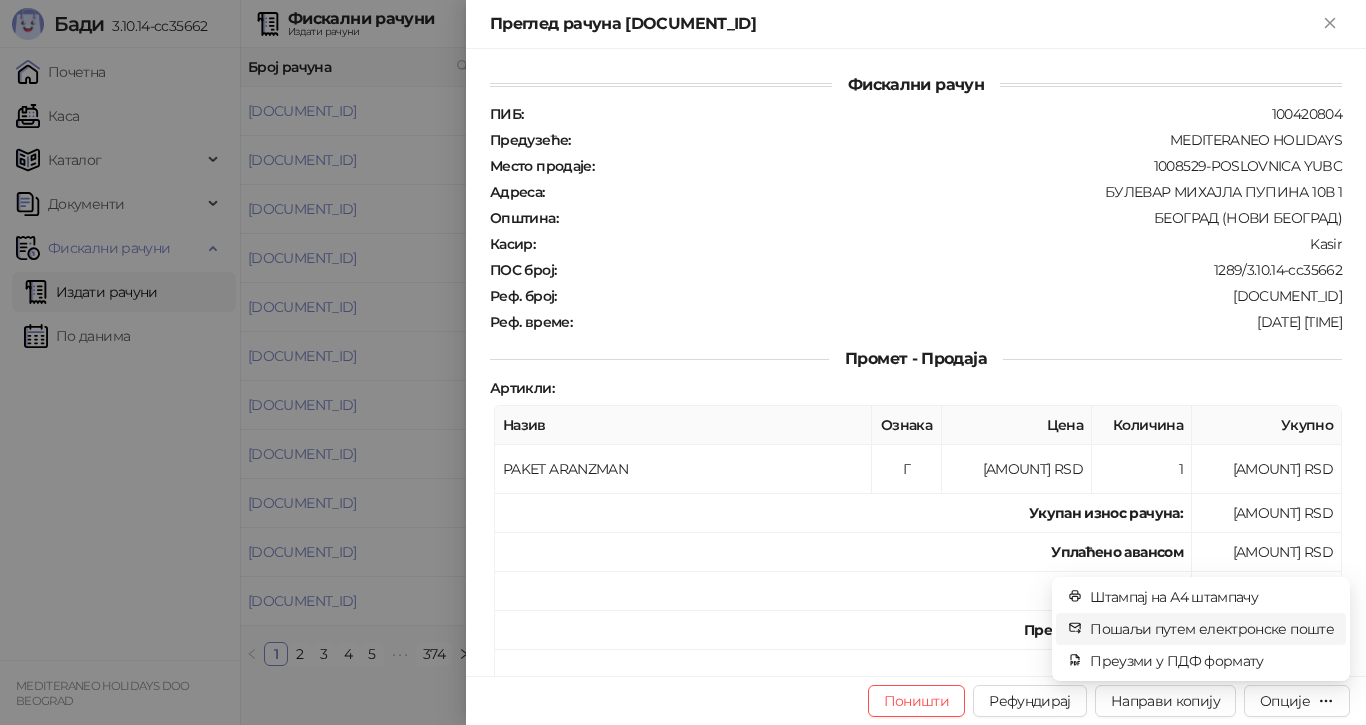 click on "Пошаљи путем електронске поште" at bounding box center [1212, 629] 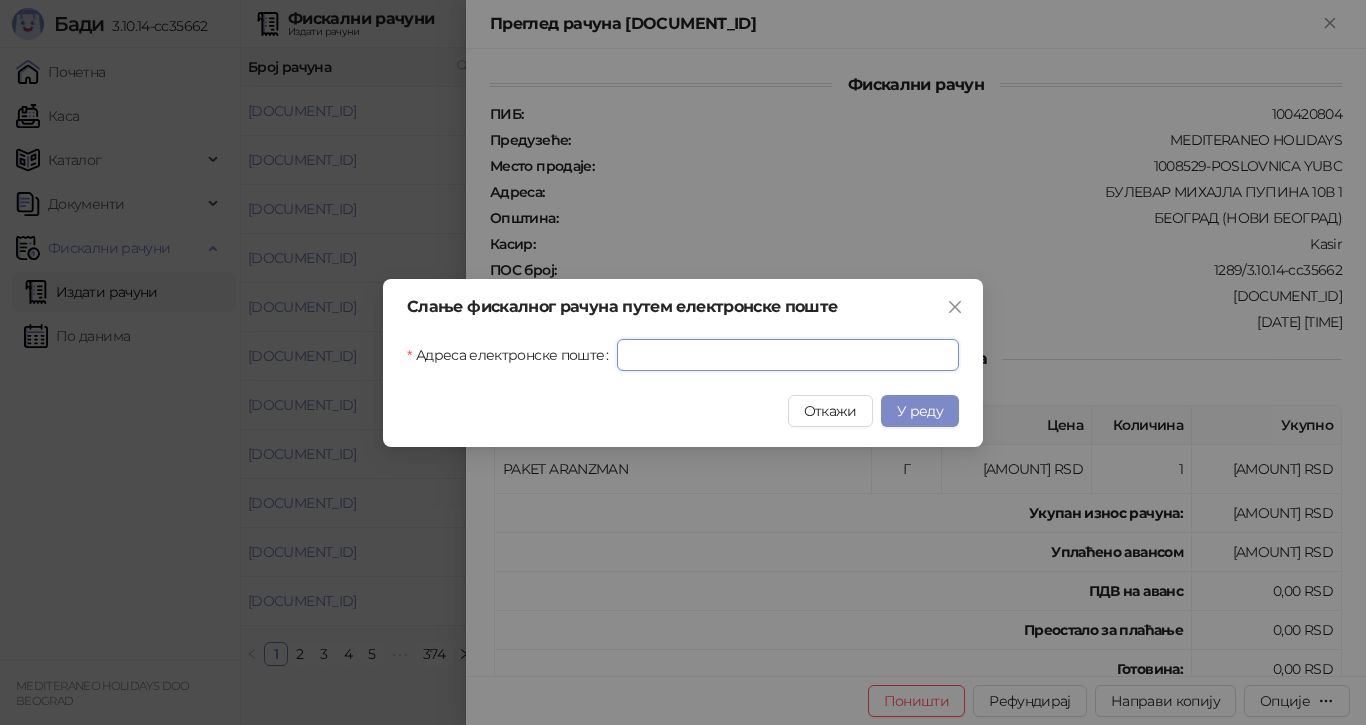 click on "Адреса електронске поште" at bounding box center [788, 355] 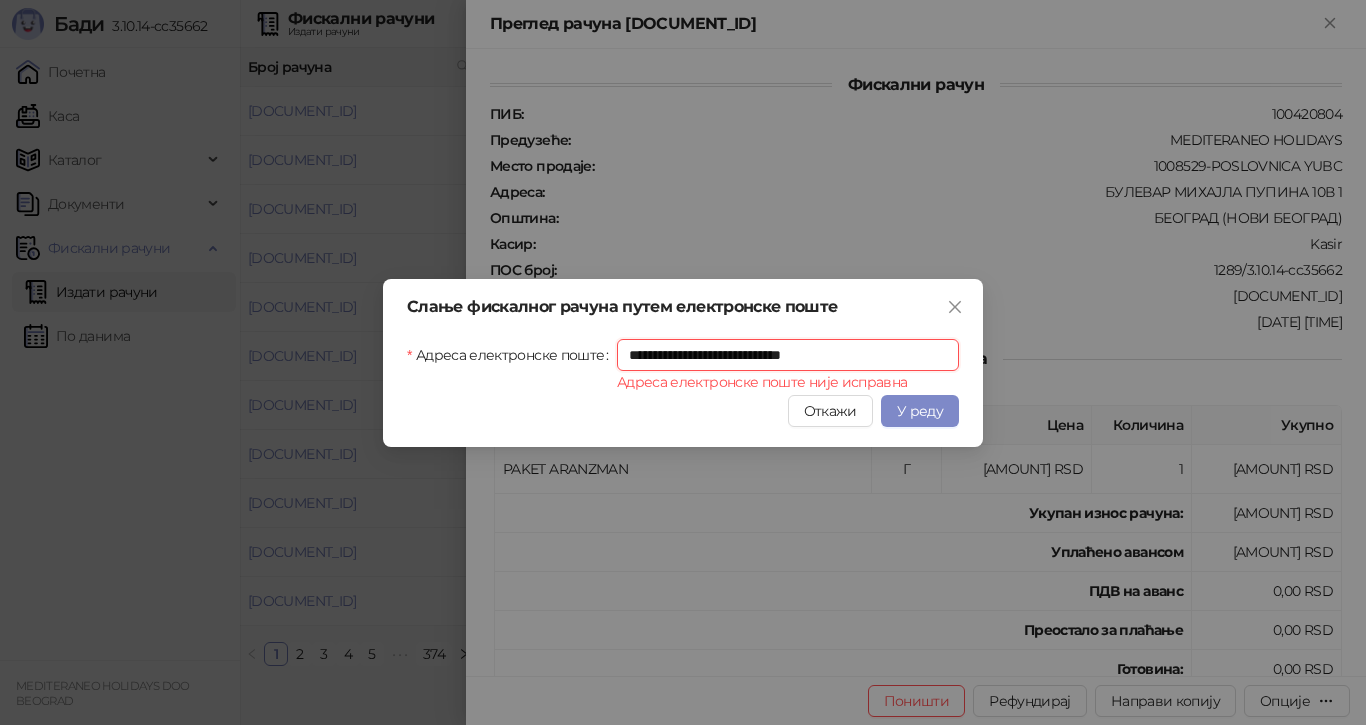 click on "**********" at bounding box center (788, 355) 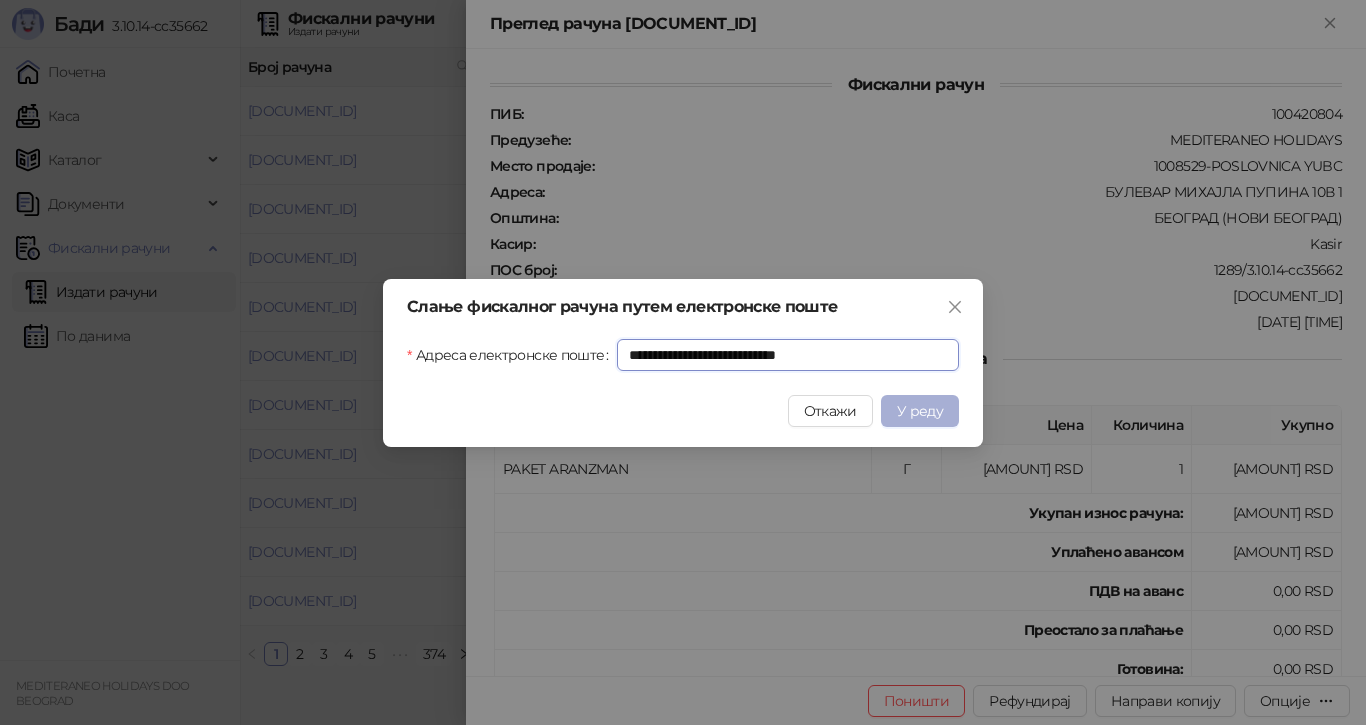 type on "**********" 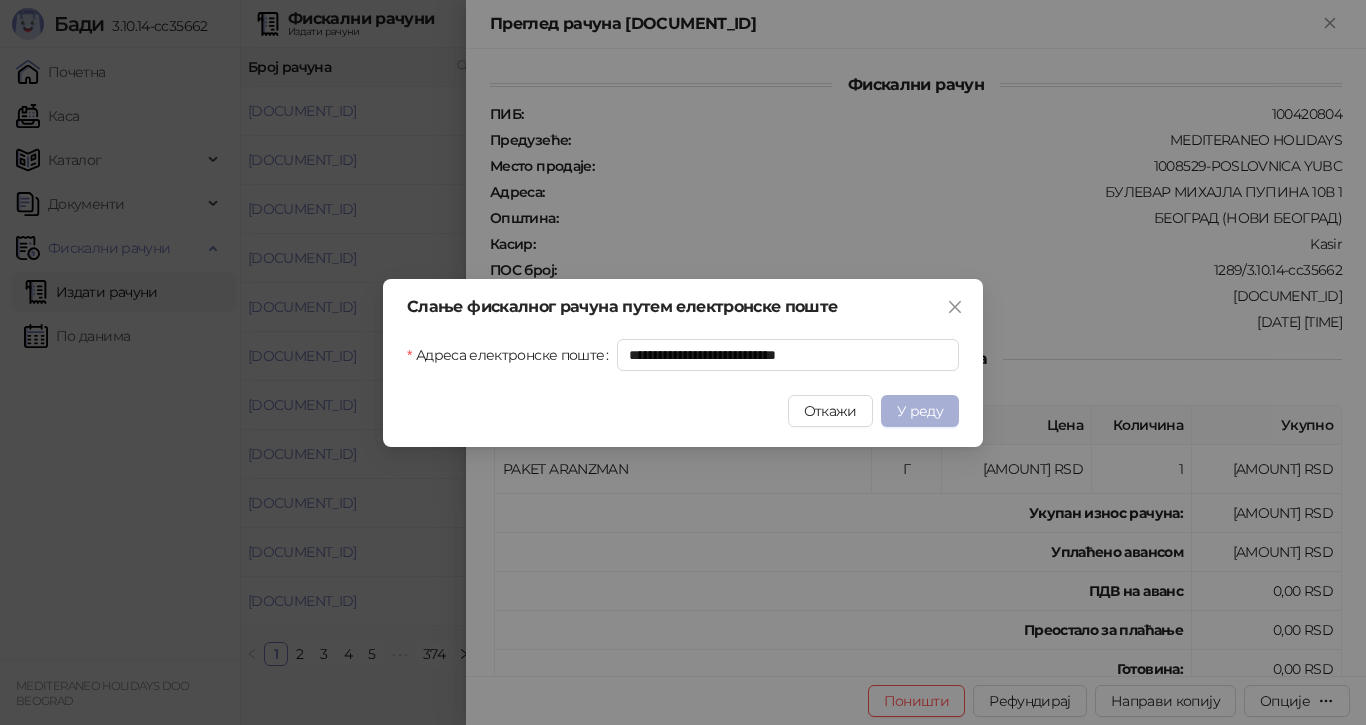 click on "У реду" at bounding box center [920, 411] 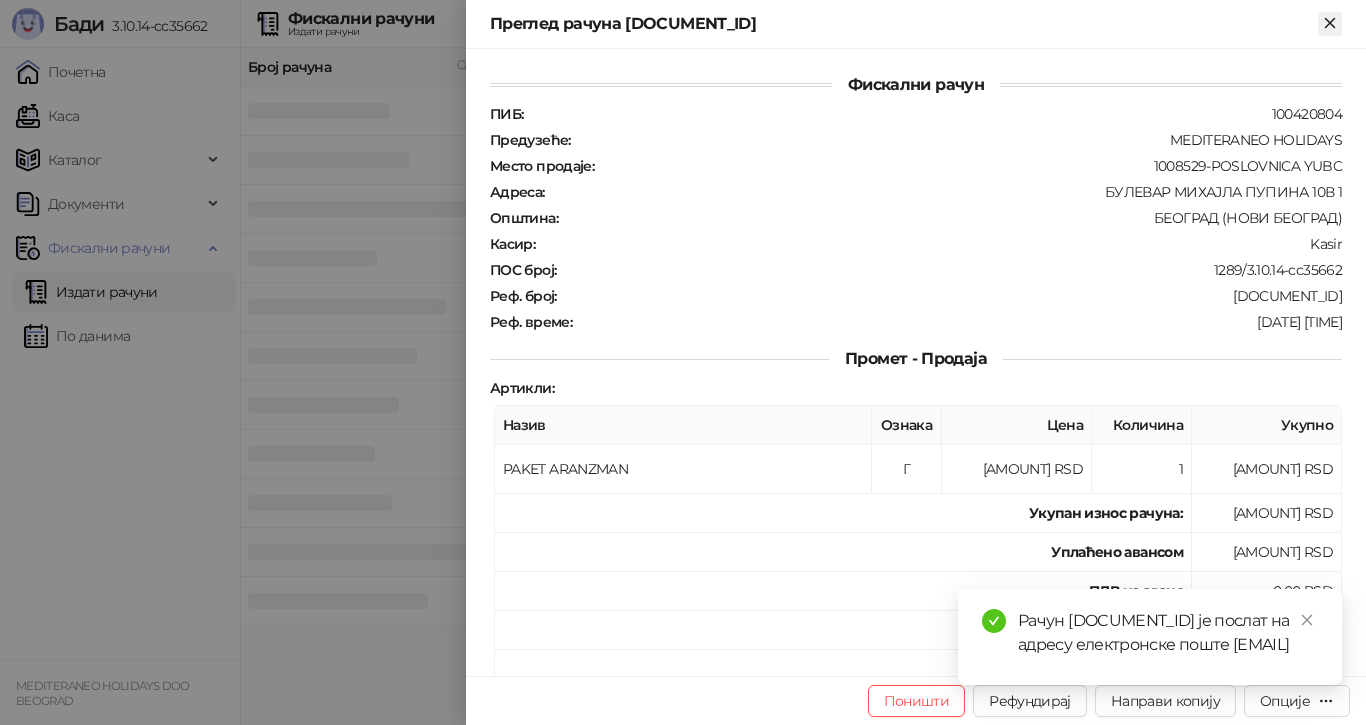 click 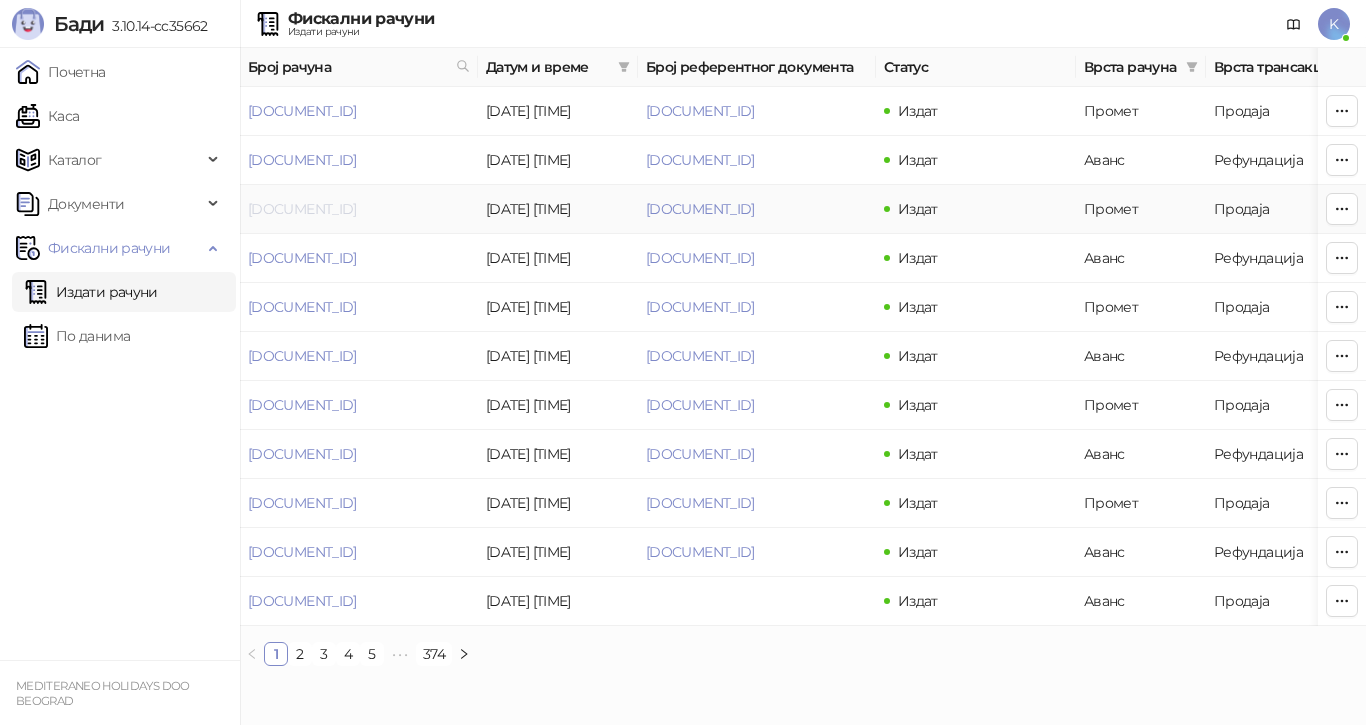 click on "[REFERENCE]" at bounding box center (302, 209) 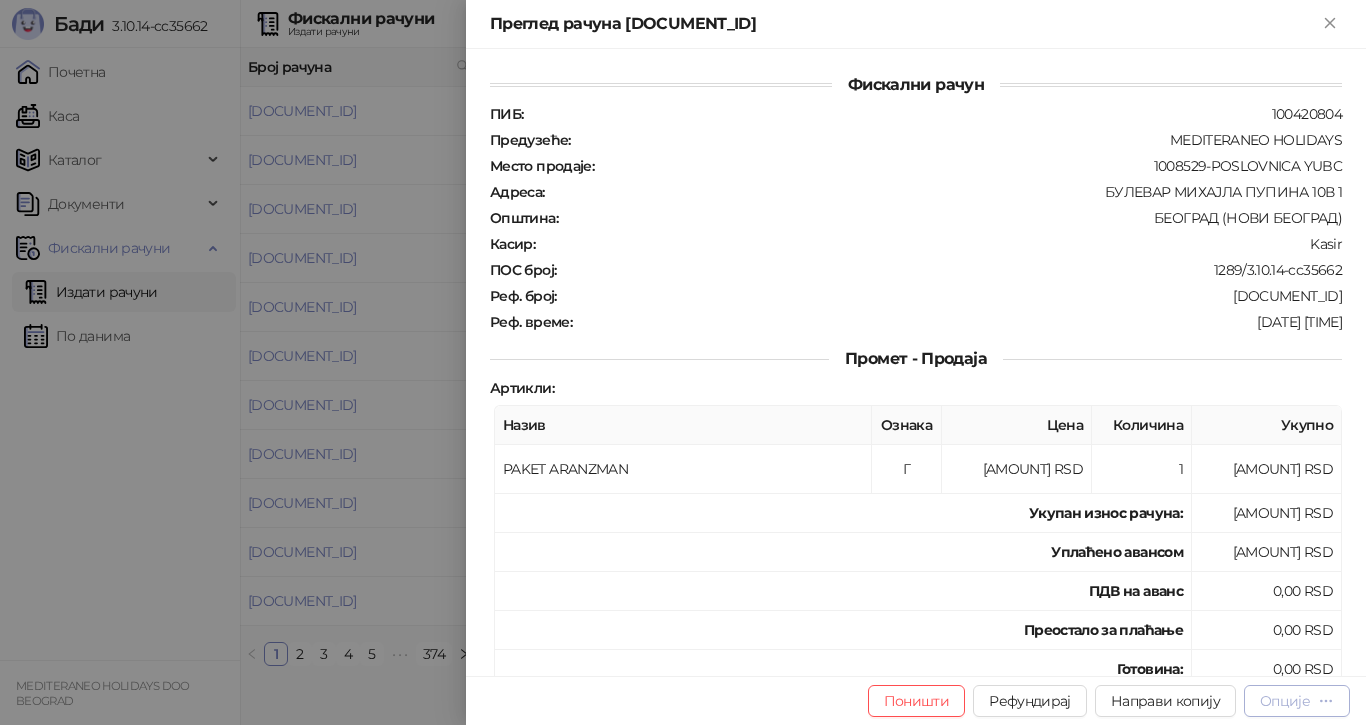 click on "Опције" at bounding box center [1285, 701] 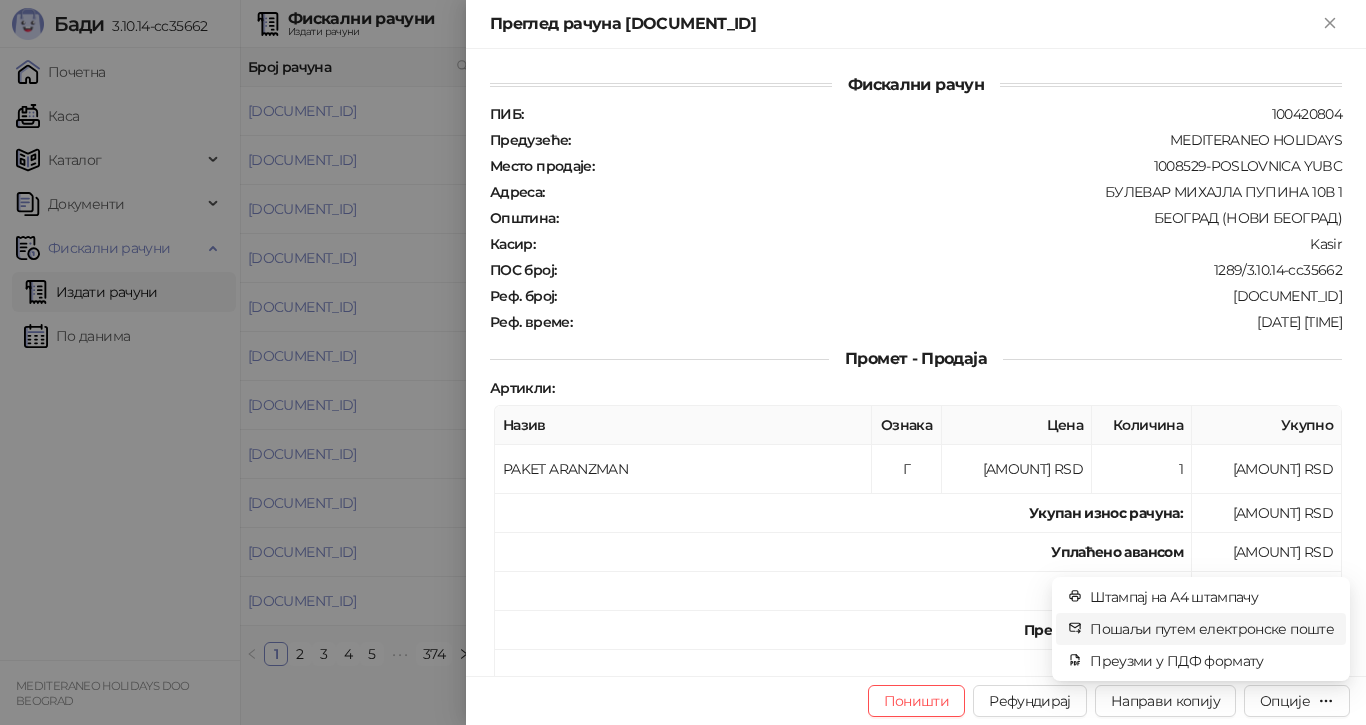 click on "Пошаљи путем електронске поште" at bounding box center [1212, 629] 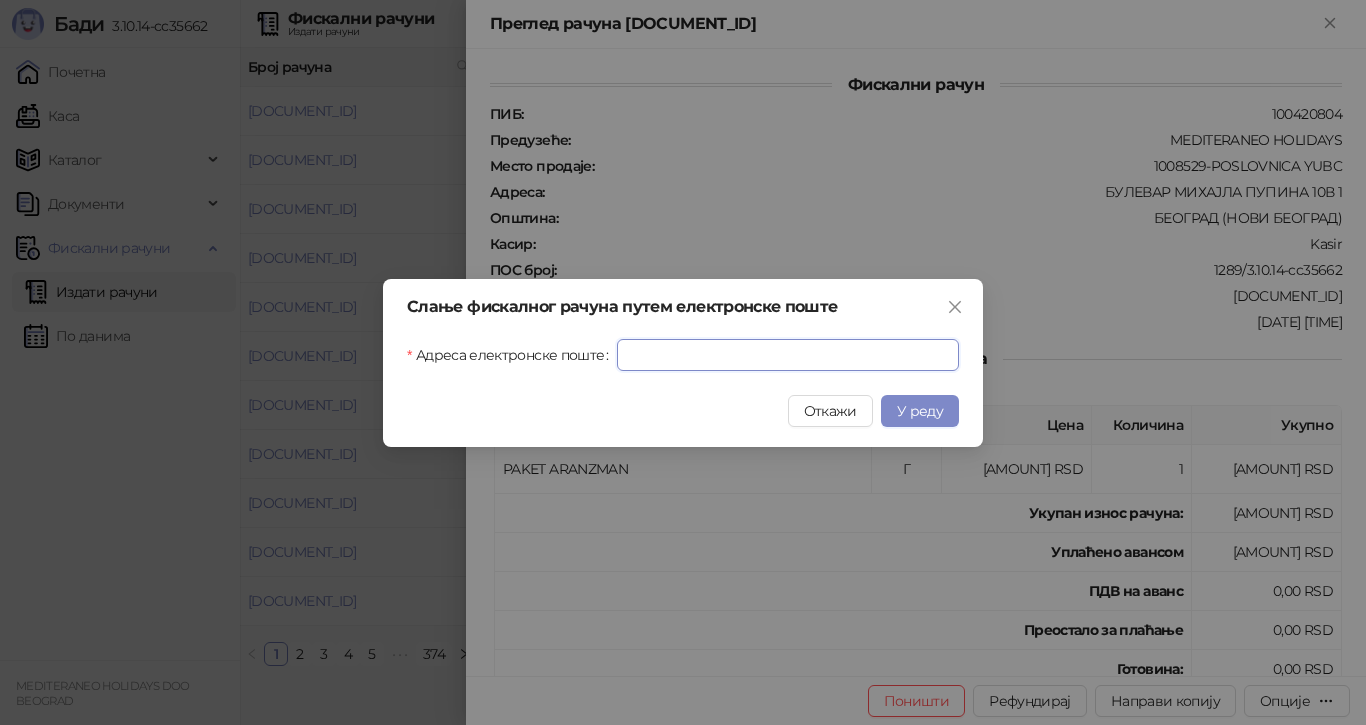 click on "Адреса електронске поште" at bounding box center (788, 355) 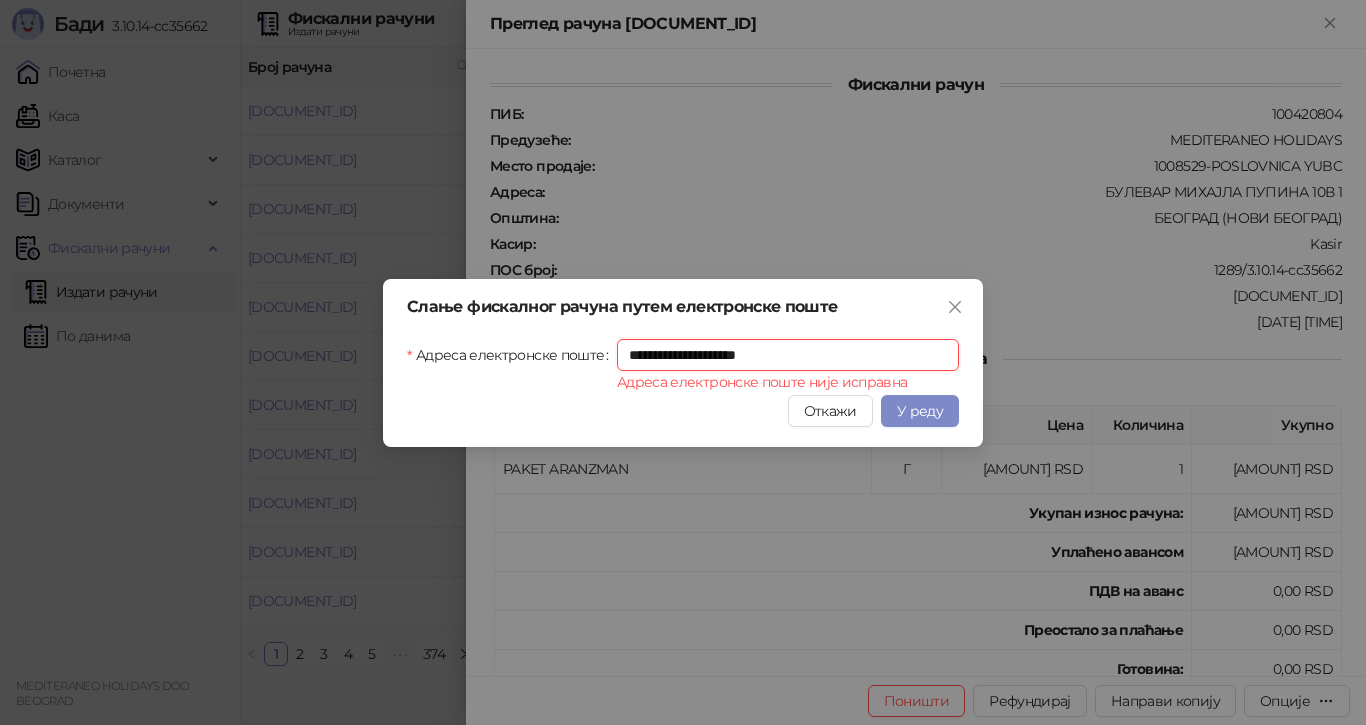 click on "**********" at bounding box center (788, 355) 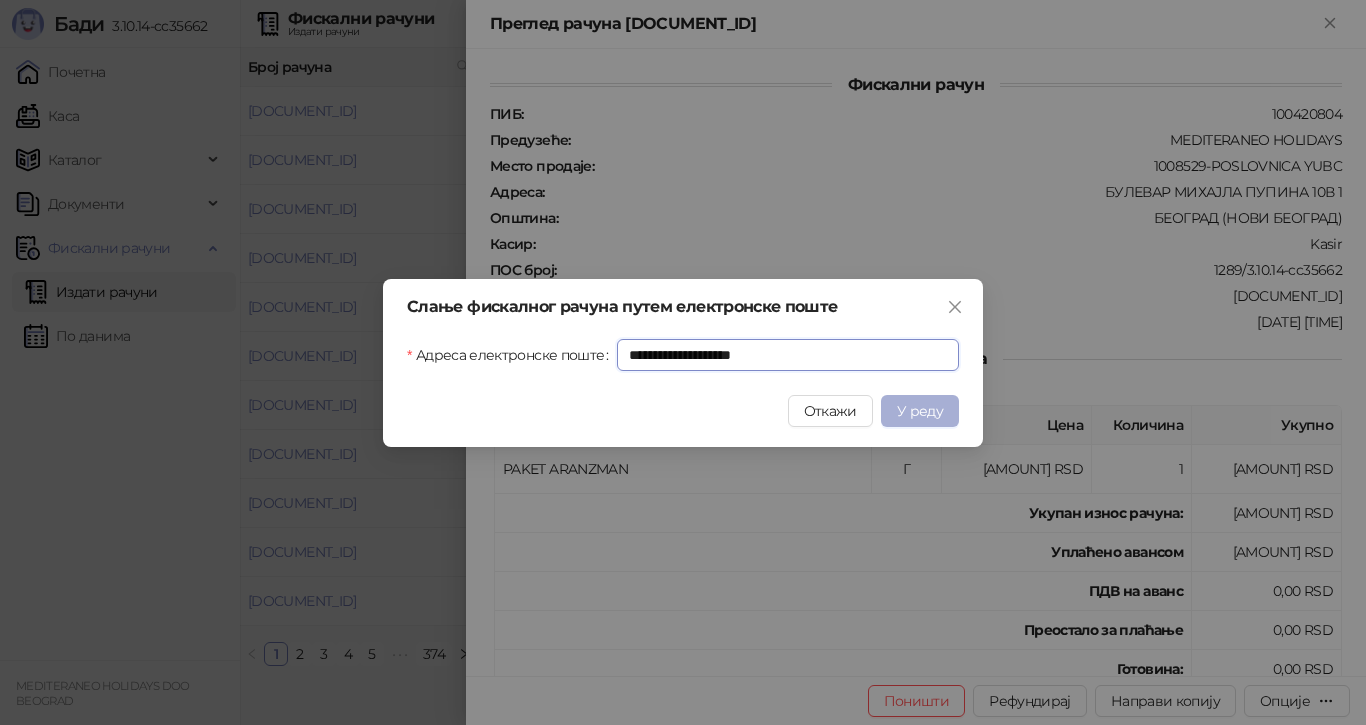 type on "**********" 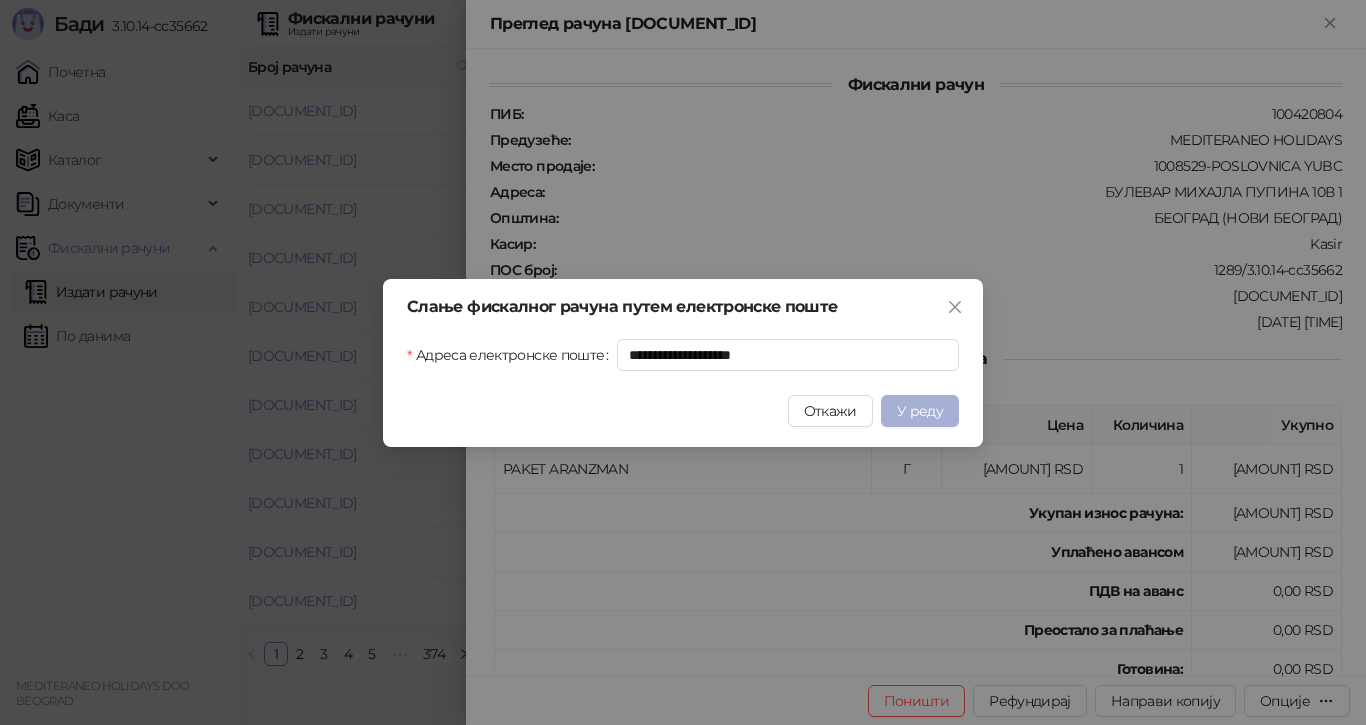 click on "У реду" at bounding box center [920, 411] 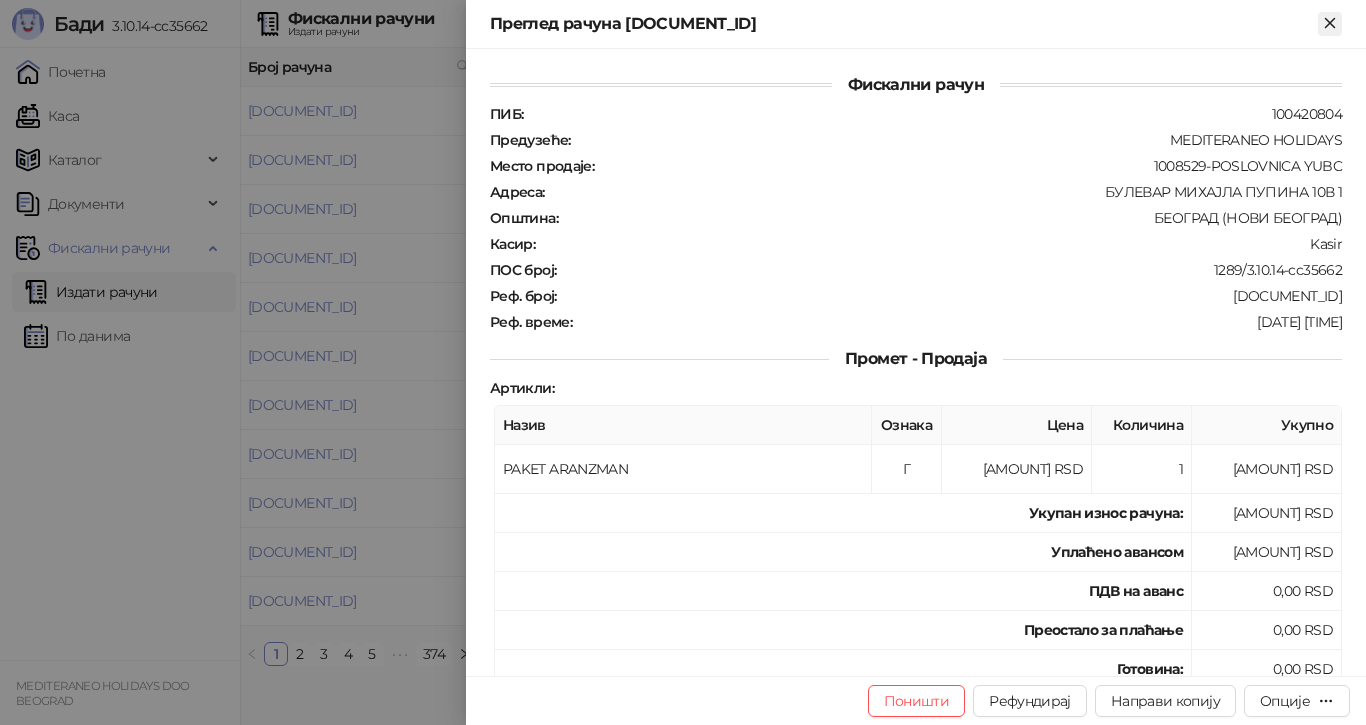 click 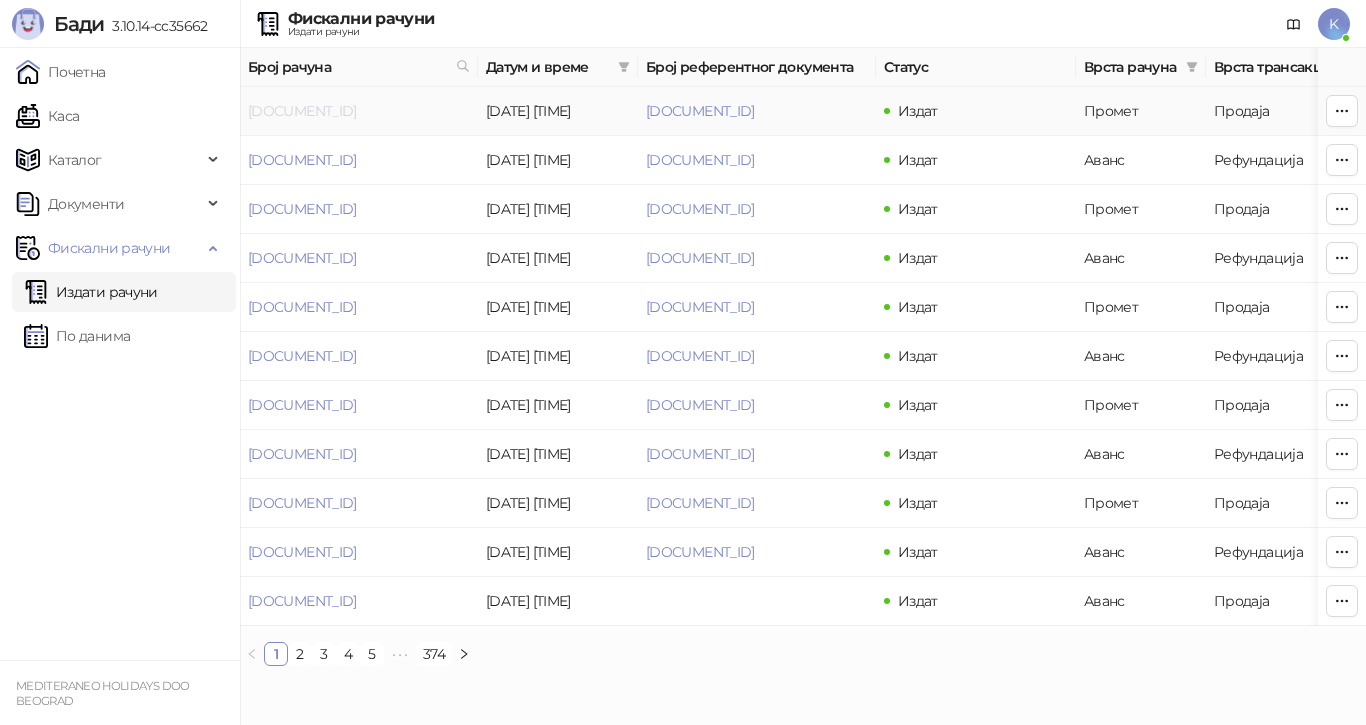 click on "[REFERENCE]" at bounding box center (302, 111) 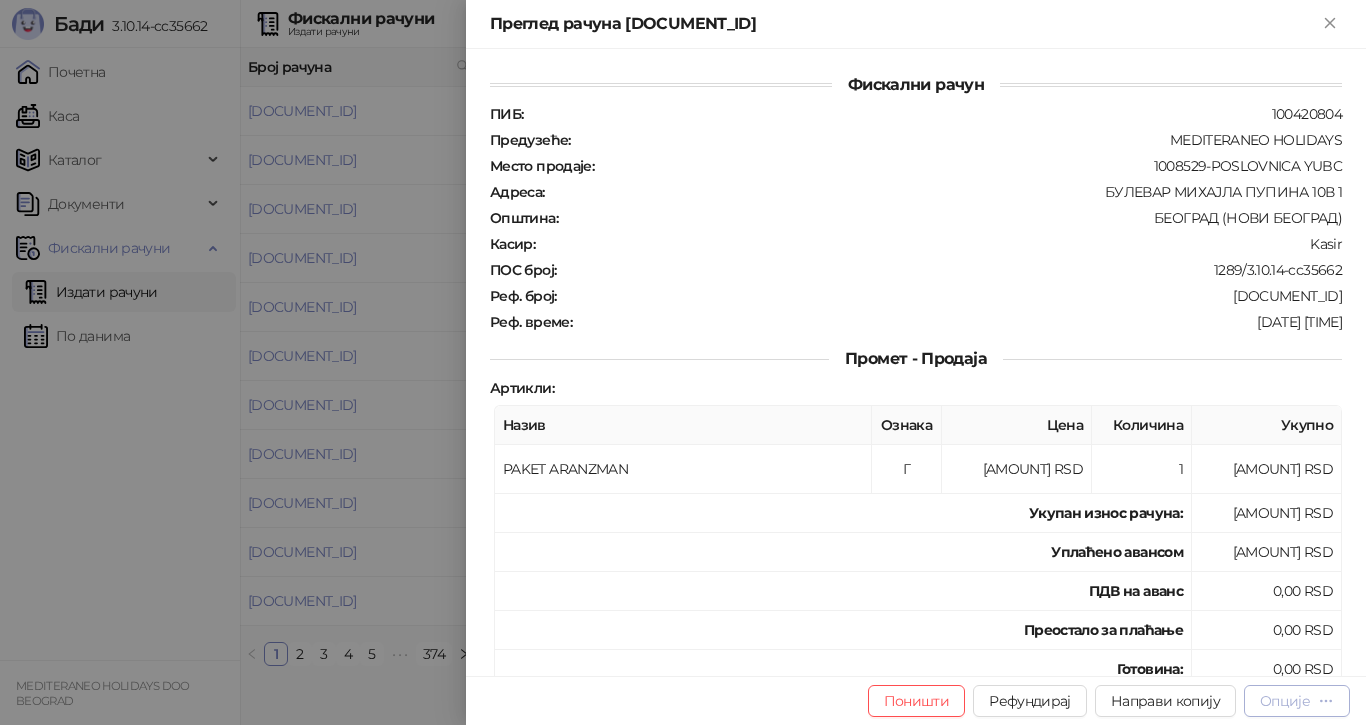click on "Опције" at bounding box center [1297, 700] 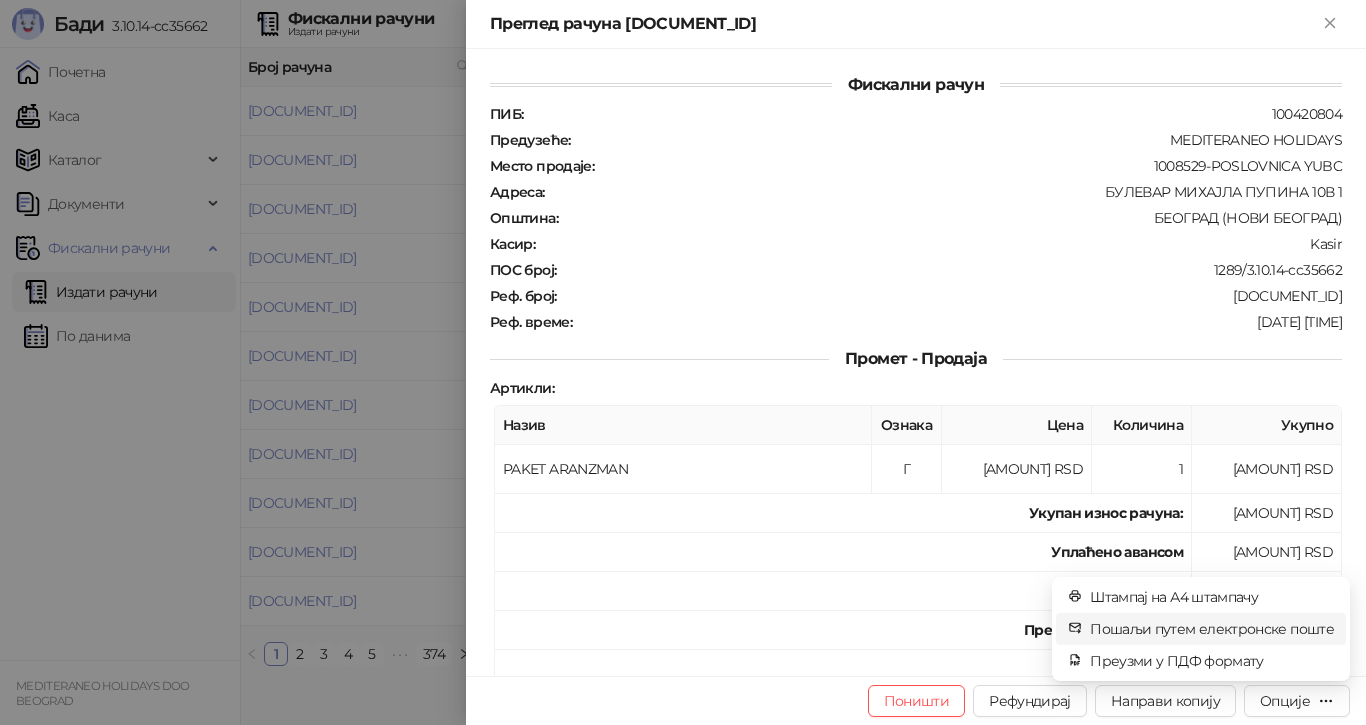 click on "Пошаљи путем електронске поште" at bounding box center (1212, 629) 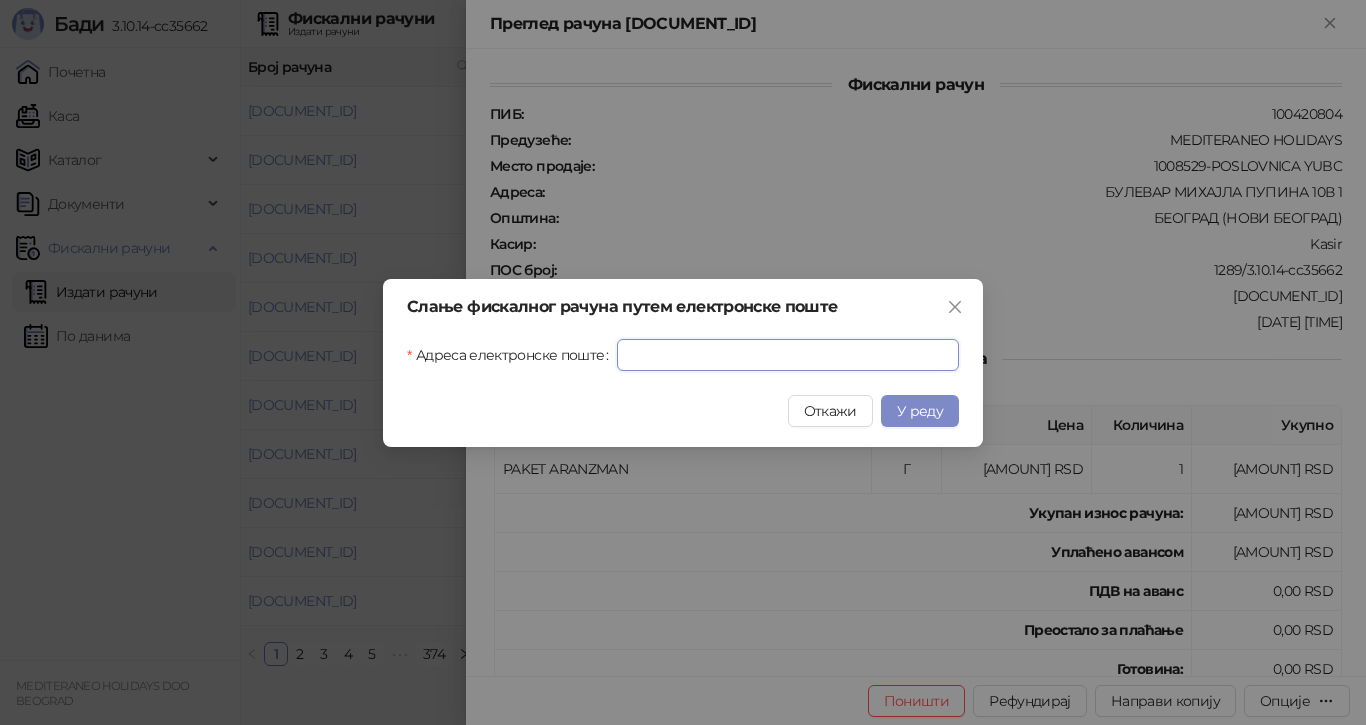 click on "Адреса електронске поште" at bounding box center (788, 355) 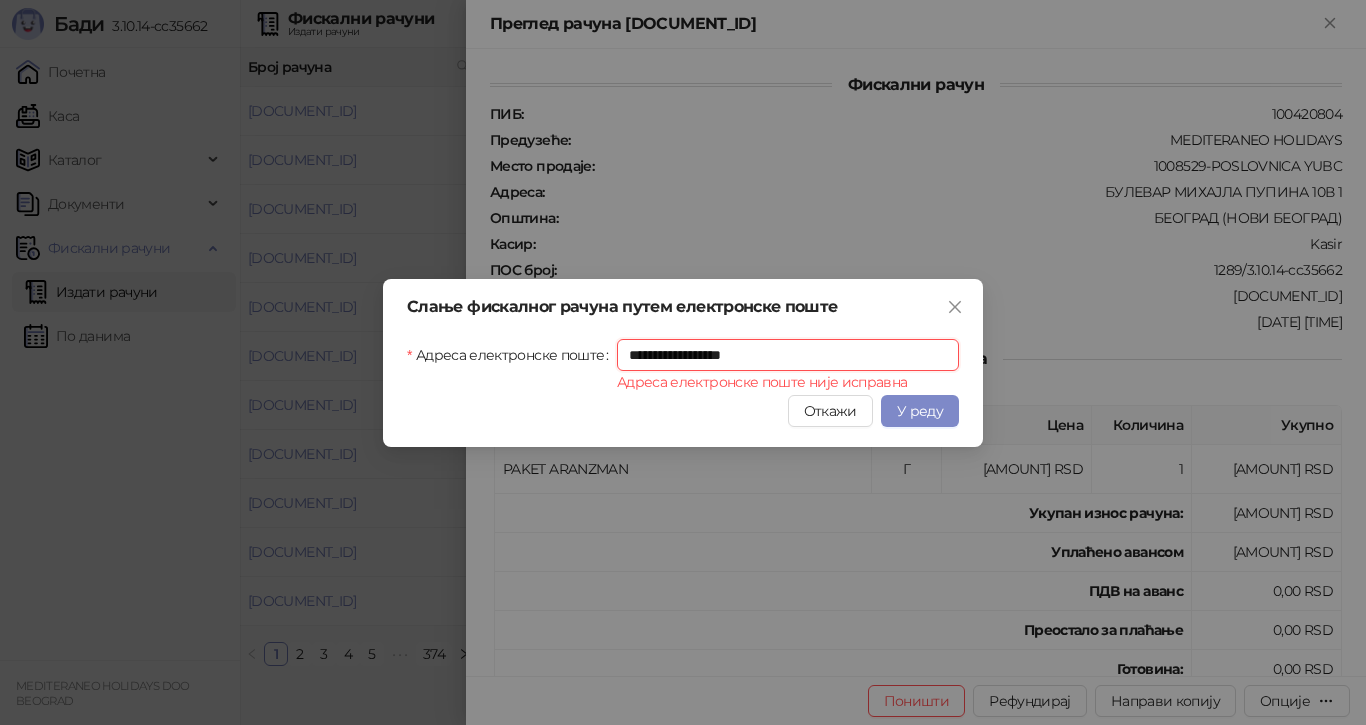click on "**********" at bounding box center [788, 355] 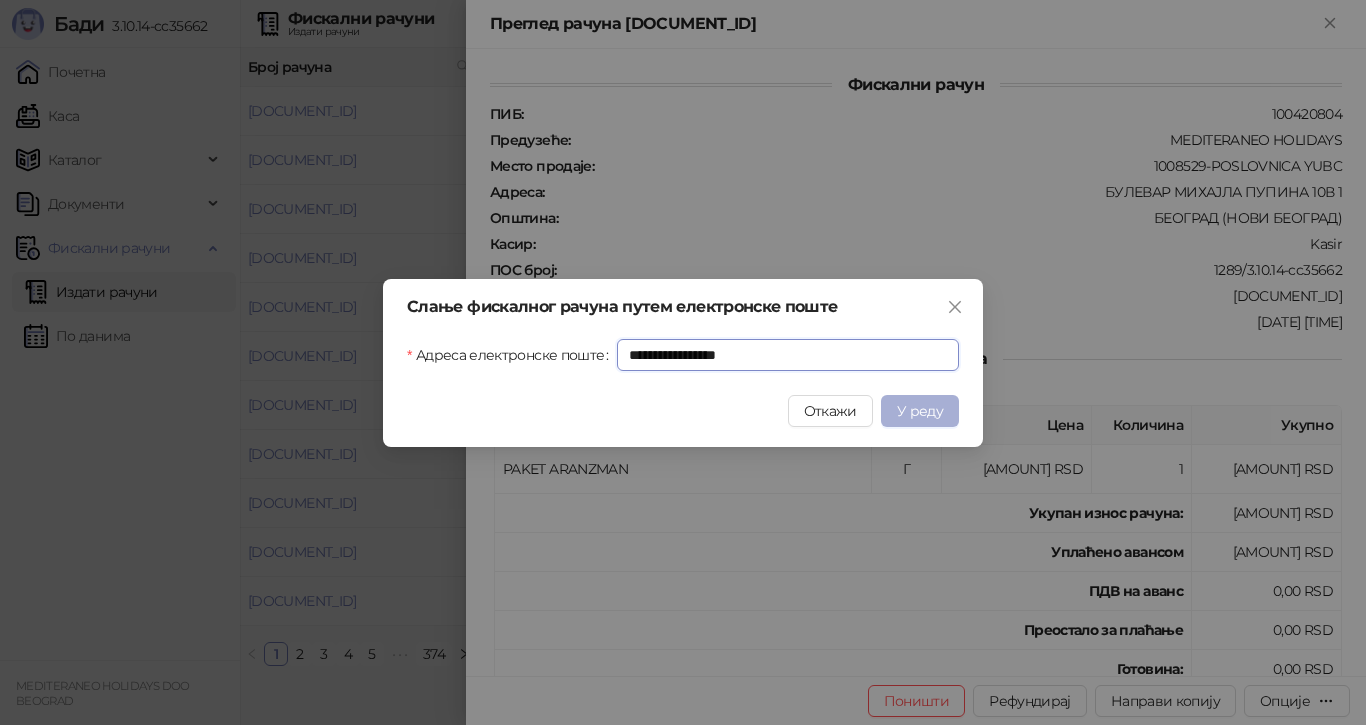 type on "**********" 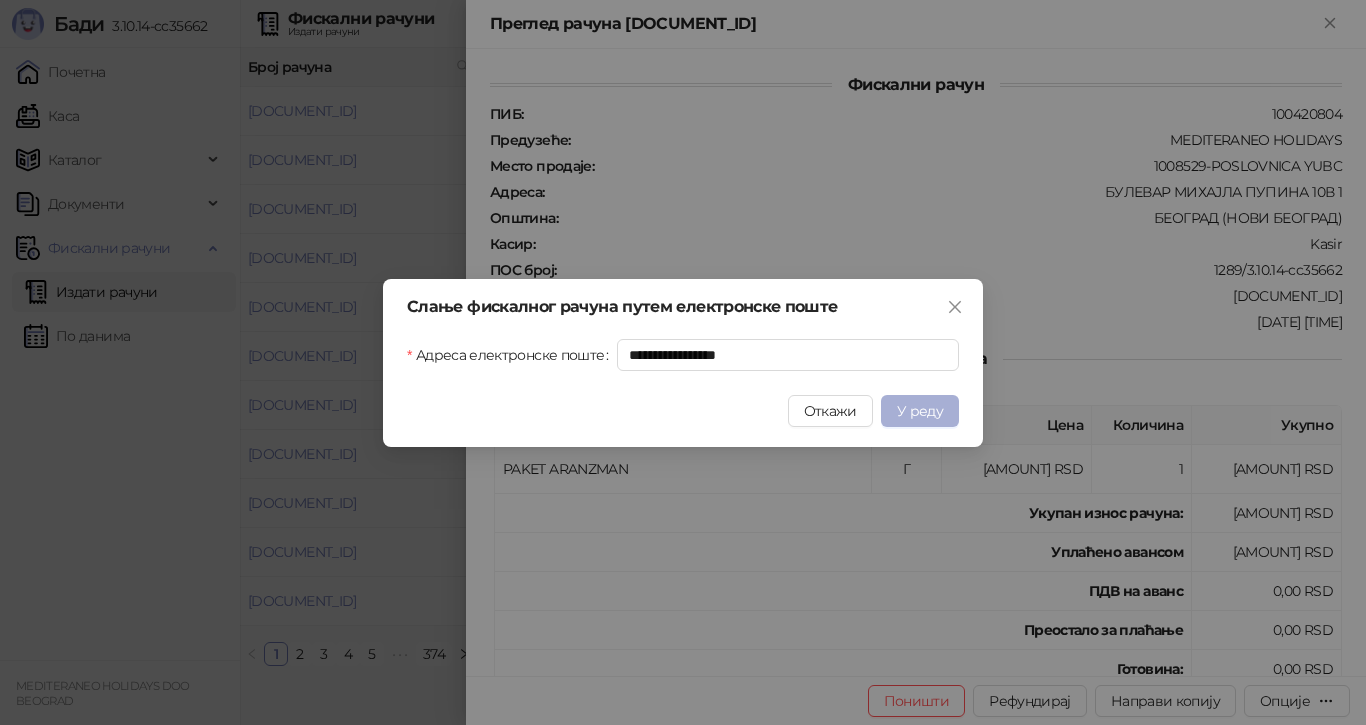 click on "У реду" at bounding box center [920, 411] 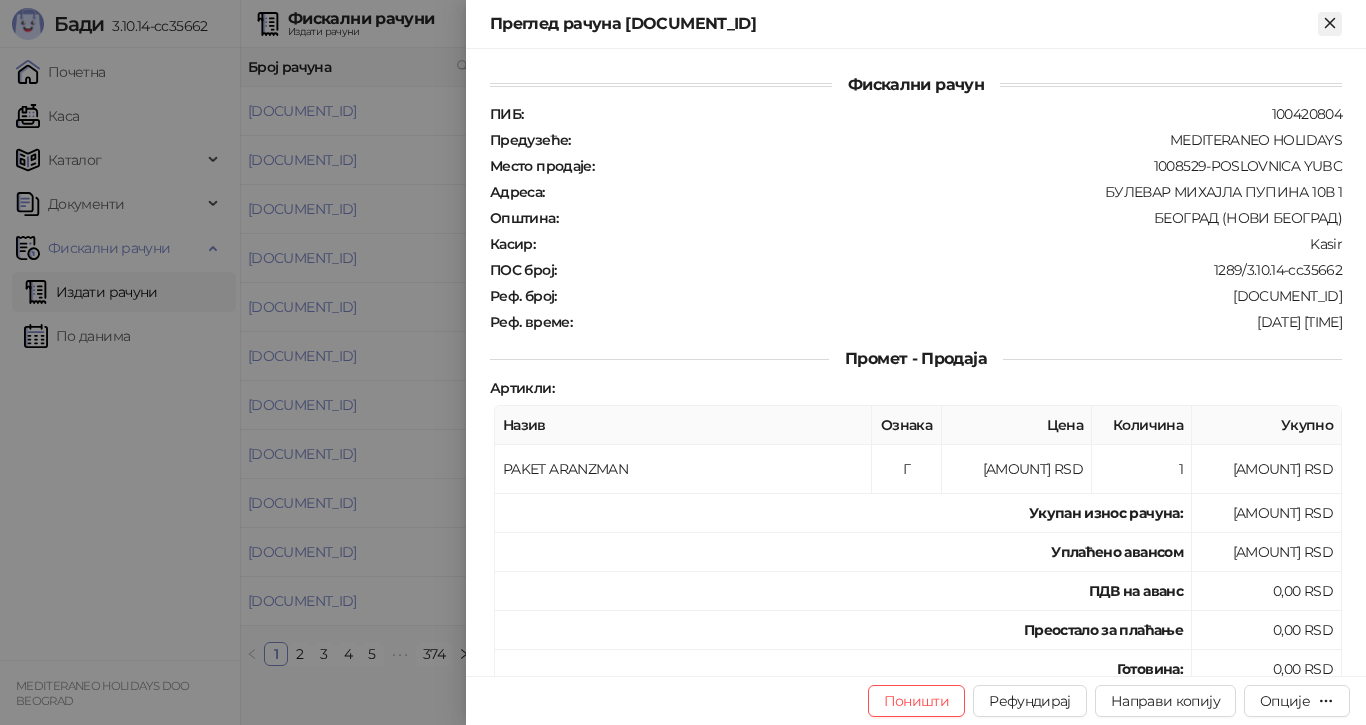click 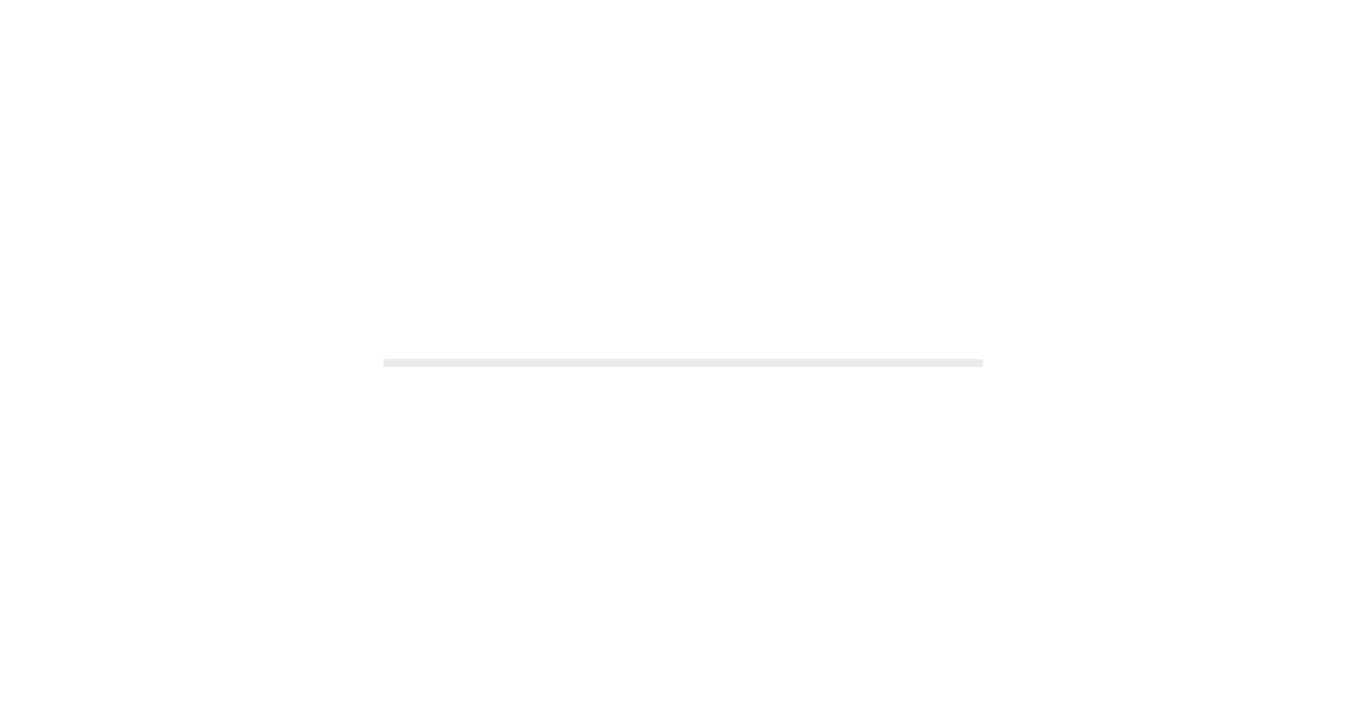 scroll, scrollTop: 0, scrollLeft: 0, axis: both 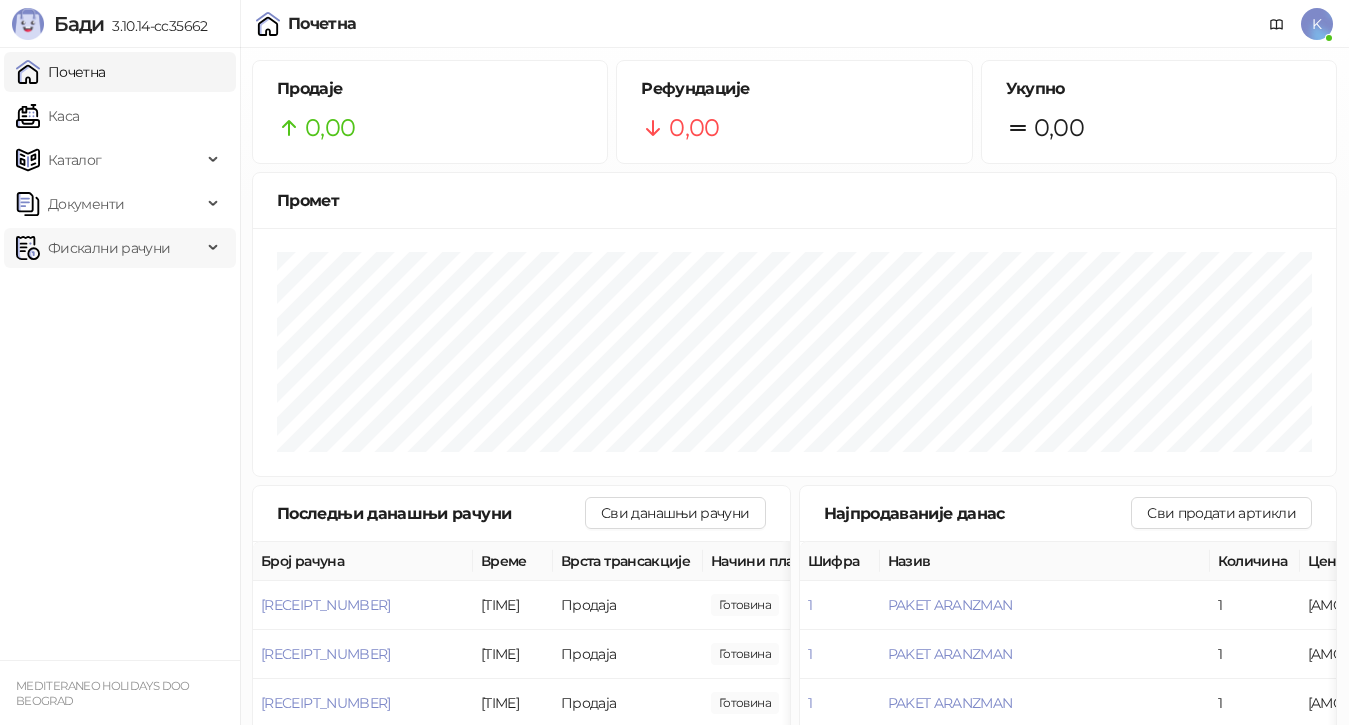 click on "Фискални рачуни" at bounding box center (109, 248) 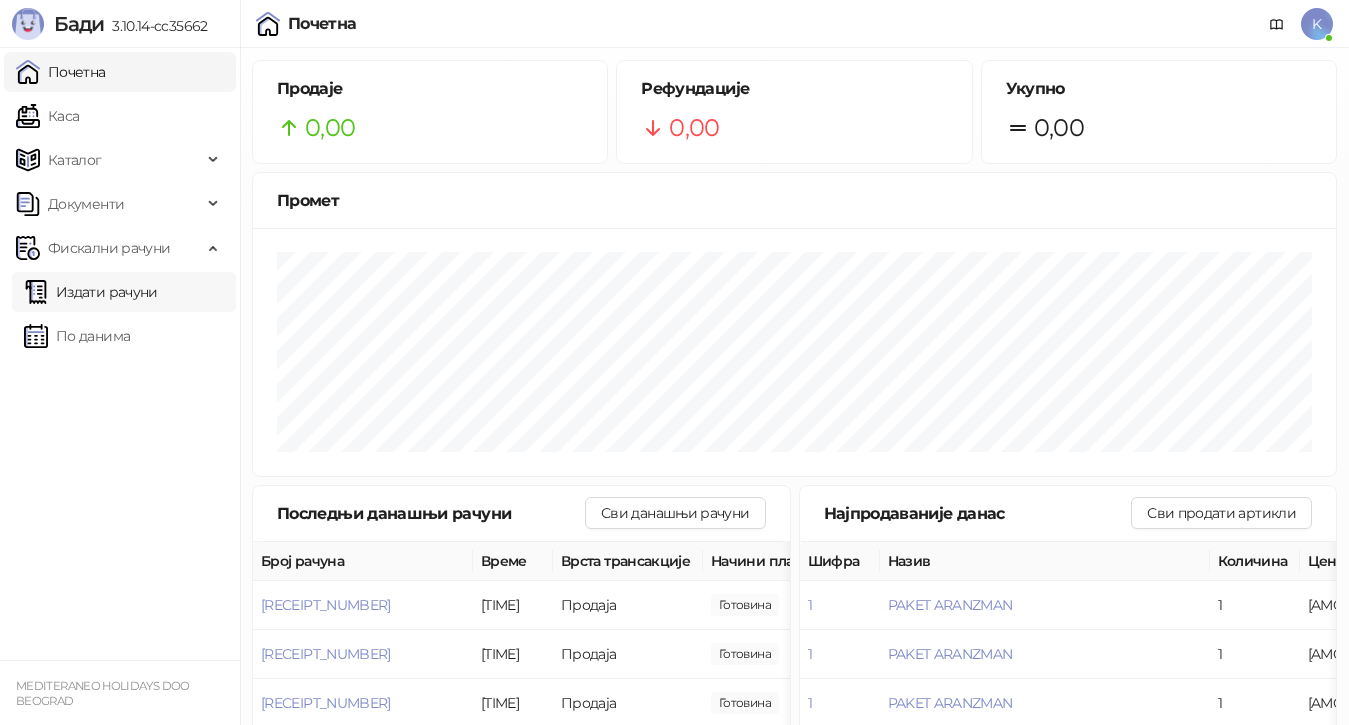 click on "Издати рачуни" at bounding box center (91, 292) 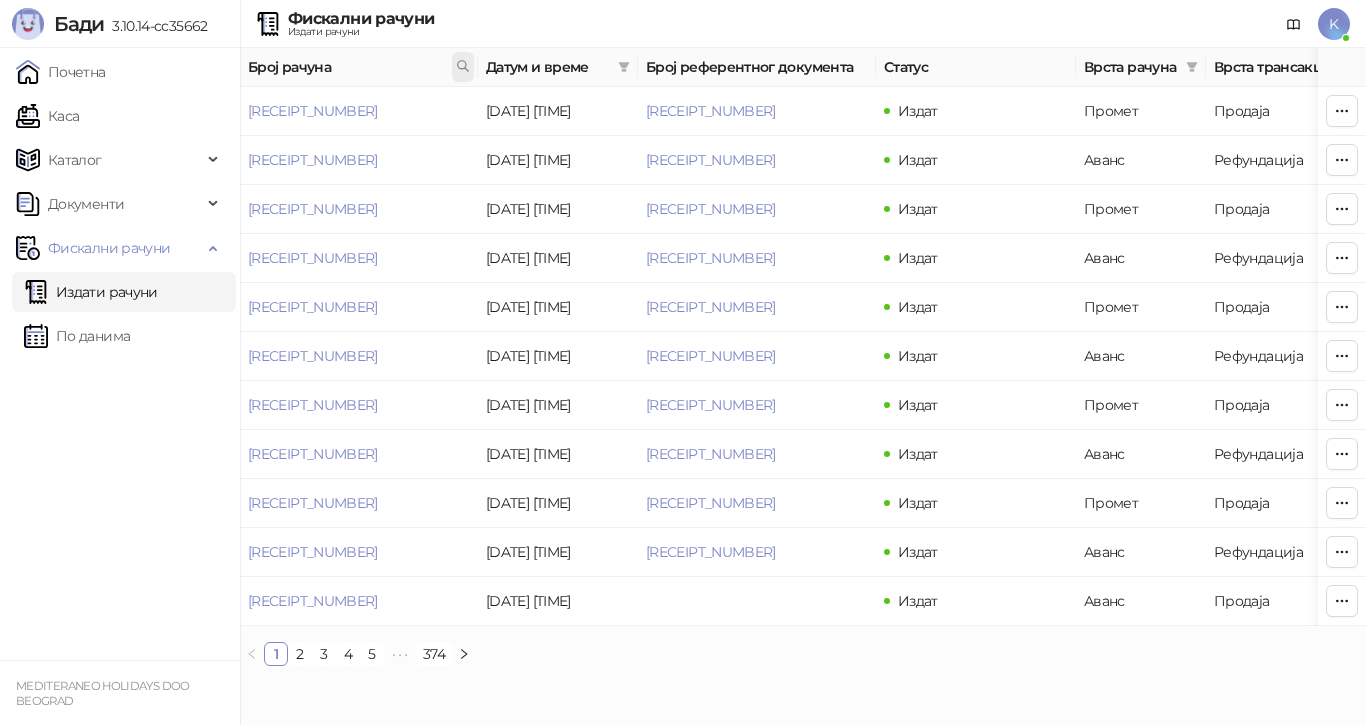 click 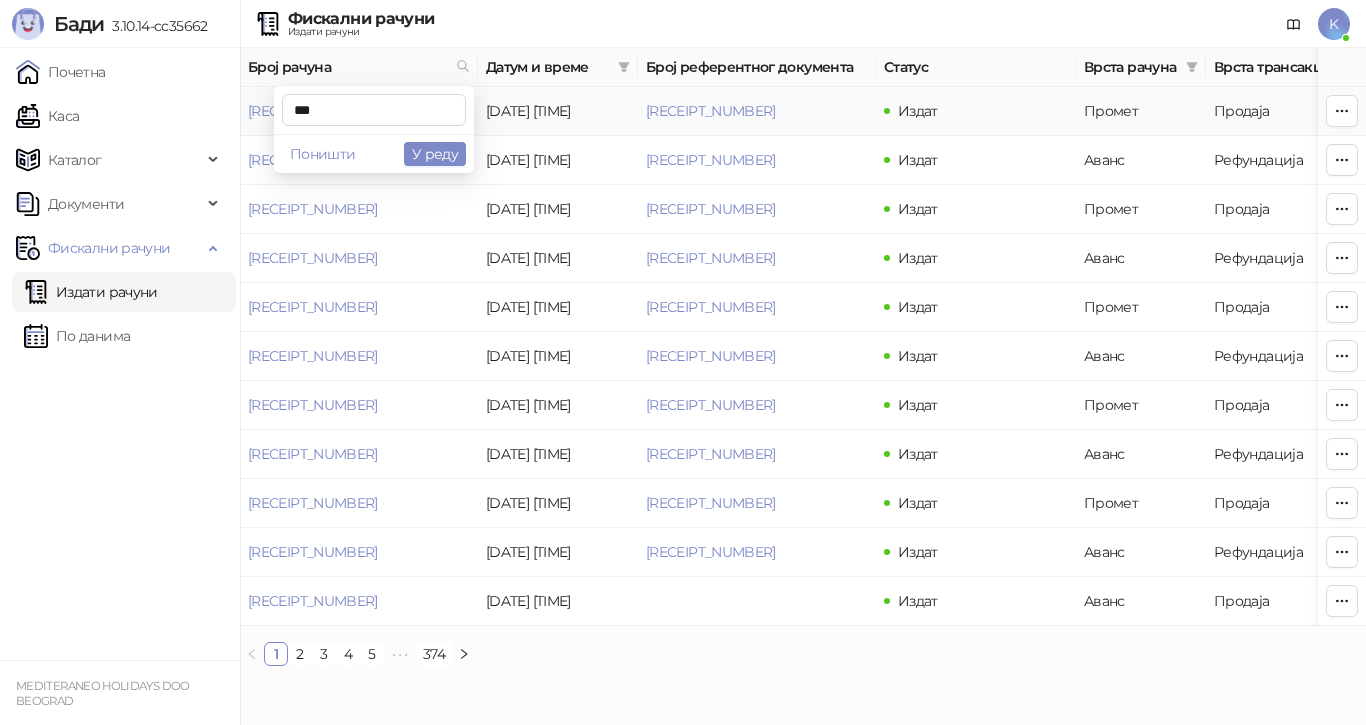 type on "*" 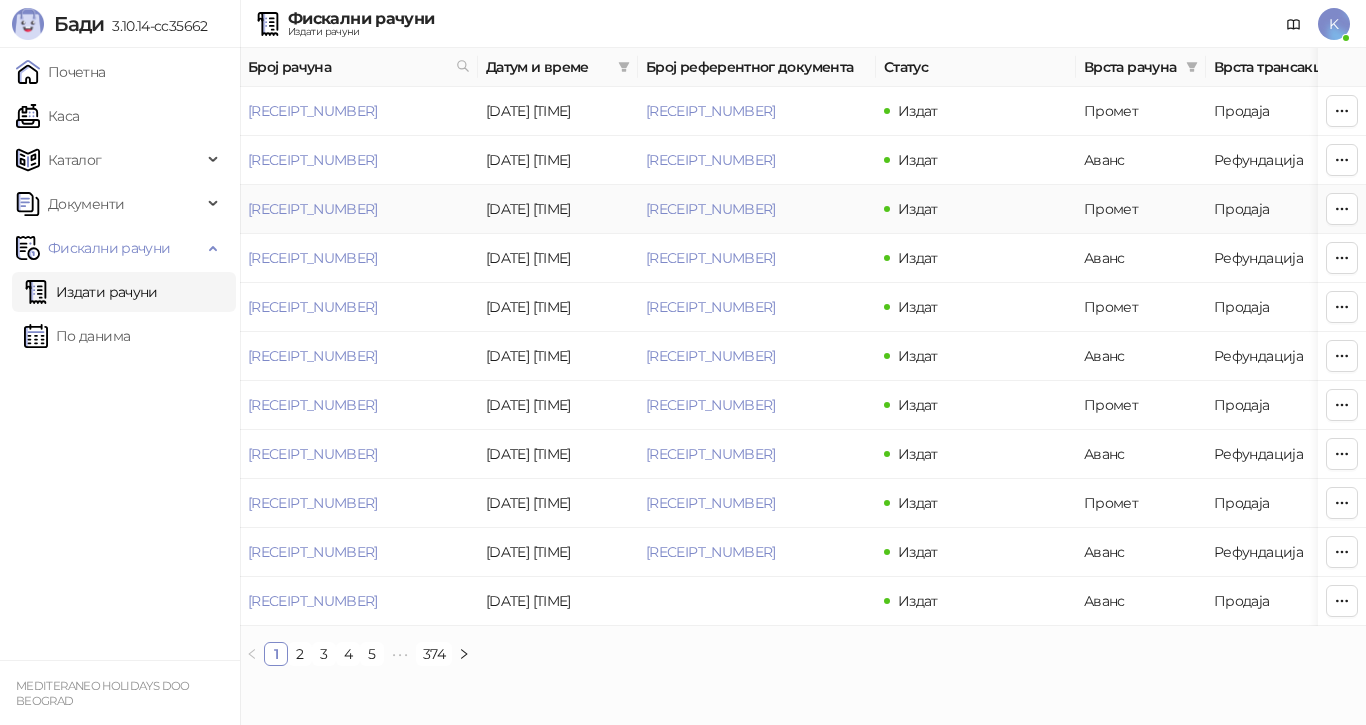 drag, startPoint x: 246, startPoint y: 212, endPoint x: 426, endPoint y: 212, distance: 180 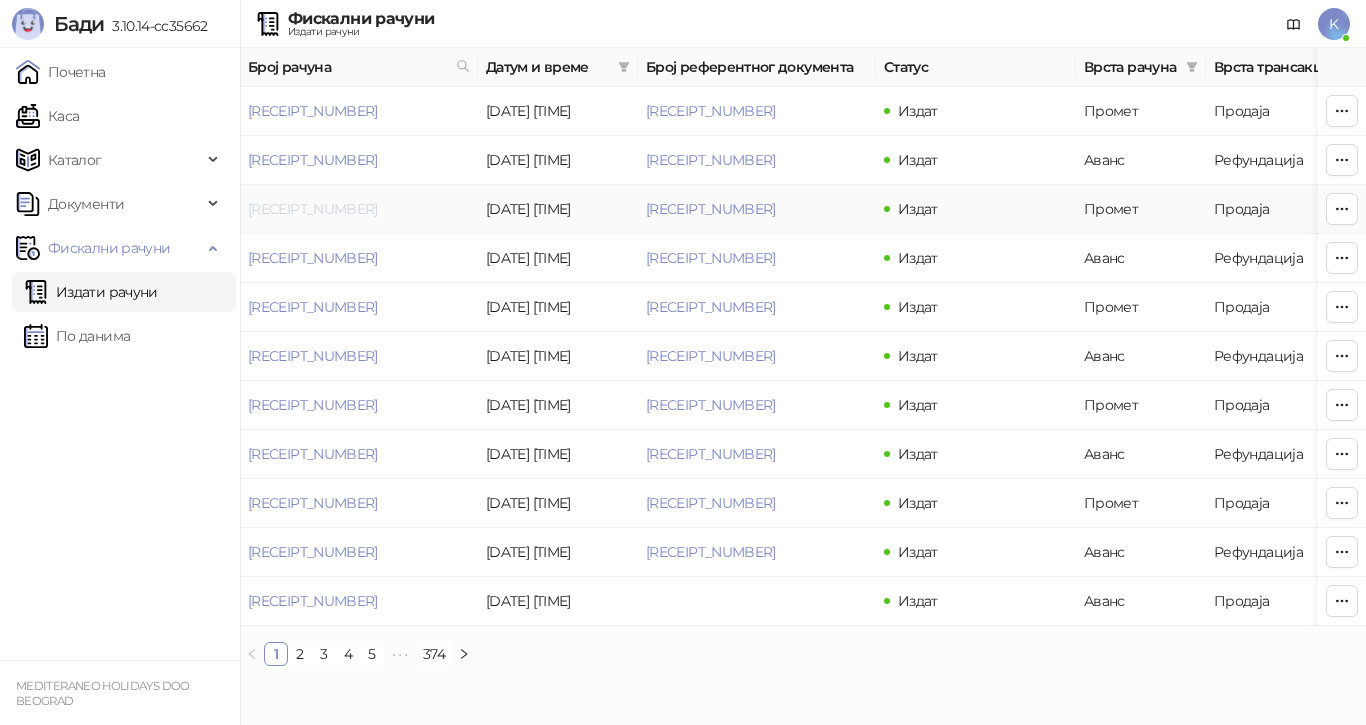 copy on "[REFERENCE]" 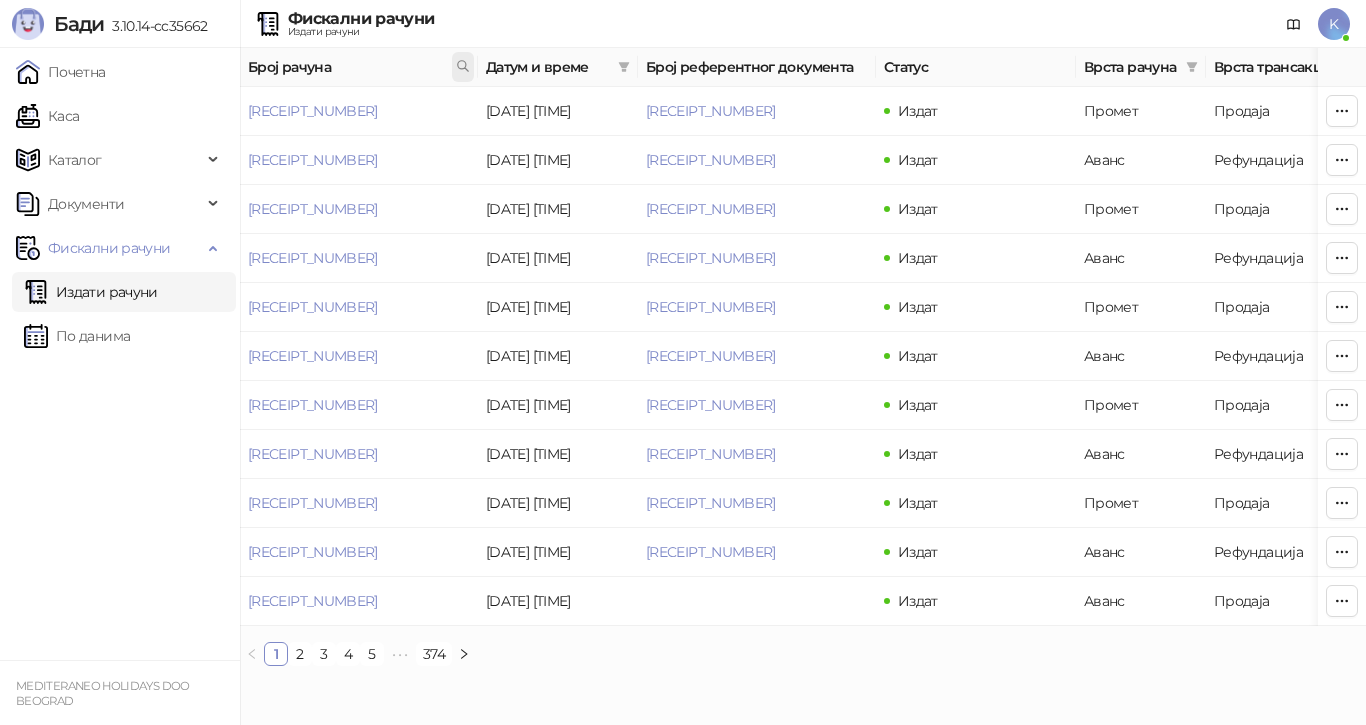 click 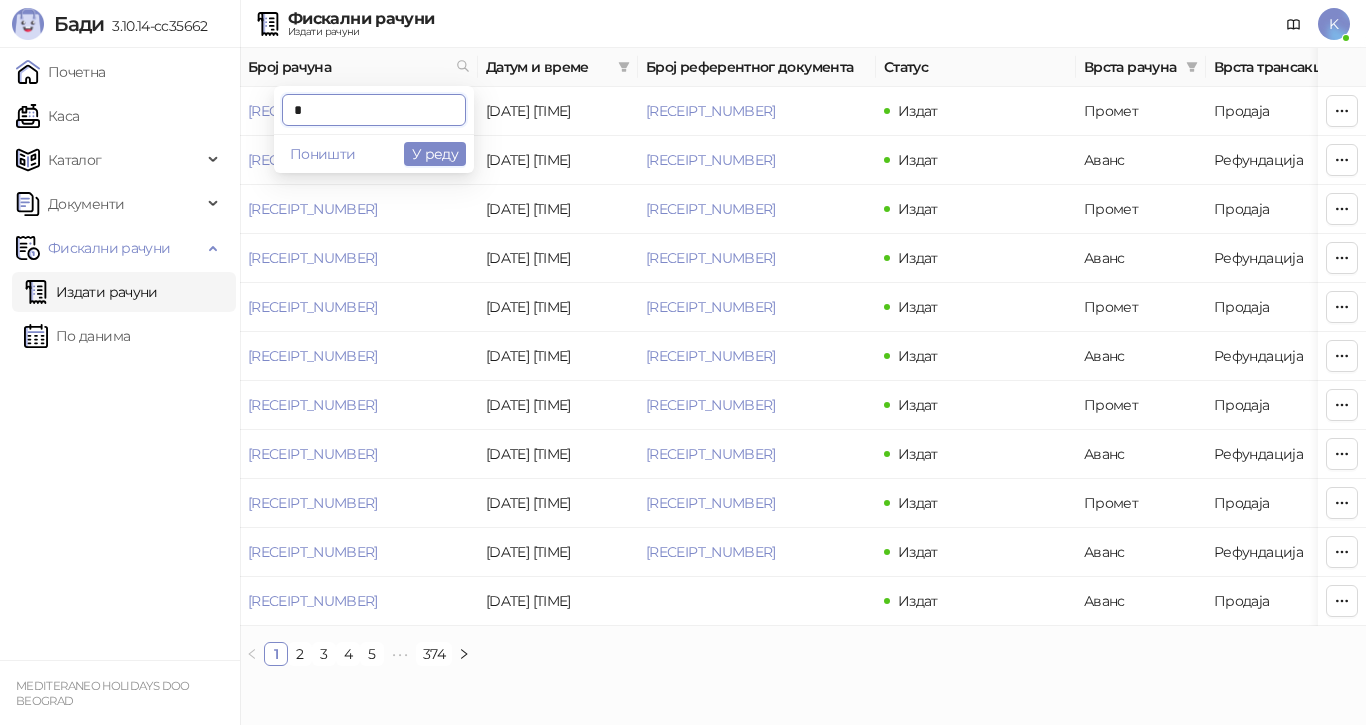 paste on "**********" 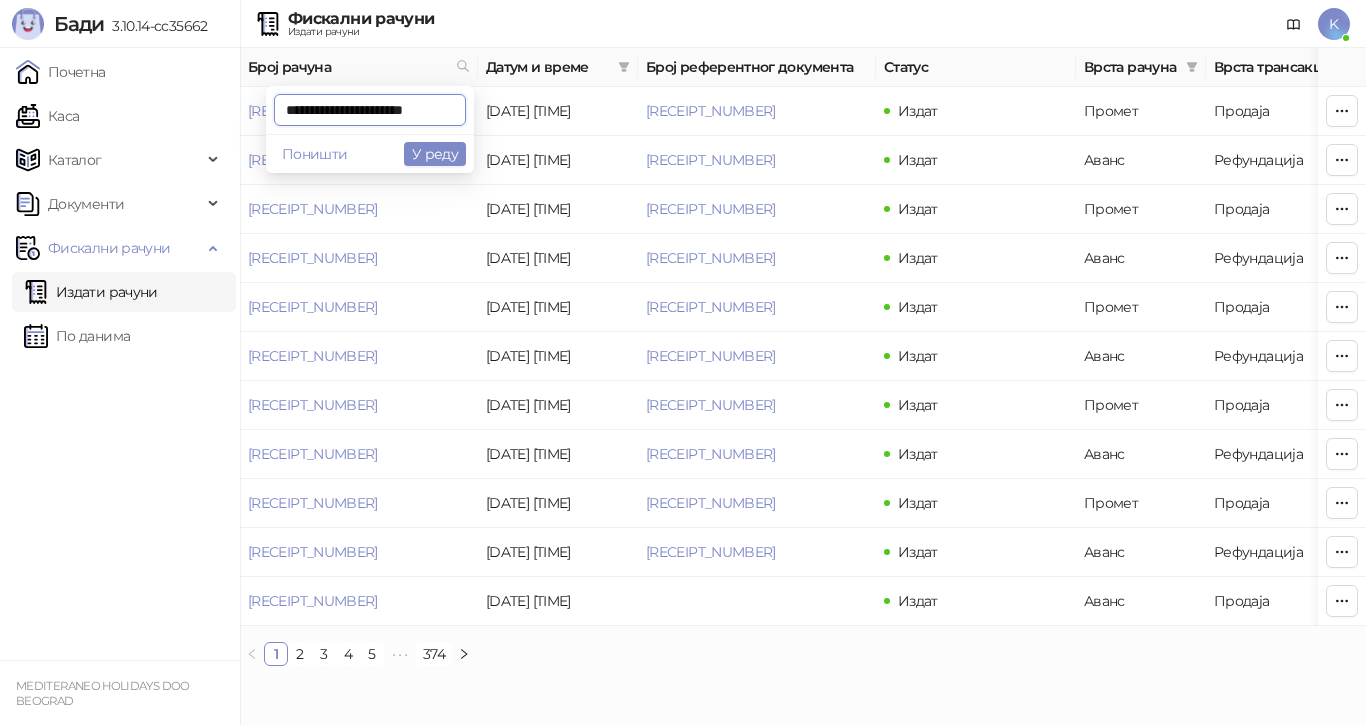 scroll, scrollTop: 0, scrollLeft: 9, axis: horizontal 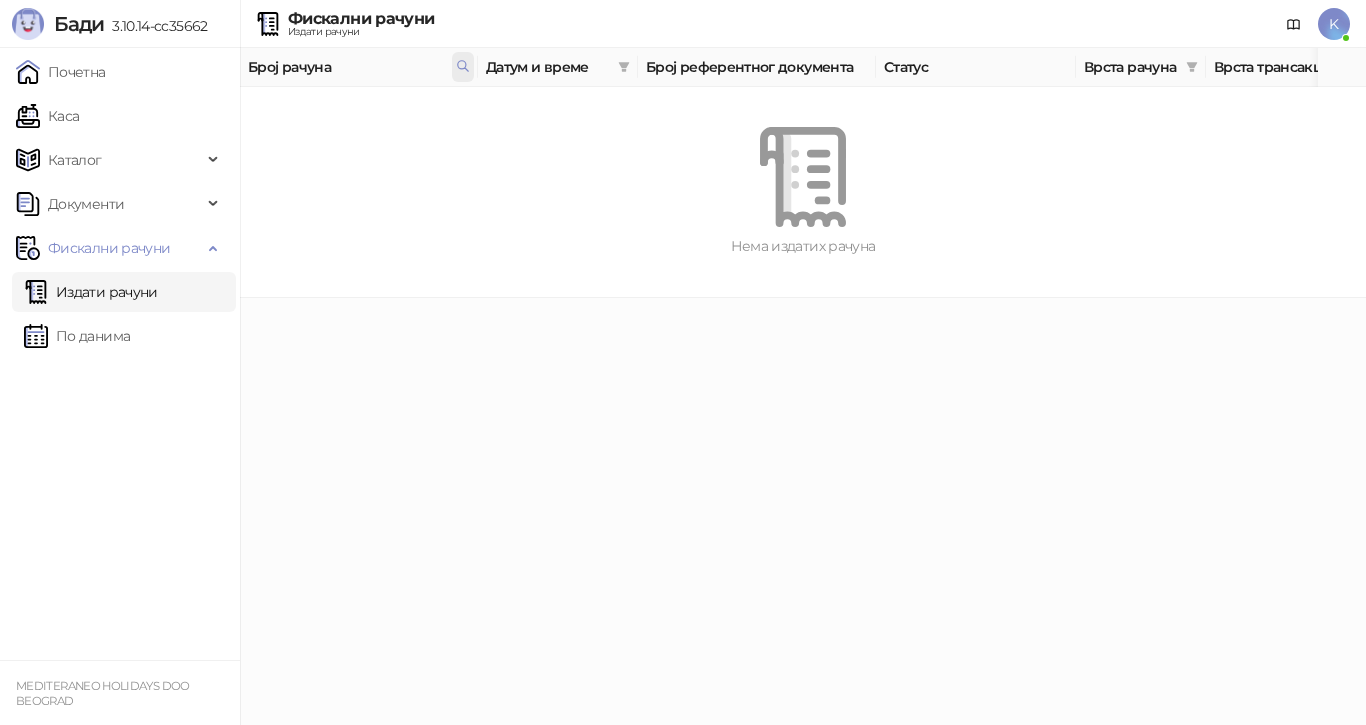 click 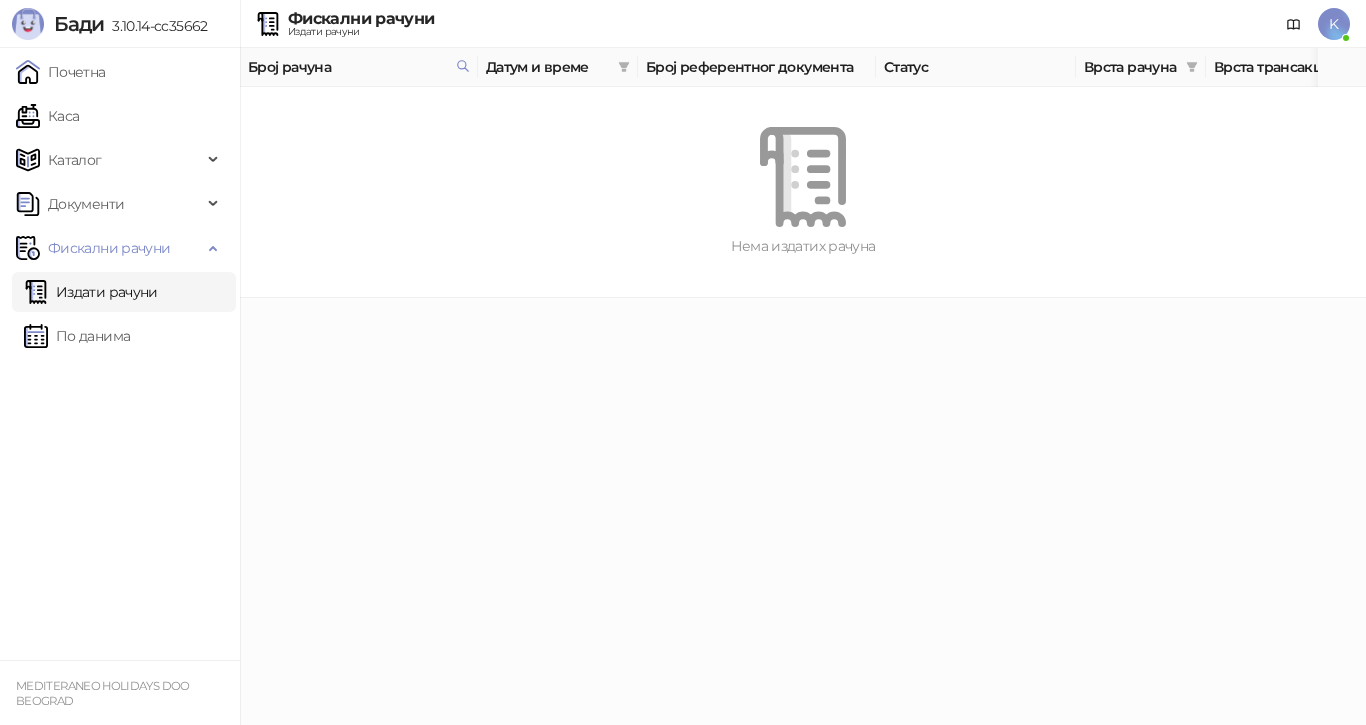 scroll, scrollTop: 0, scrollLeft: 10, axis: horizontal 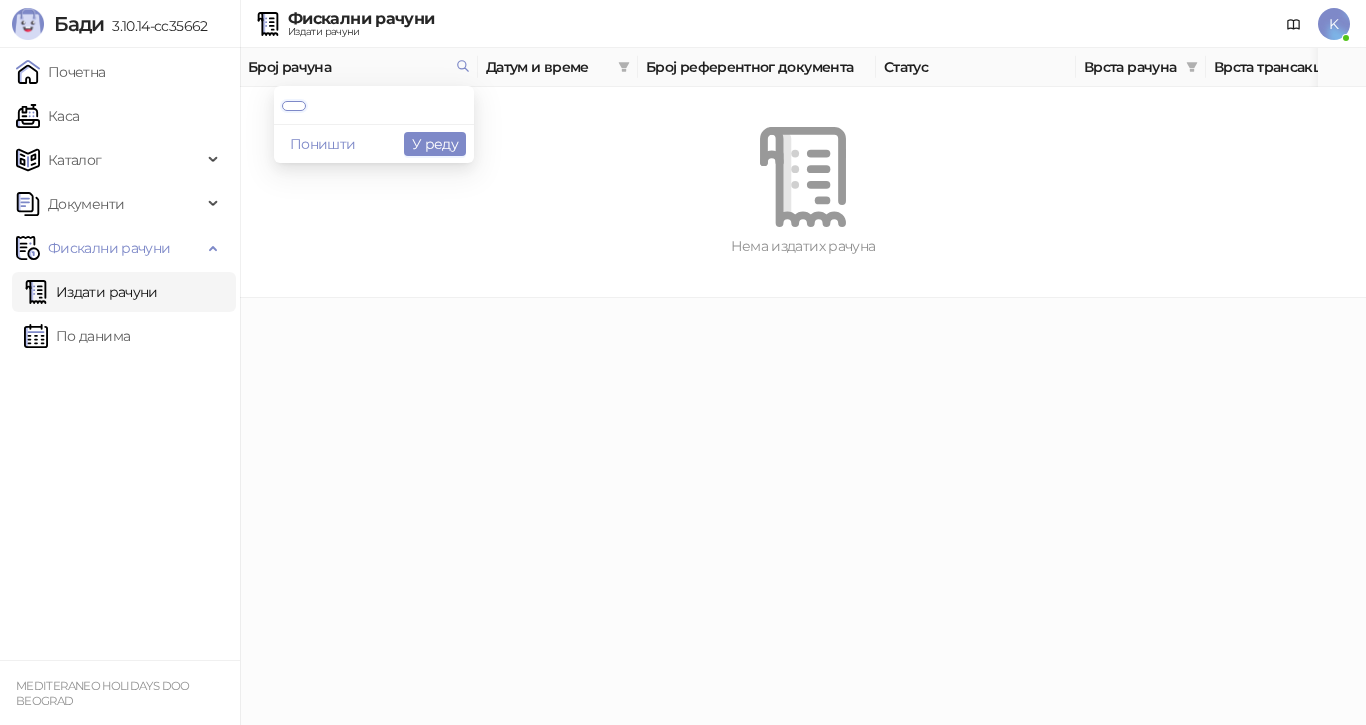 click on "**********" at bounding box center [294, 106] 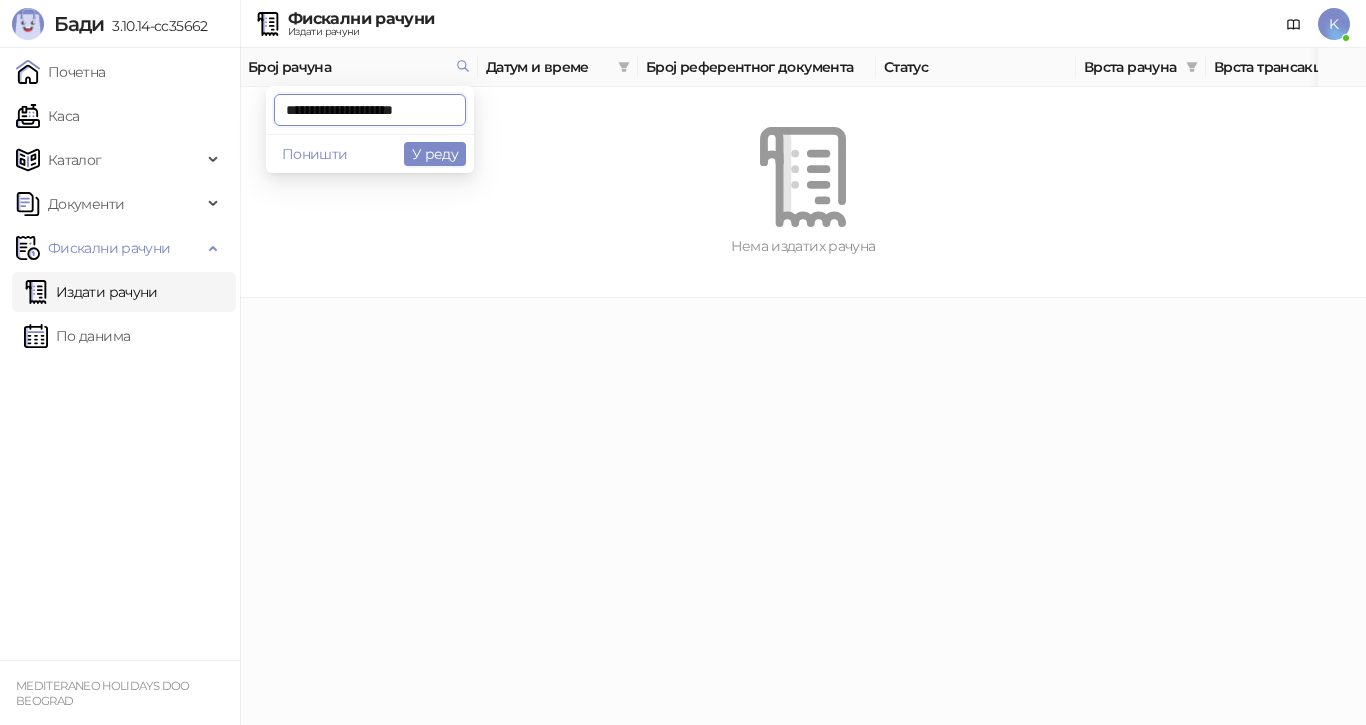 scroll, scrollTop: 0, scrollLeft: 0, axis: both 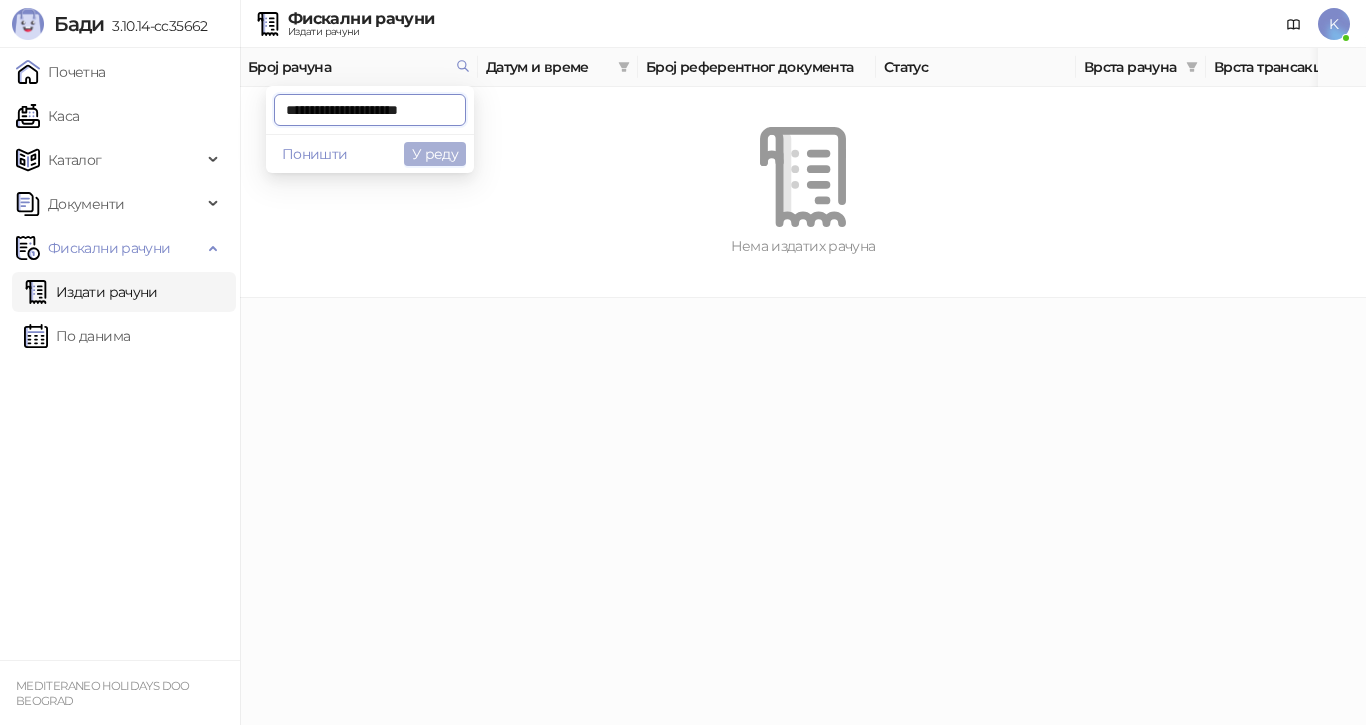 type on "**********" 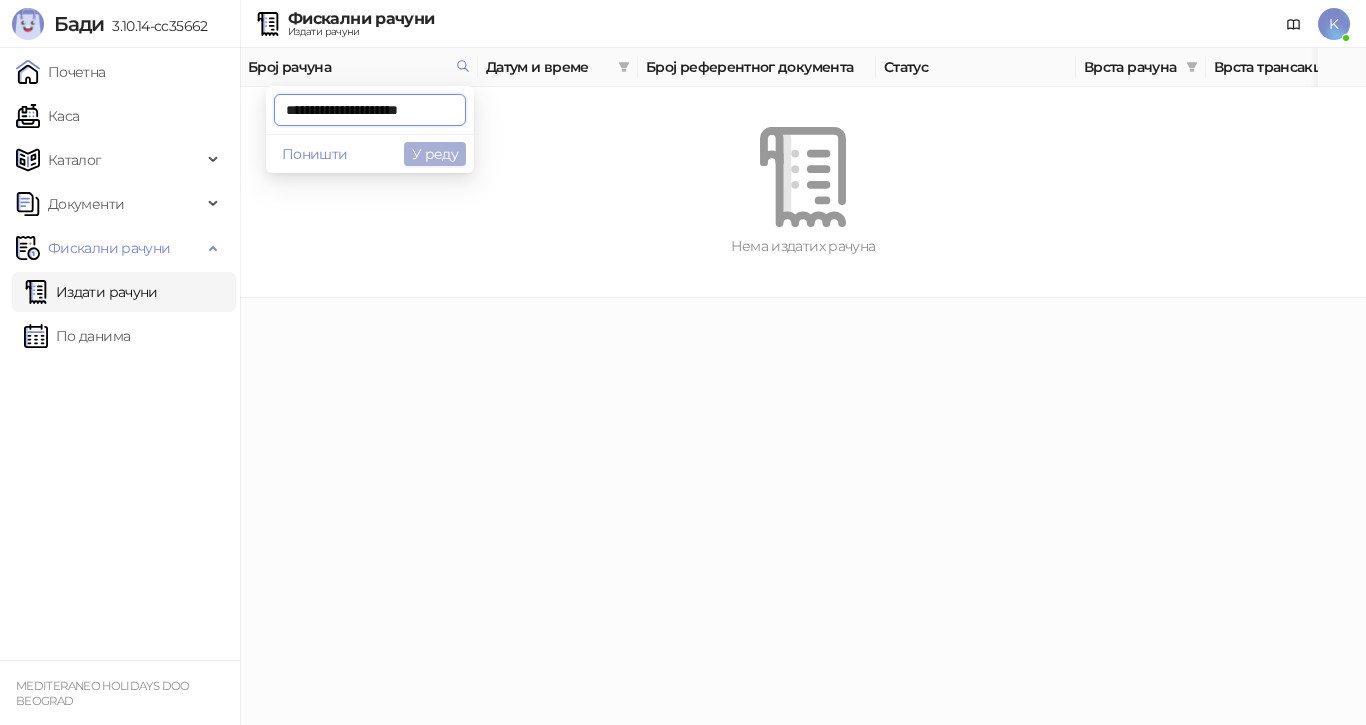 click on "У реду" at bounding box center [435, 154] 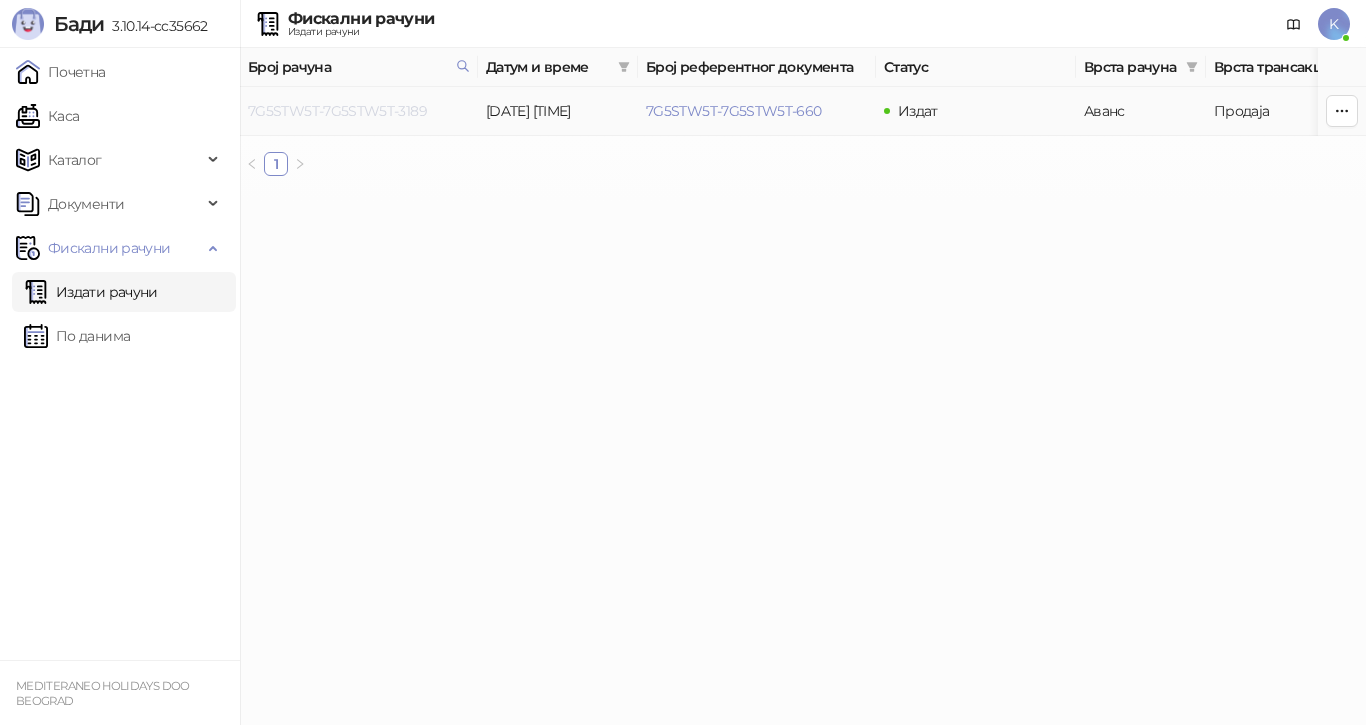 click on "7G5STW5T-7G5STW5T-3189" at bounding box center (337, 111) 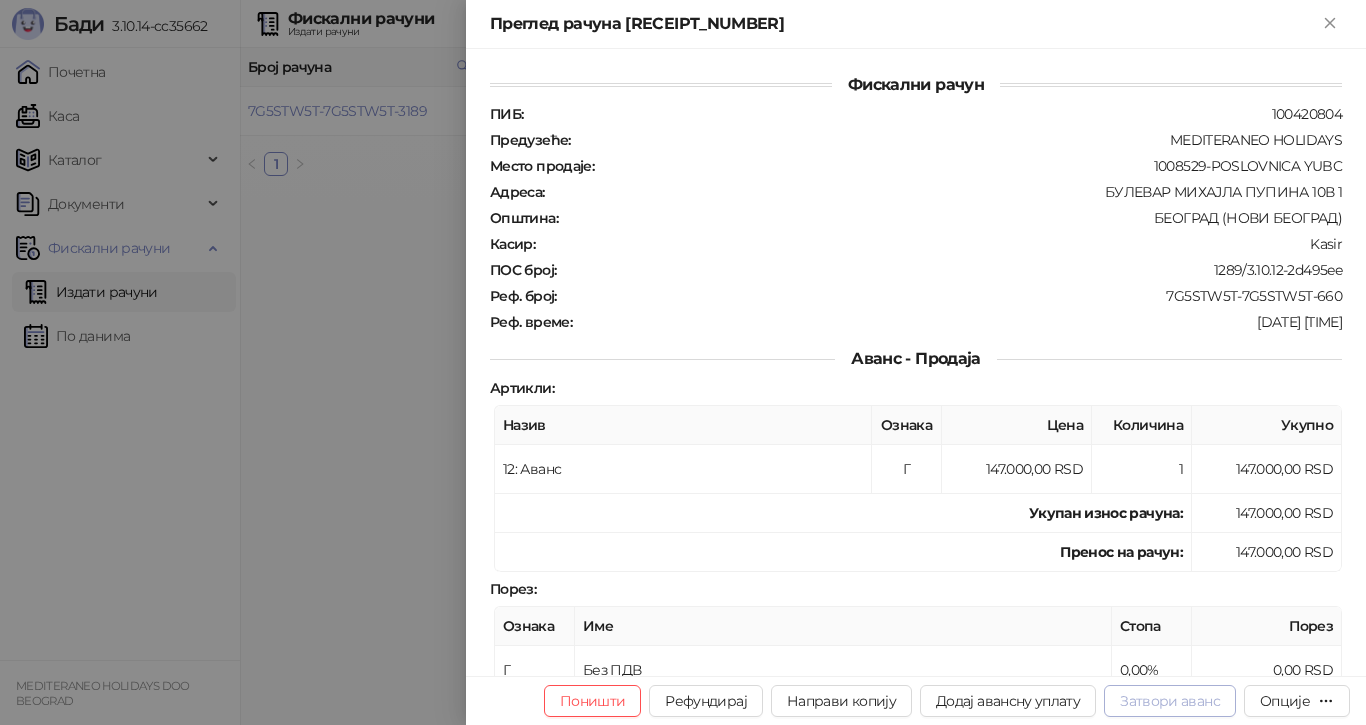 click on "Затвори аванс" at bounding box center [1170, 701] 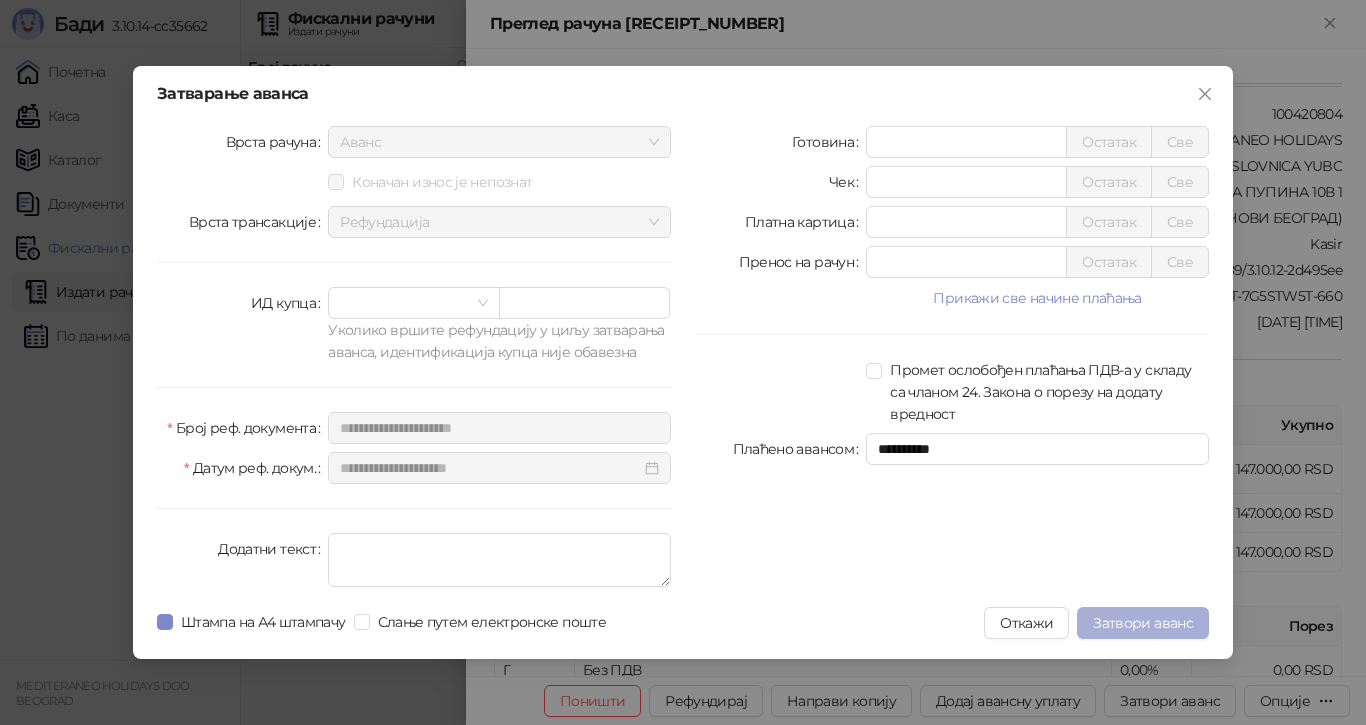 click on "Затвори аванс" at bounding box center (1143, 623) 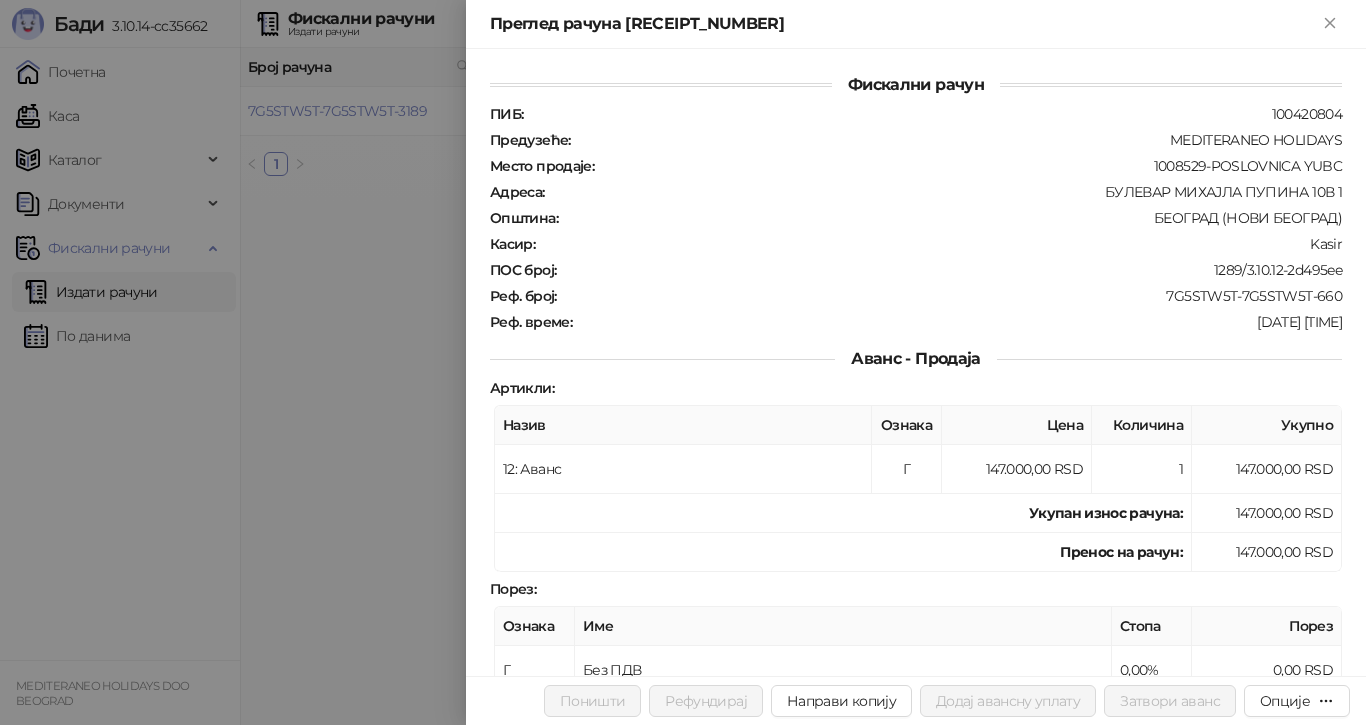 click 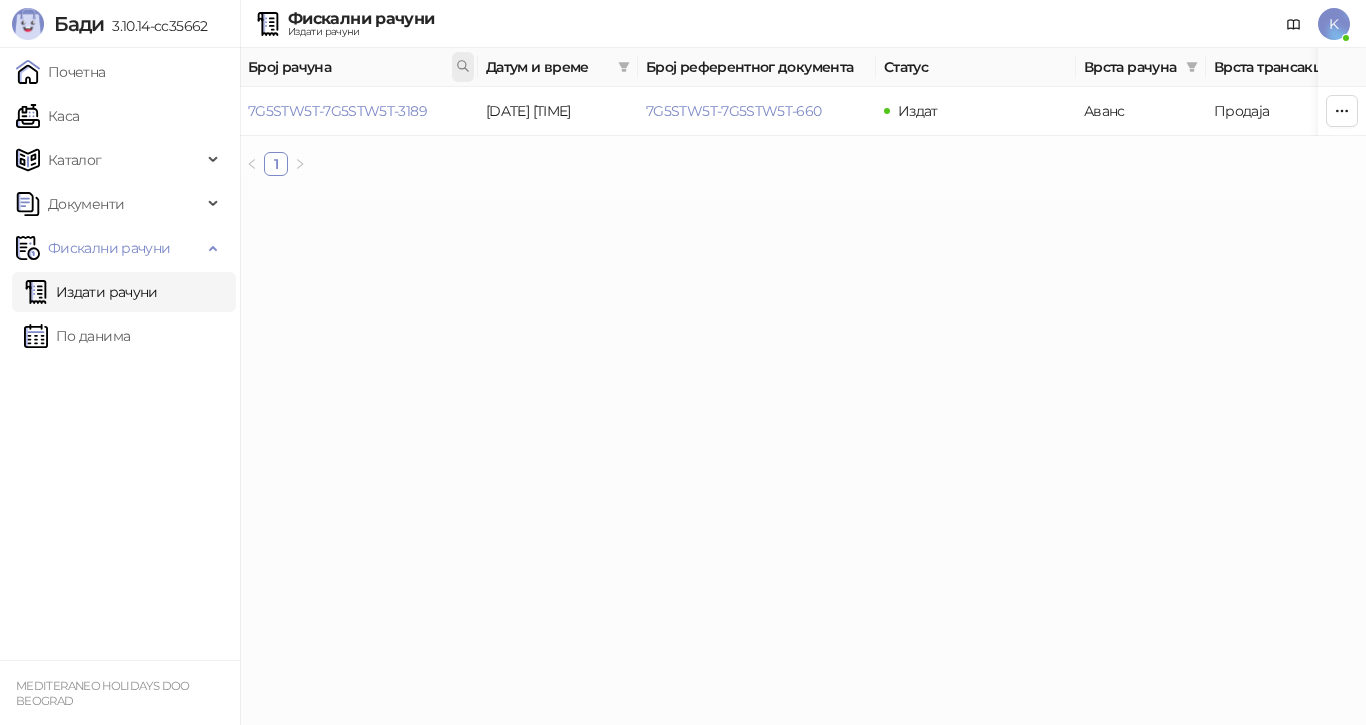 click 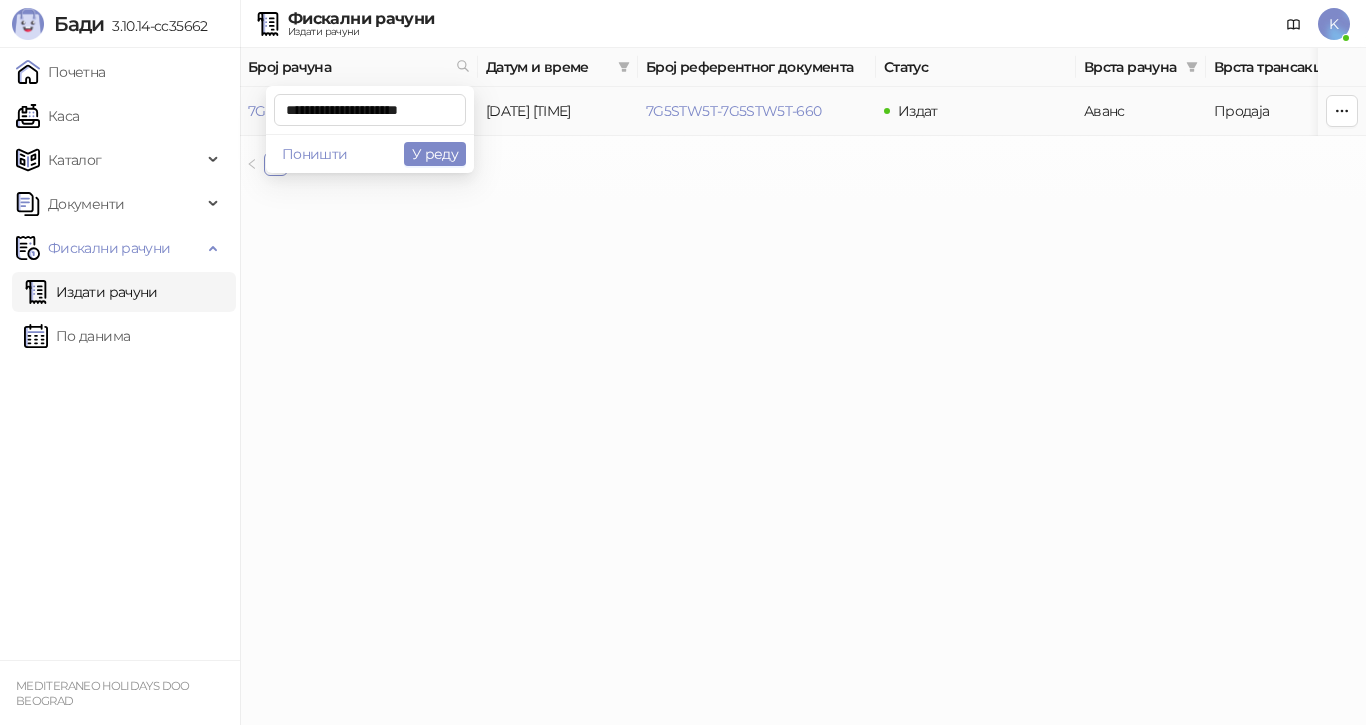 scroll, scrollTop: 0, scrollLeft: 10, axis: horizontal 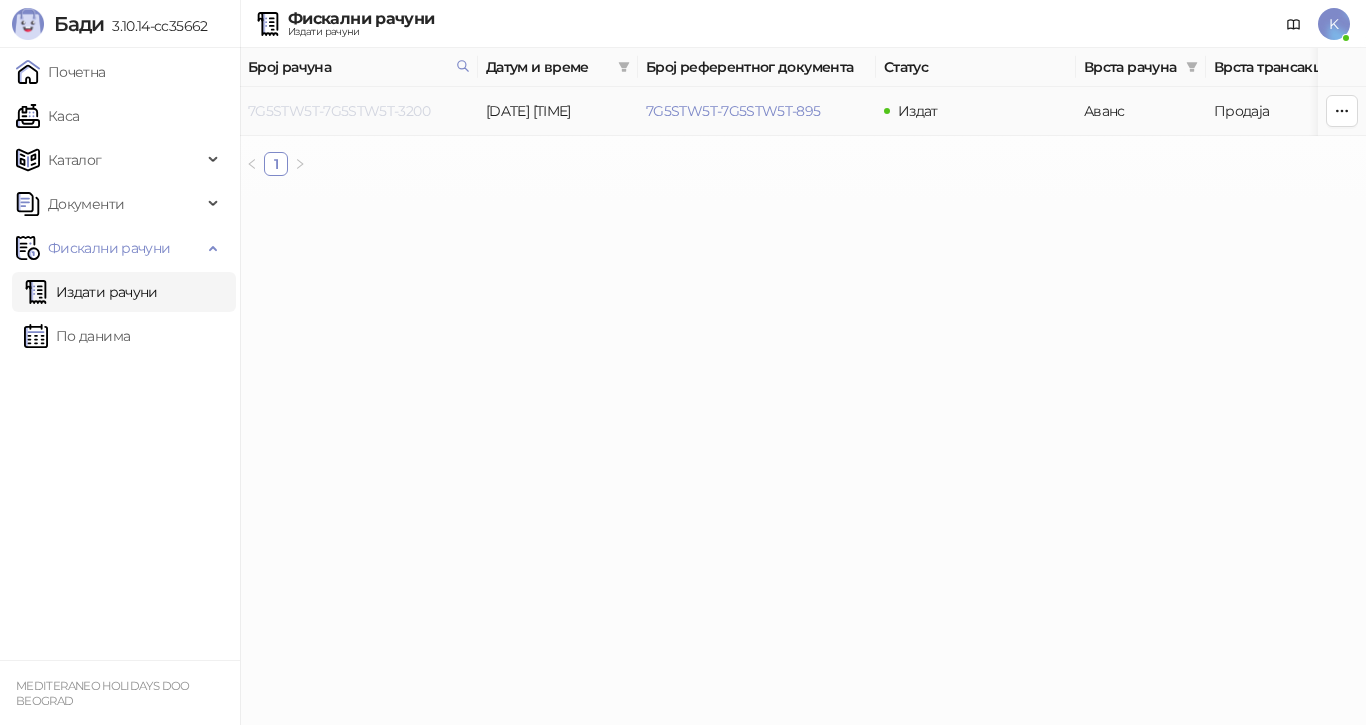 click on "7G5STW5T-7G5STW5T-3200" at bounding box center (339, 111) 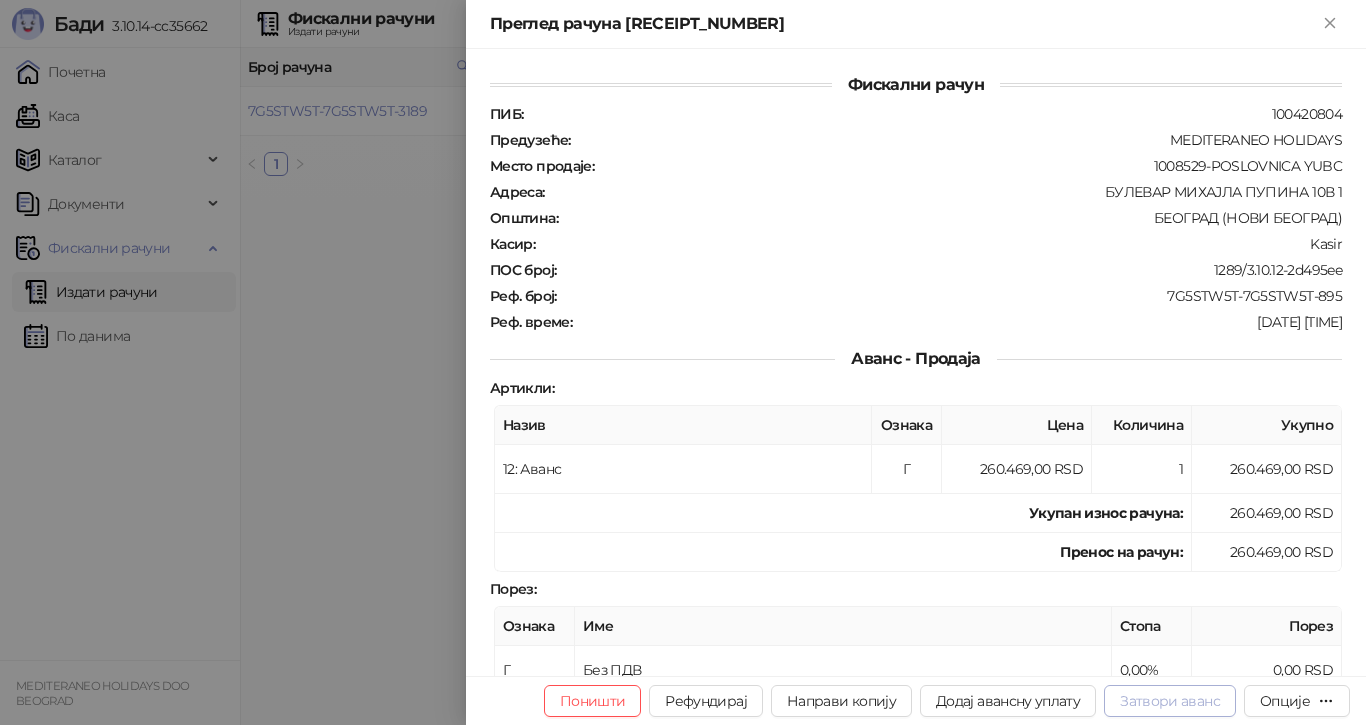 click on "Затвори аванс" at bounding box center (1170, 701) 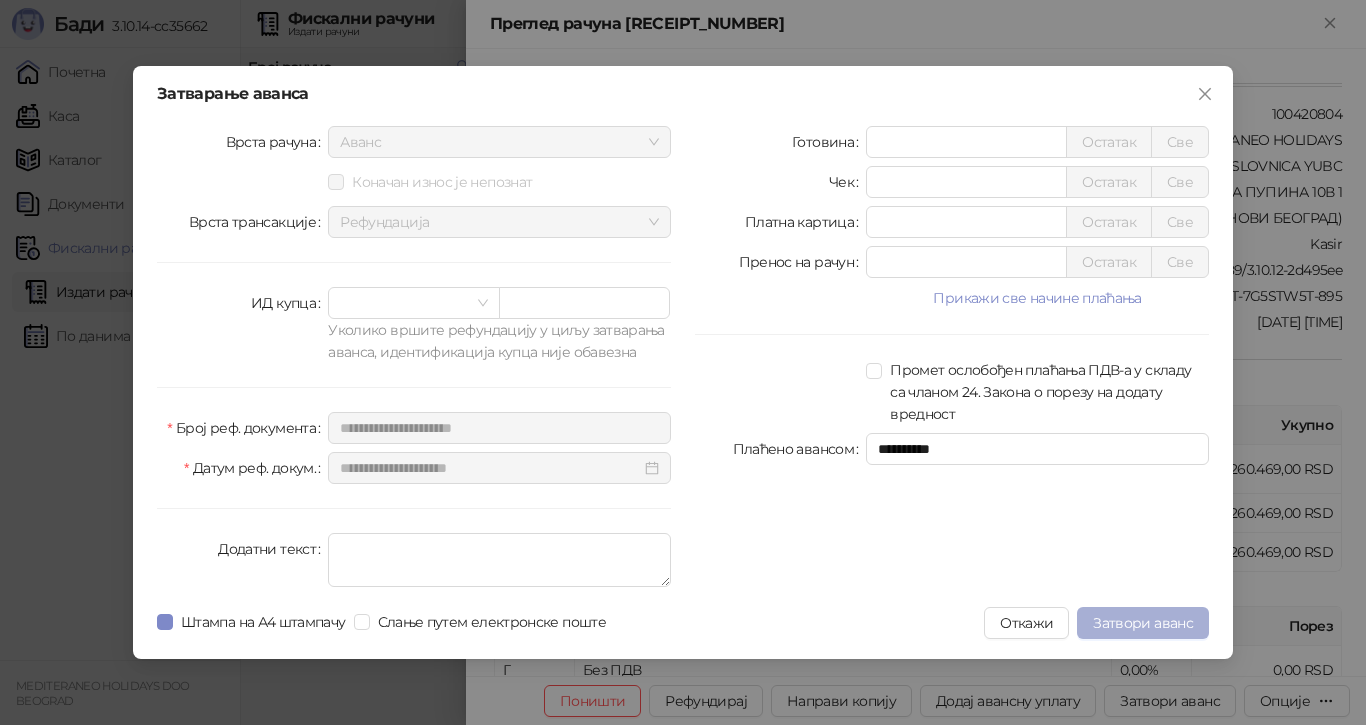 click on "Затвори аванс" at bounding box center (1143, 623) 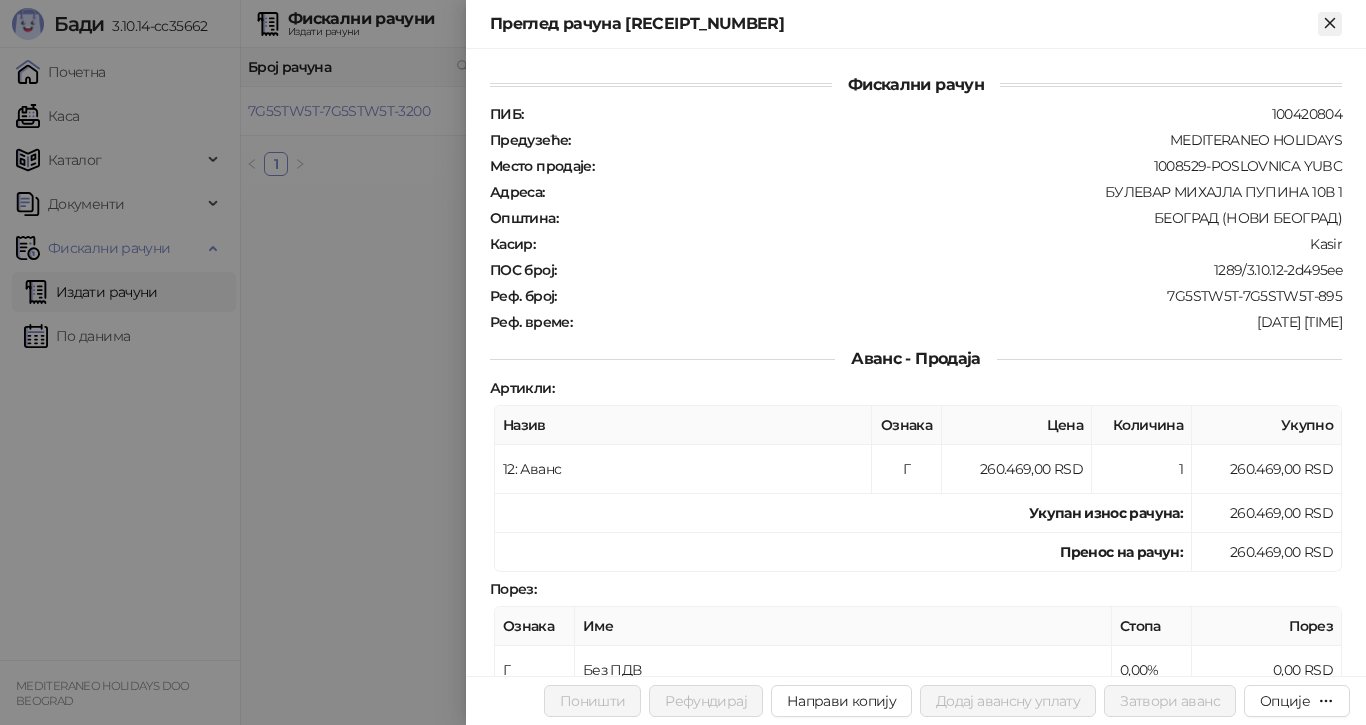 click 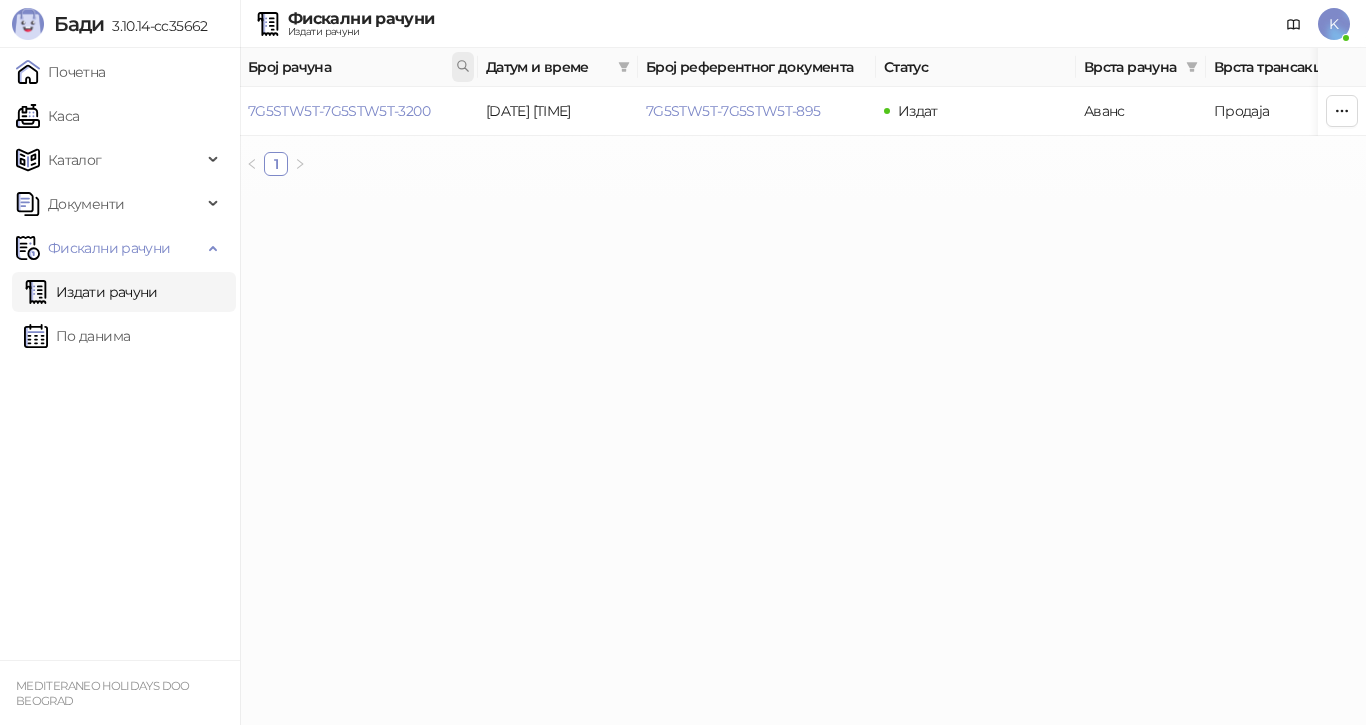 click 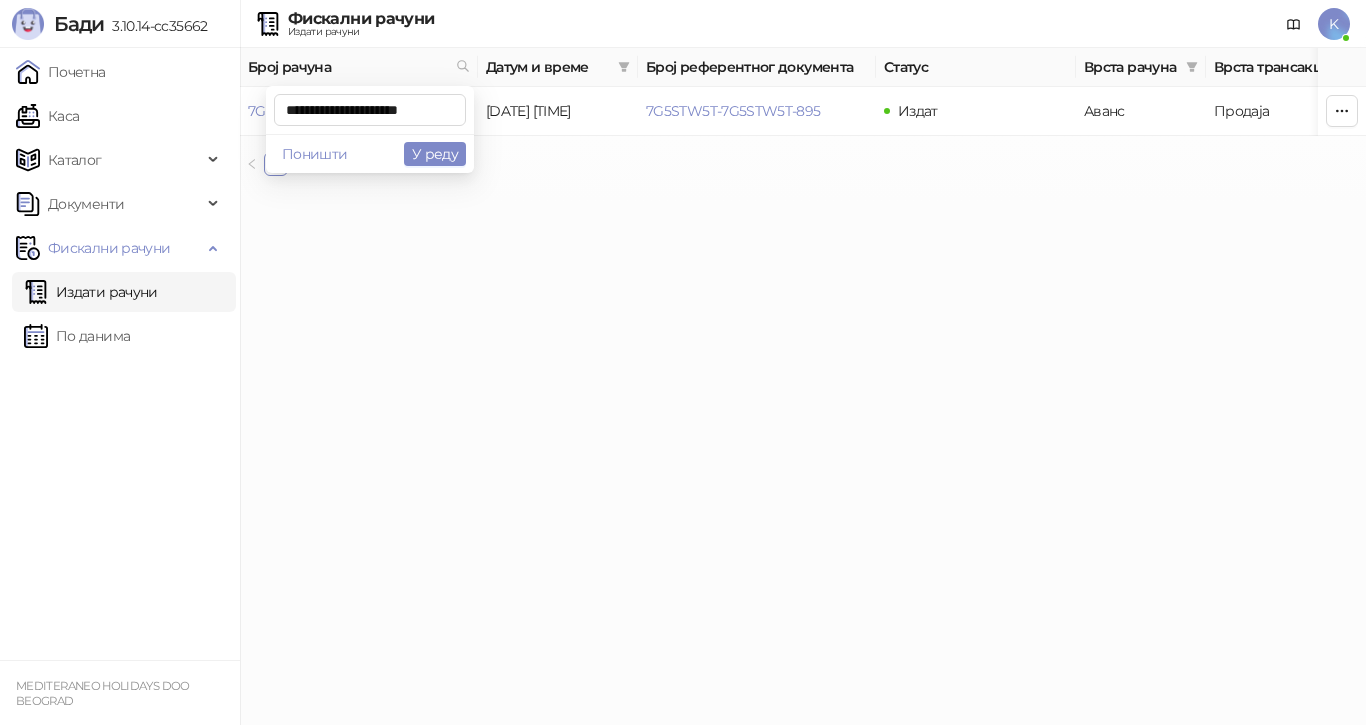 scroll, scrollTop: 0, scrollLeft: 9, axis: horizontal 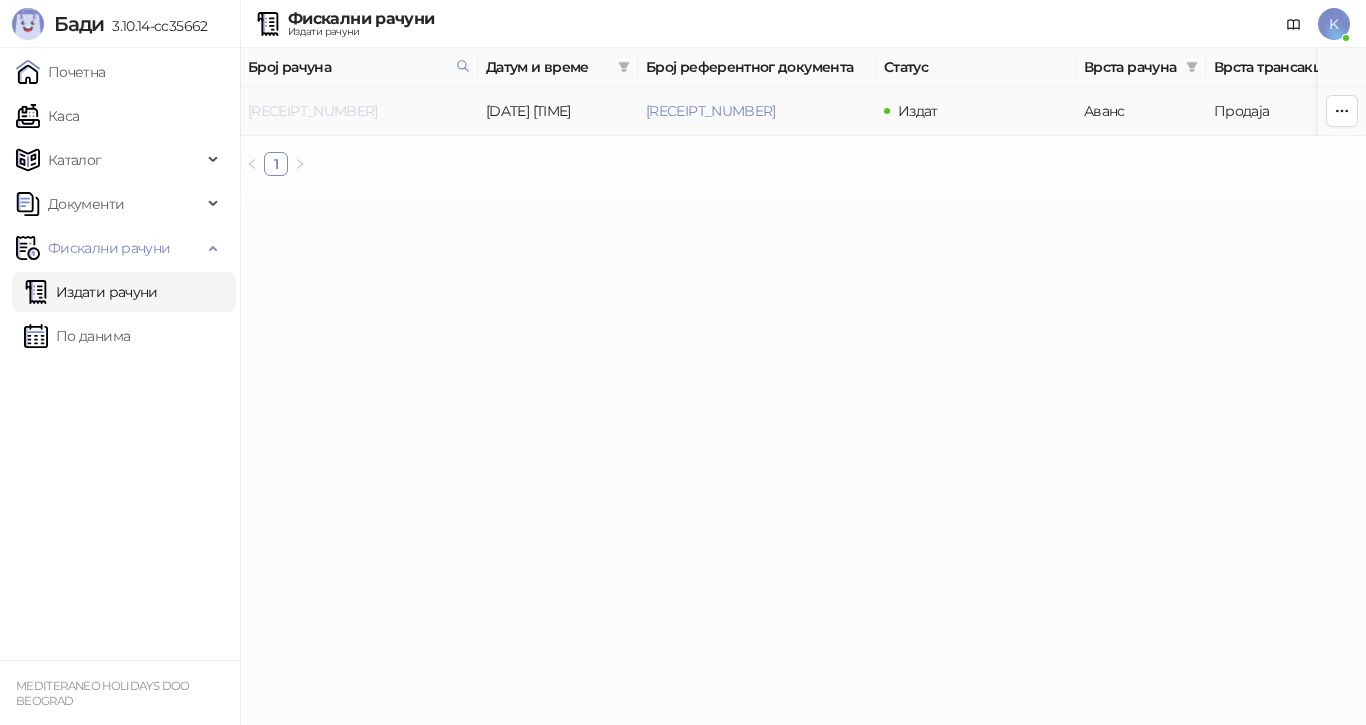 click on "[REFERENCE]" at bounding box center [313, 111] 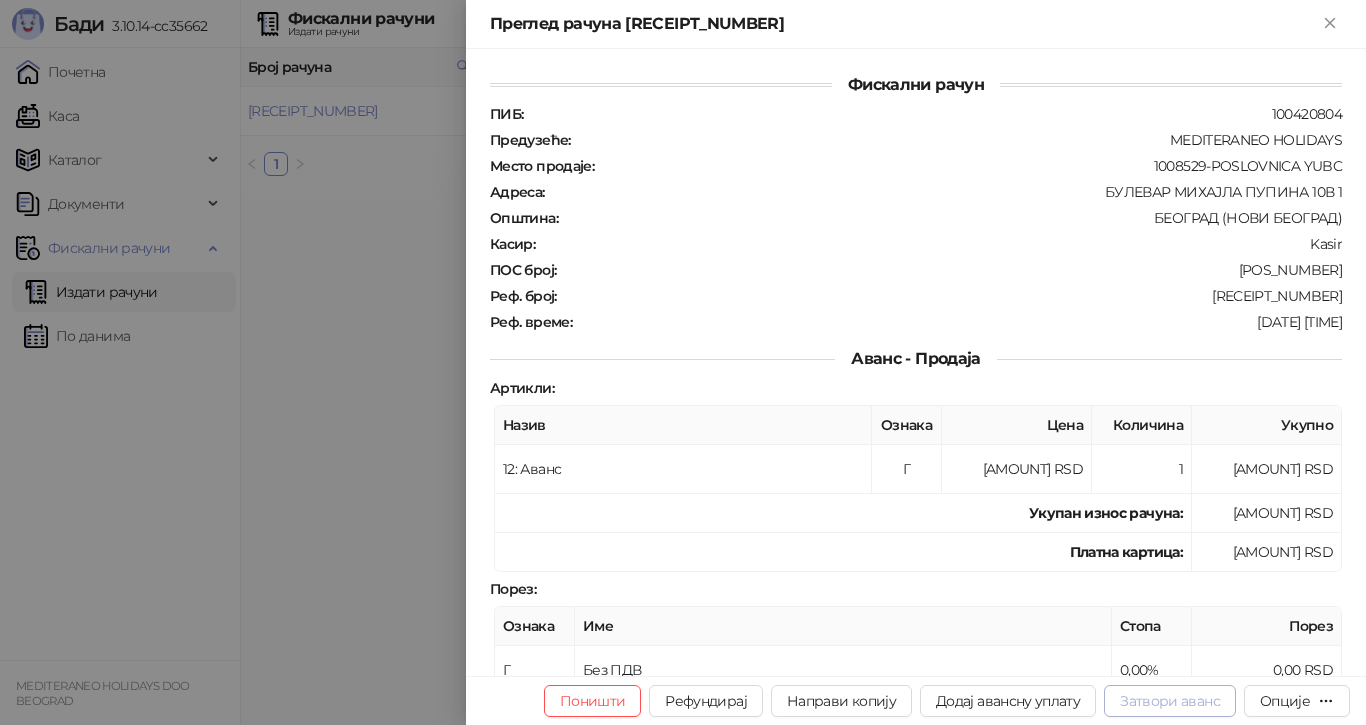 click on "Затвори аванс" at bounding box center [1170, 701] 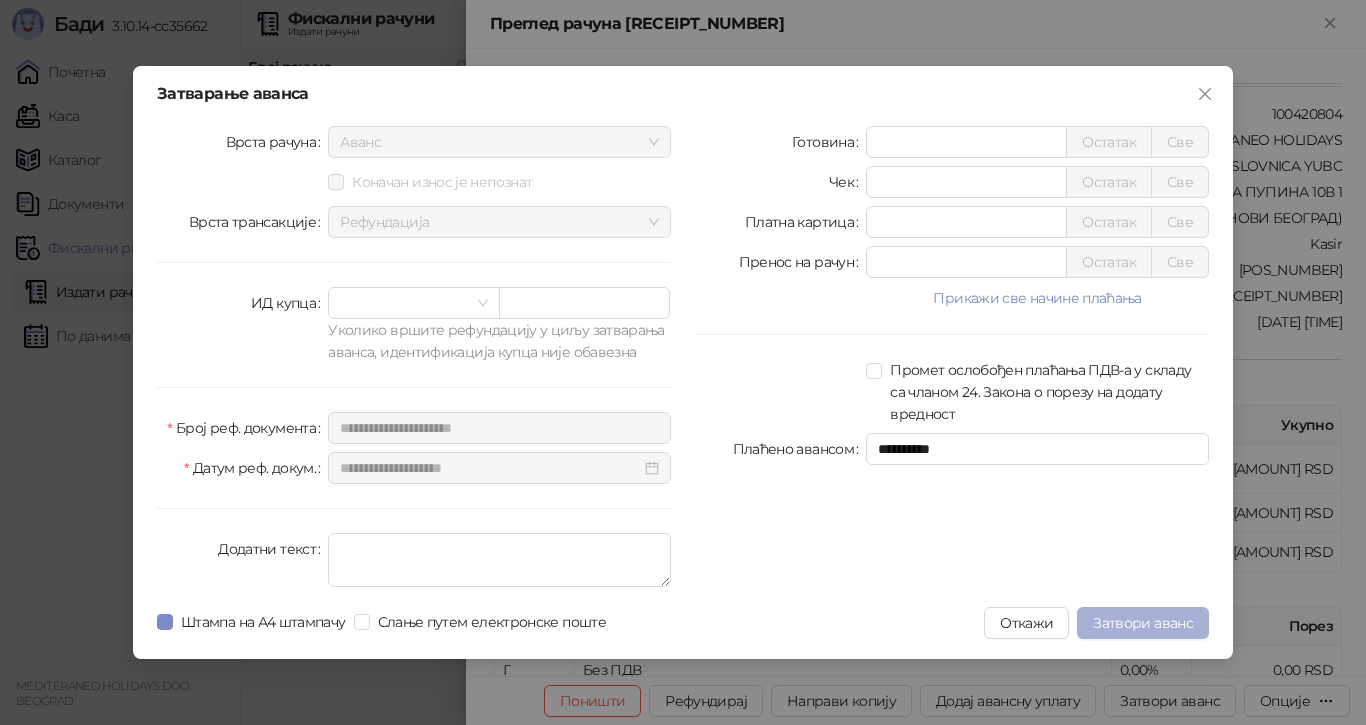 click on "Затвори аванс" at bounding box center [1143, 623] 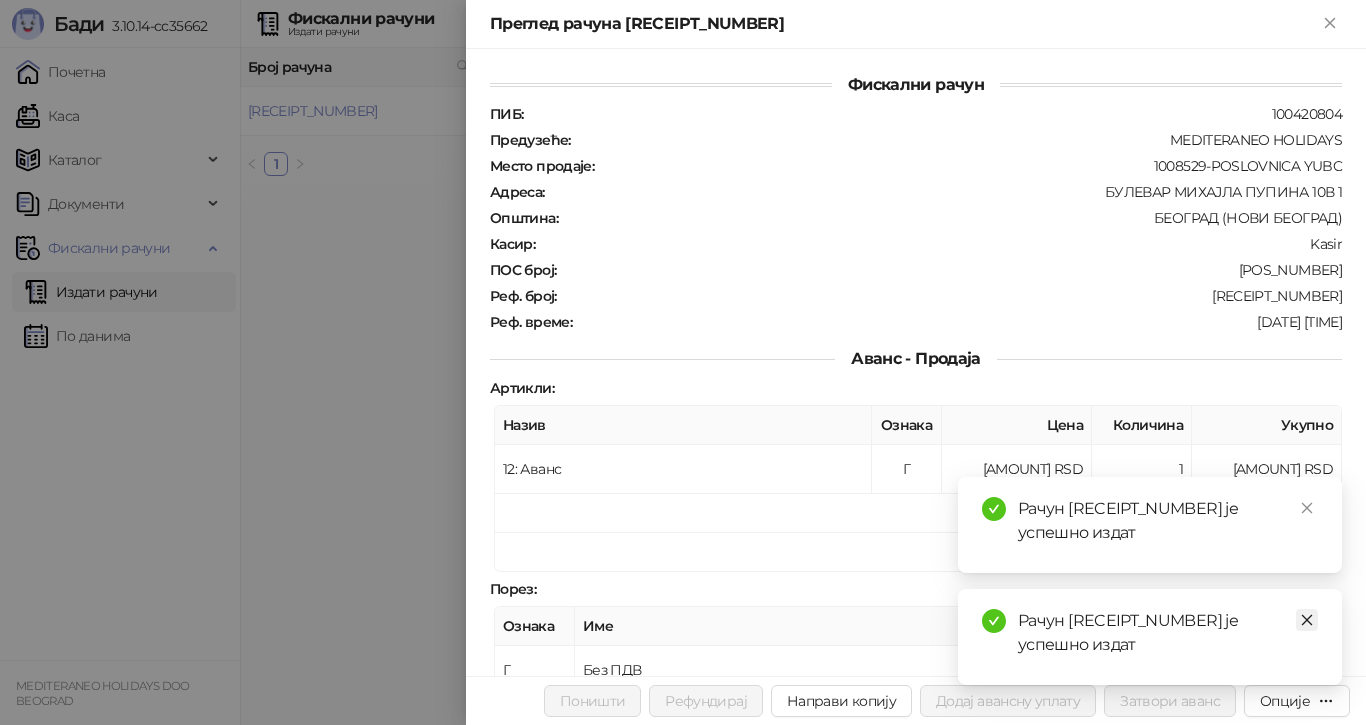 click 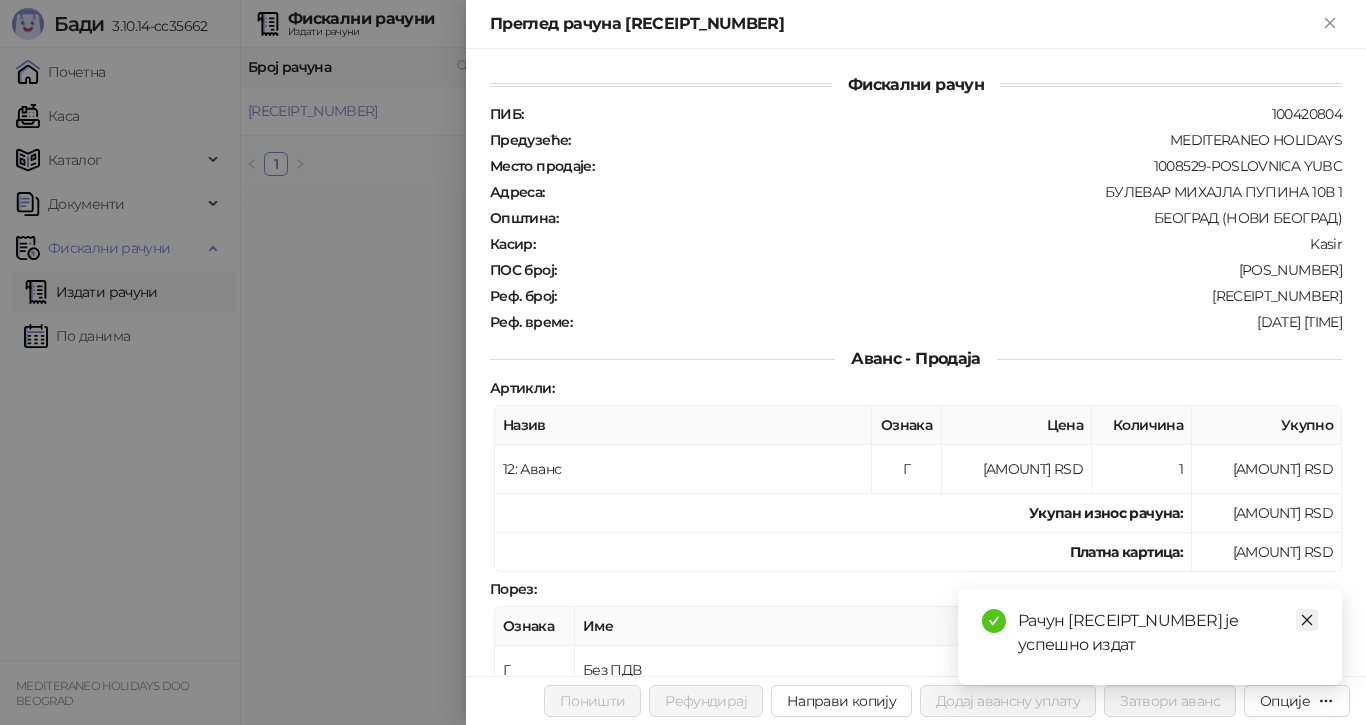 click at bounding box center [1307, 620] 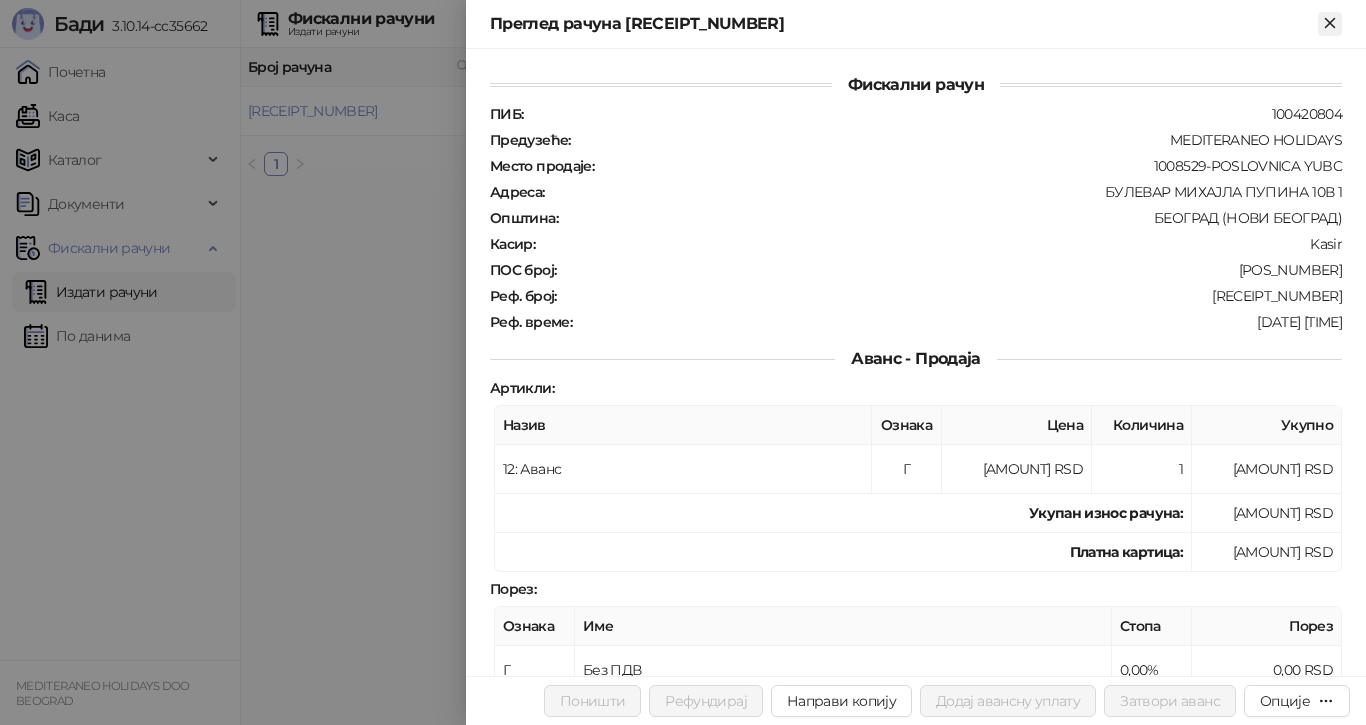 click 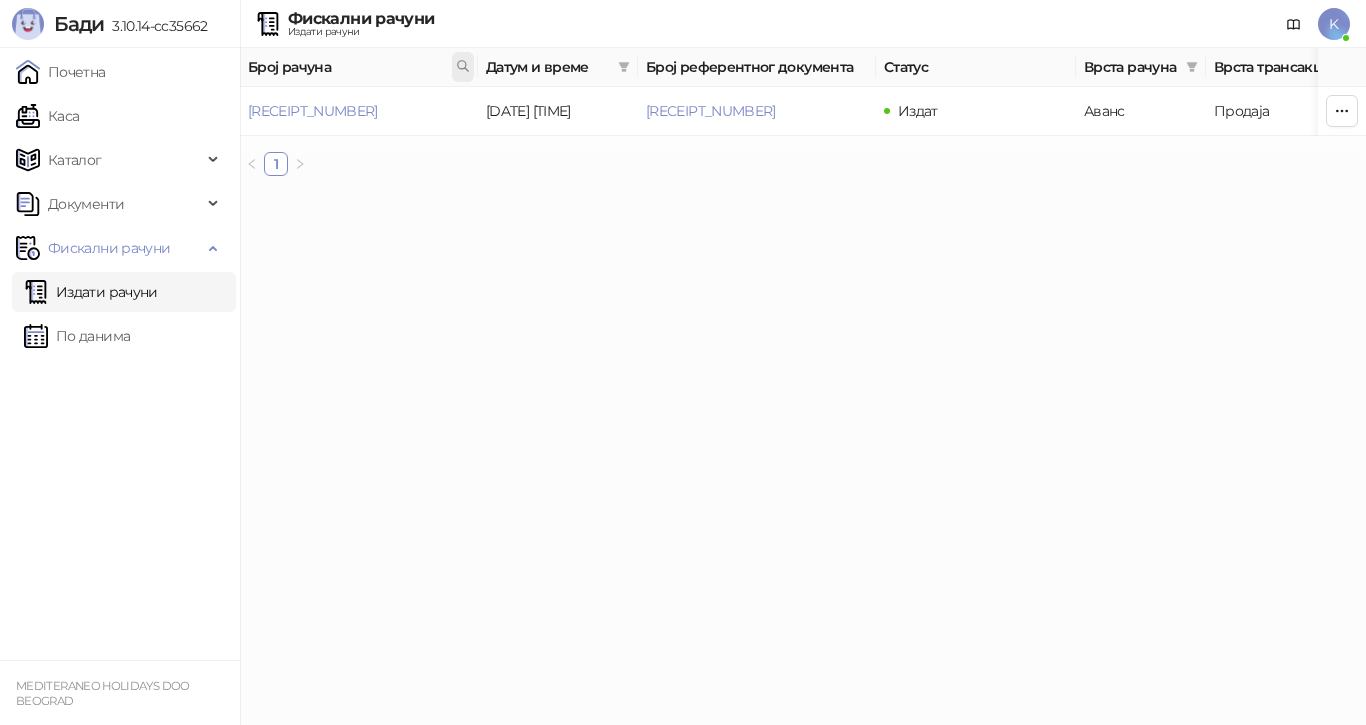 click 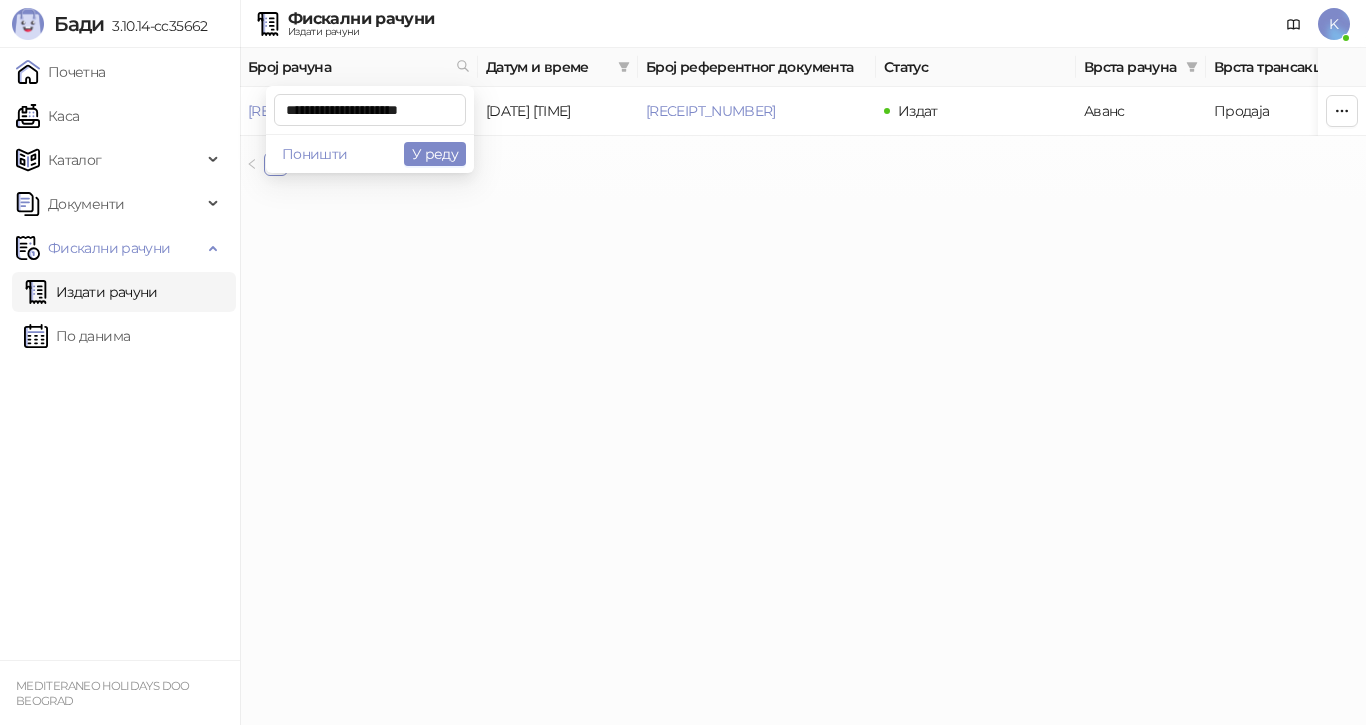 scroll, scrollTop: 0, scrollLeft: 8, axis: horizontal 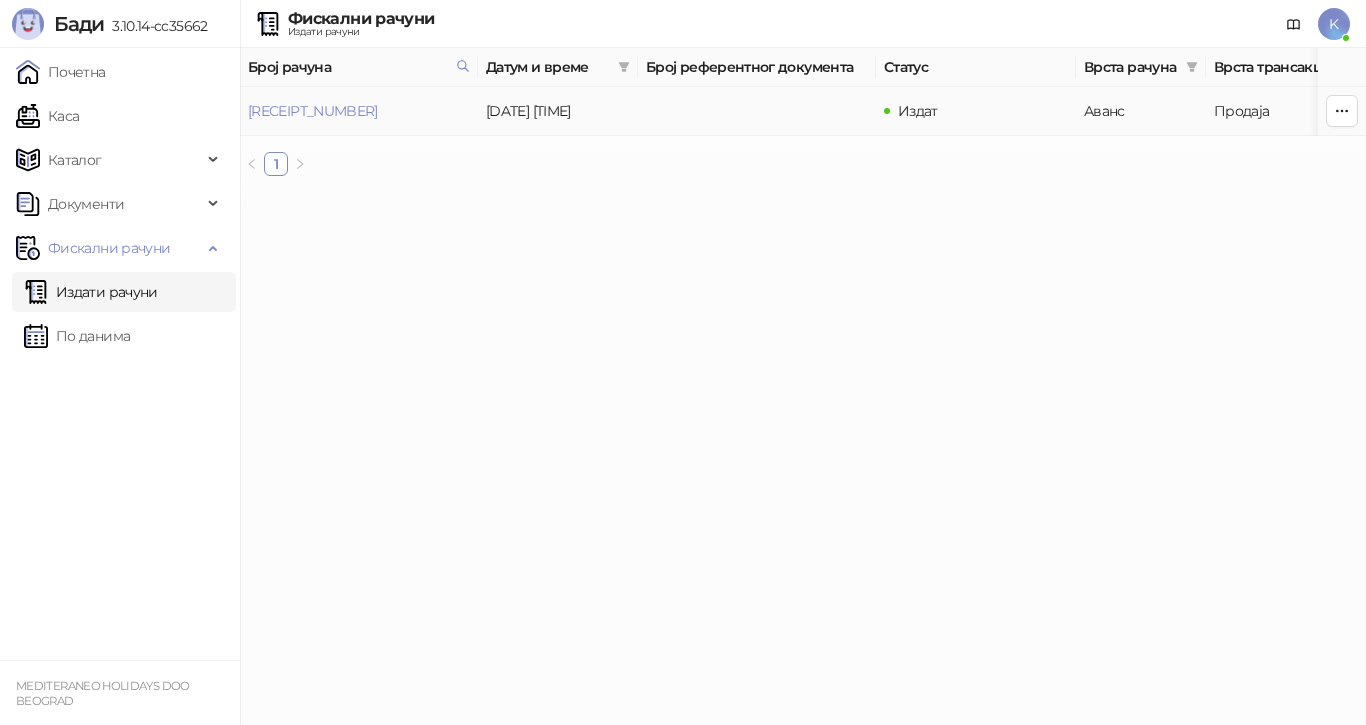 click on "7G5STW5T-7G5STW5T-3550" at bounding box center (313, 111) 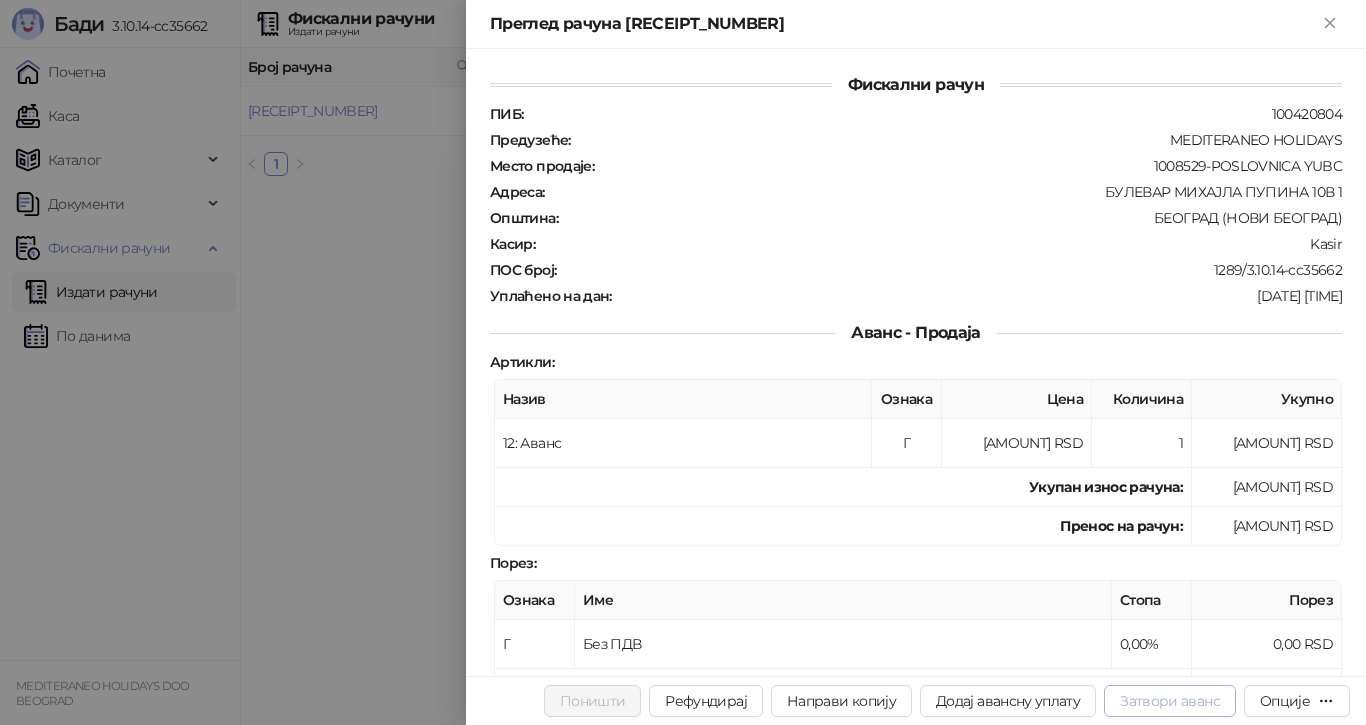click on "Затвори аванс" at bounding box center [1170, 701] 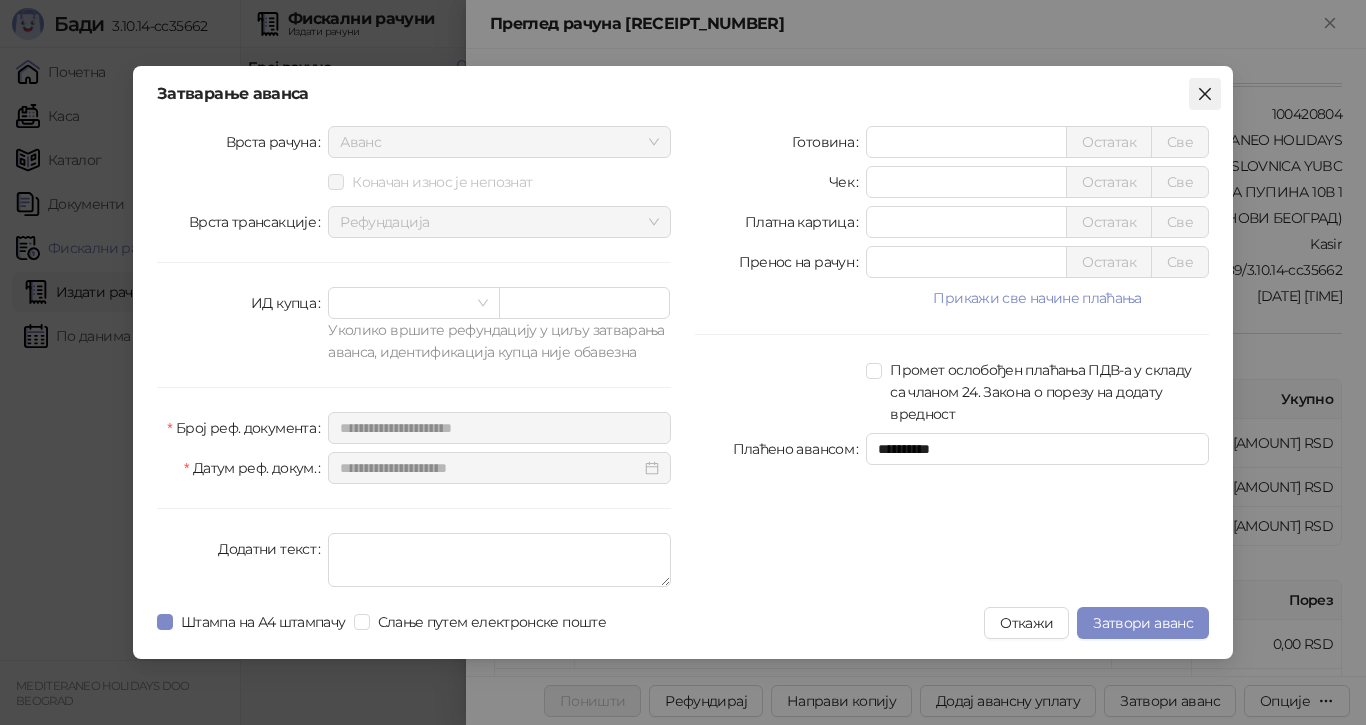 click 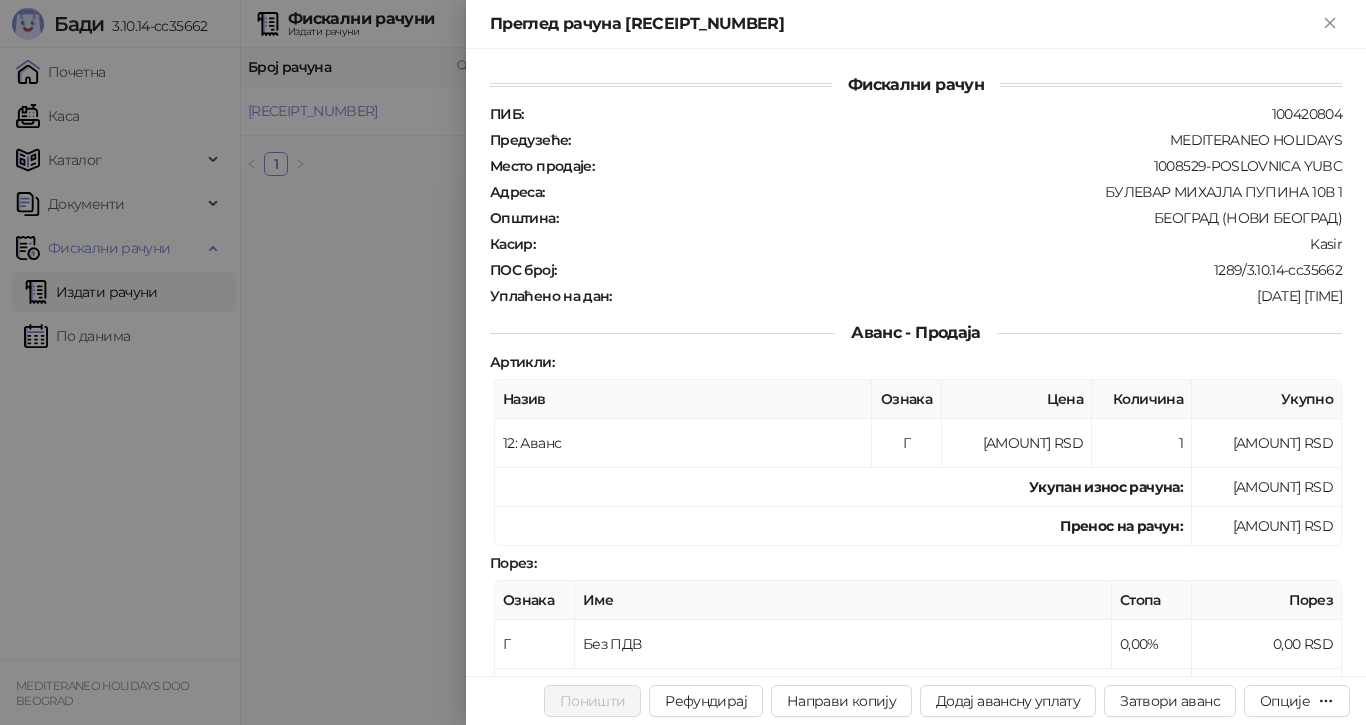 click at bounding box center [683, 362] 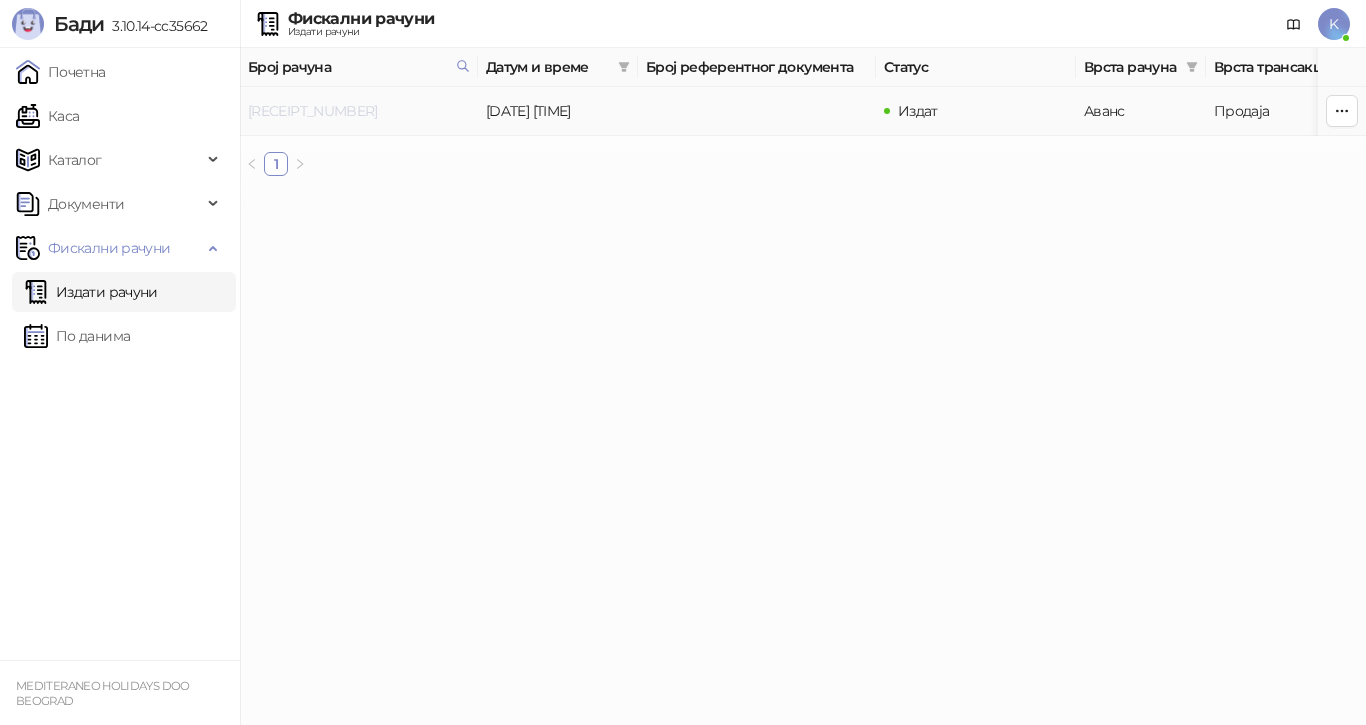 click on "7G5STW5T-7G5STW5T-3550" at bounding box center [313, 111] 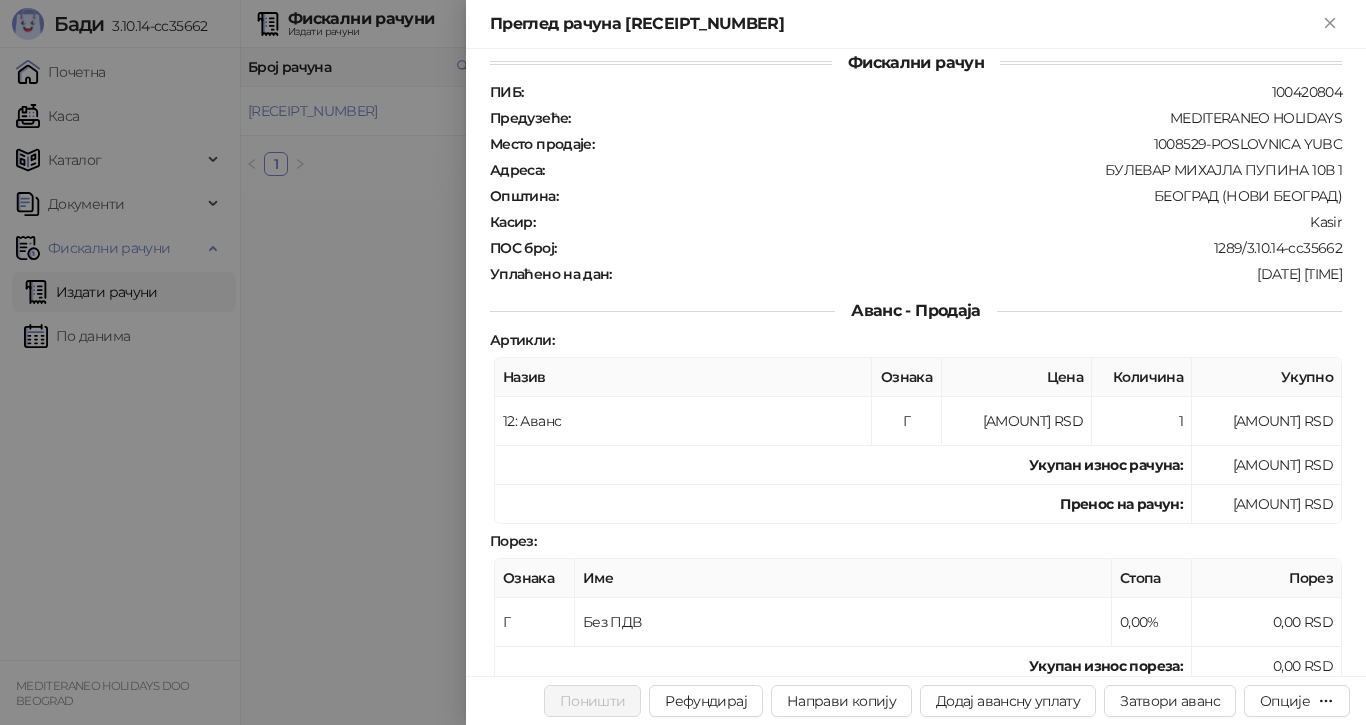 scroll, scrollTop: 84, scrollLeft: 0, axis: vertical 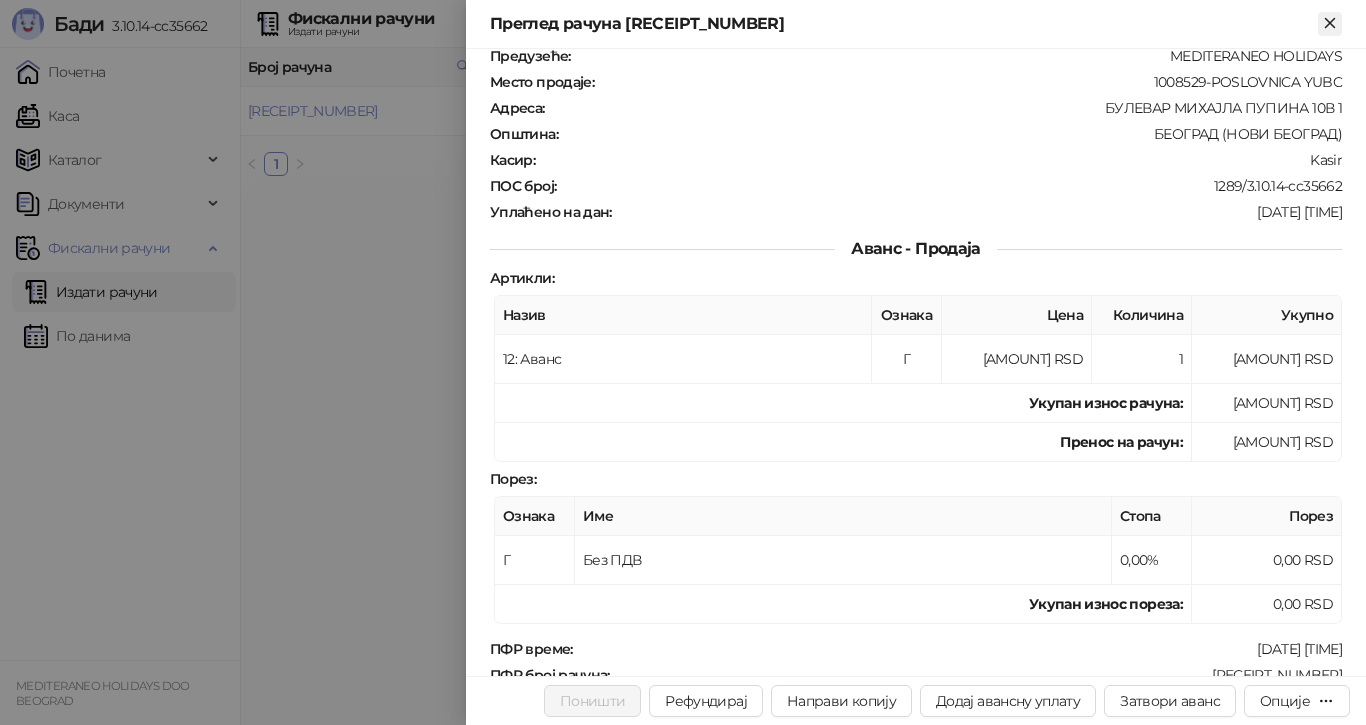 click 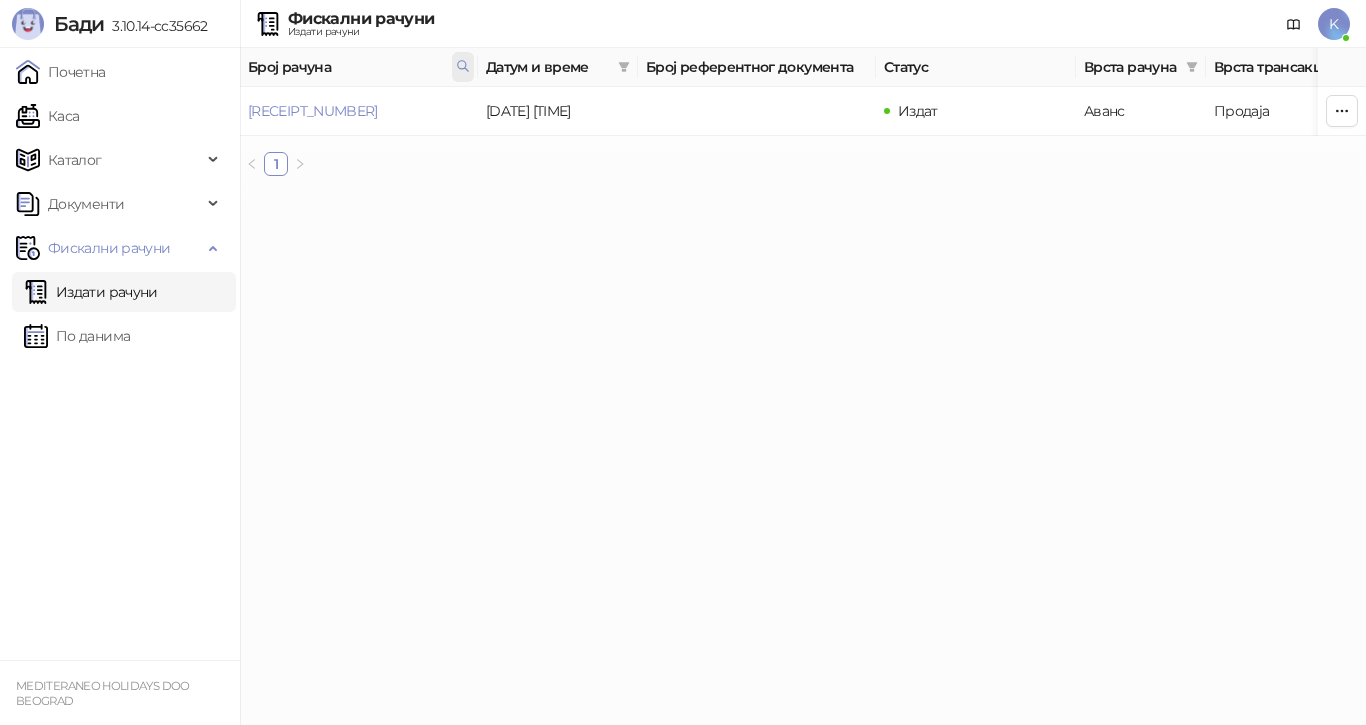 click 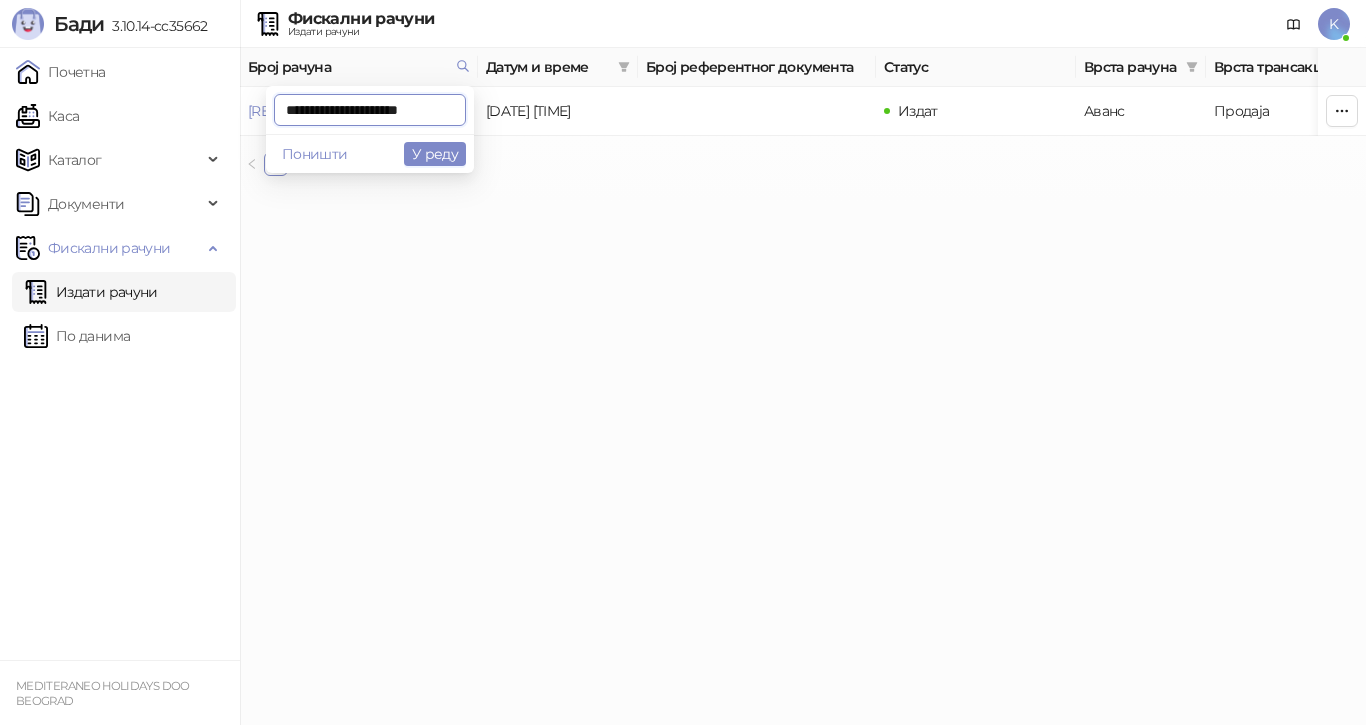 scroll, scrollTop: 0, scrollLeft: 10, axis: horizontal 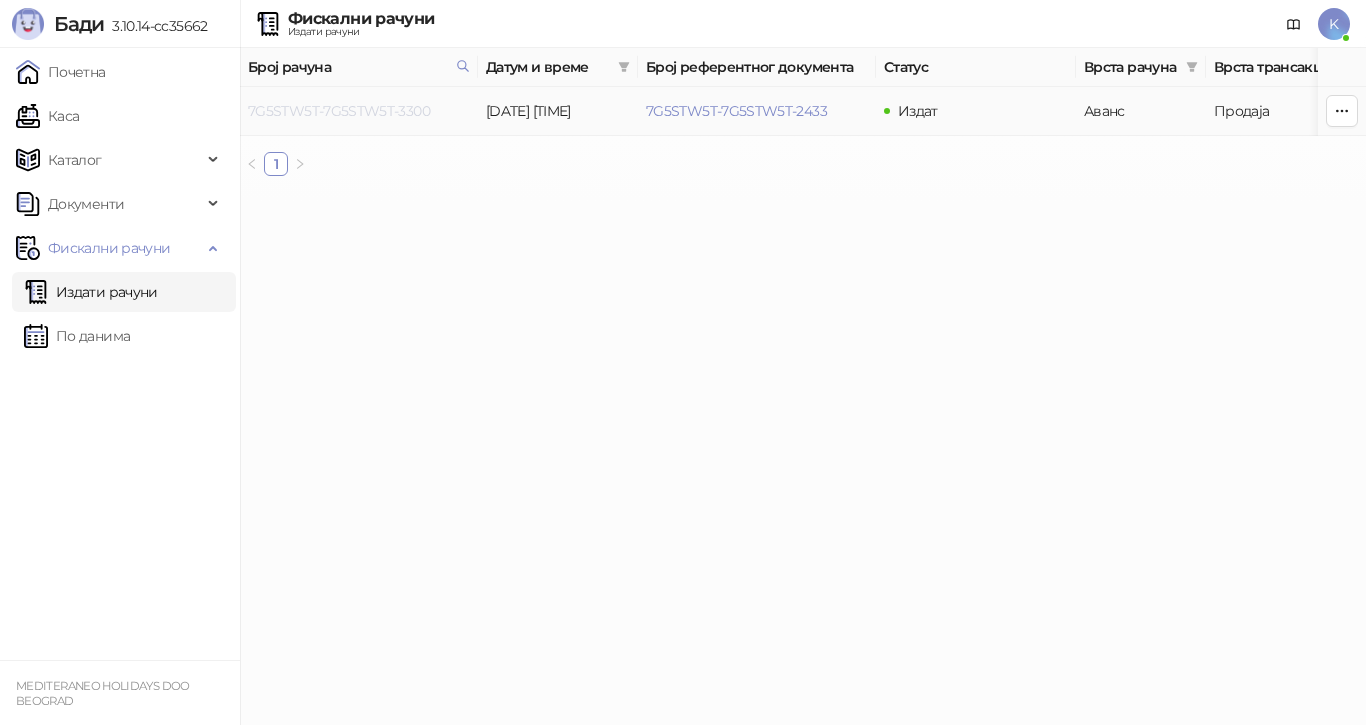 click on "7G5STW5T-7G5STW5T-3300" at bounding box center [339, 111] 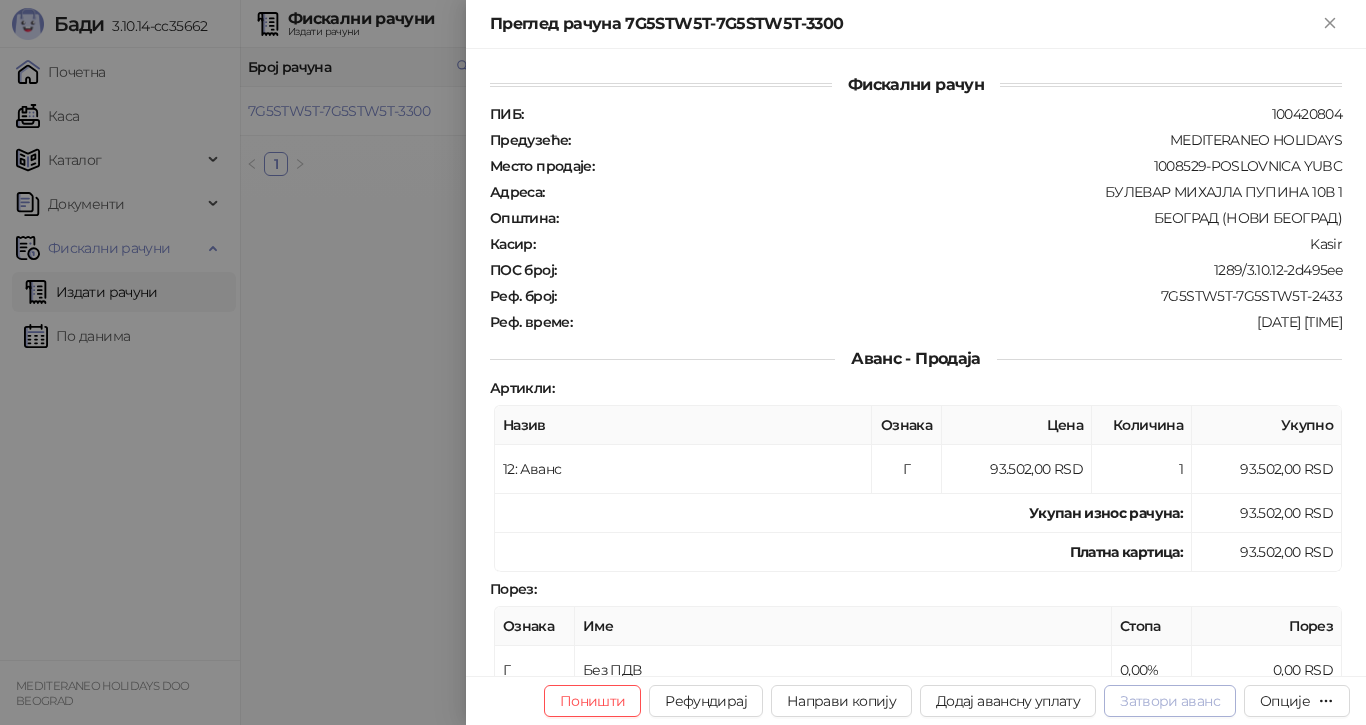 click on "Затвори аванс" at bounding box center (1170, 701) 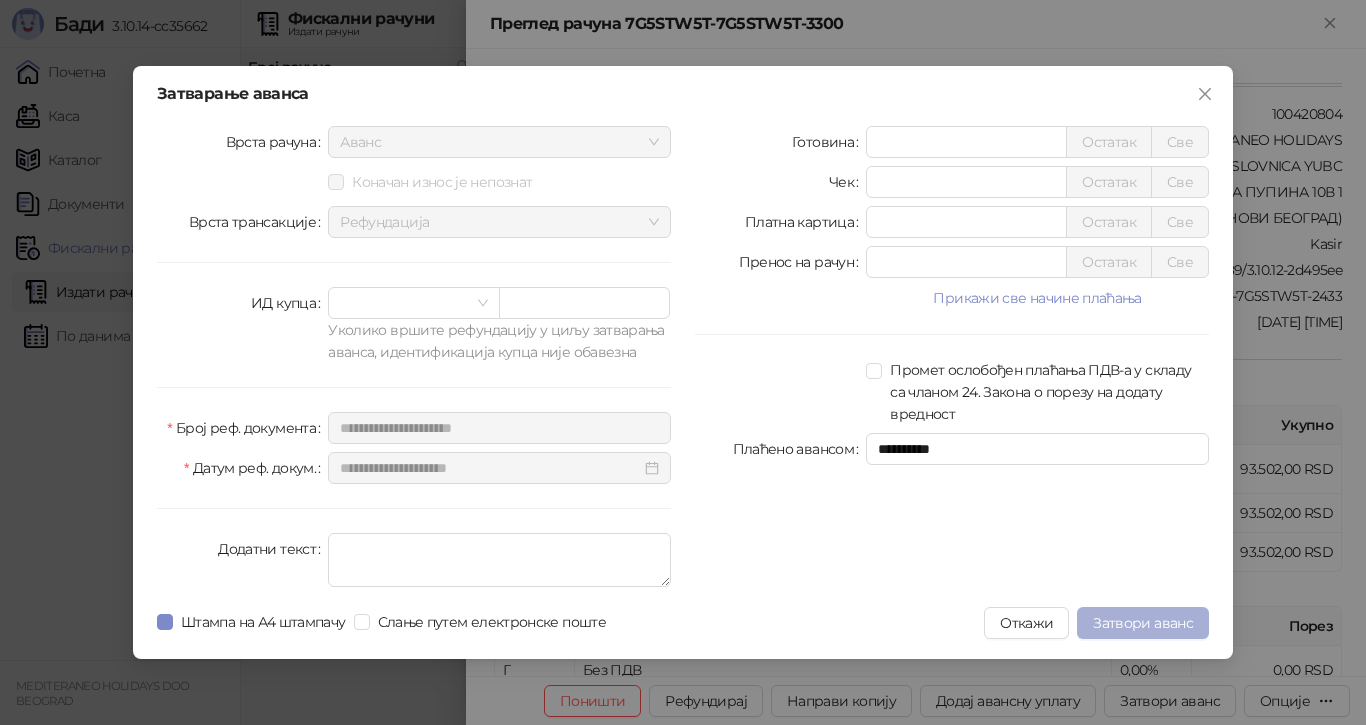 click on "Затвори аванс" at bounding box center [1143, 623] 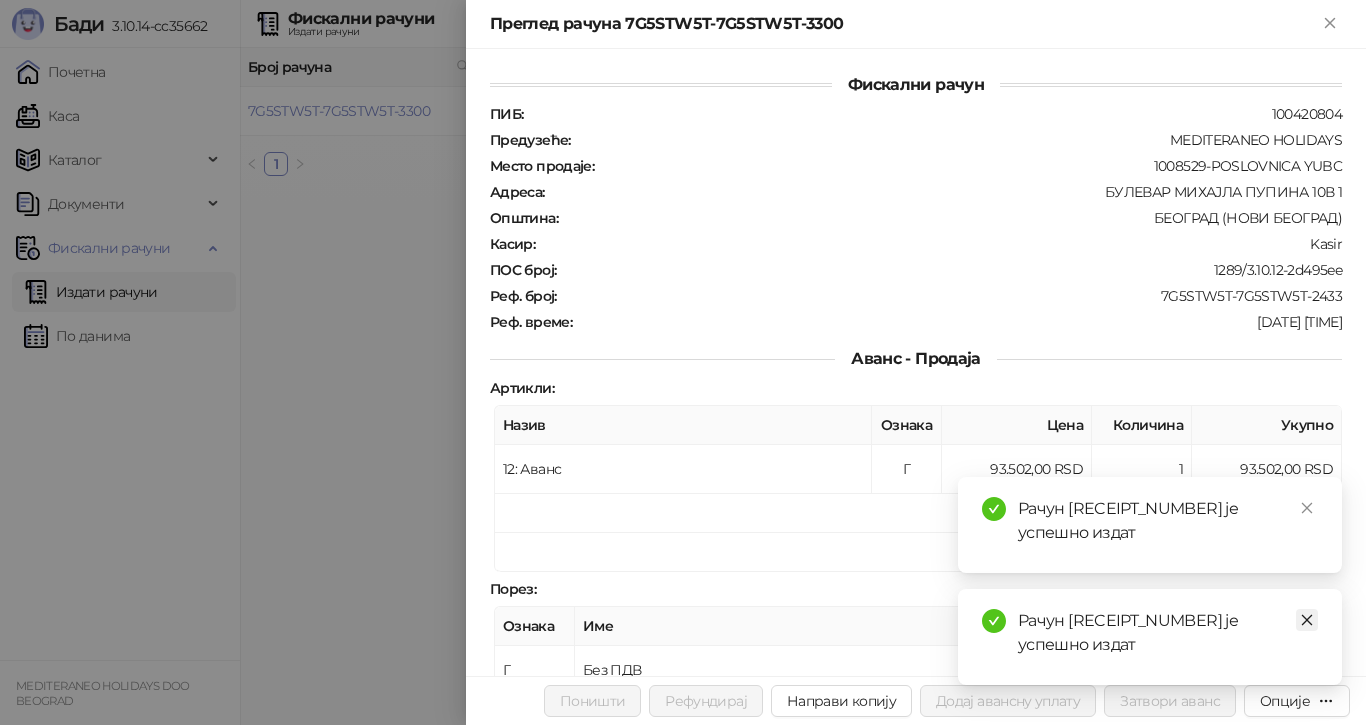 click 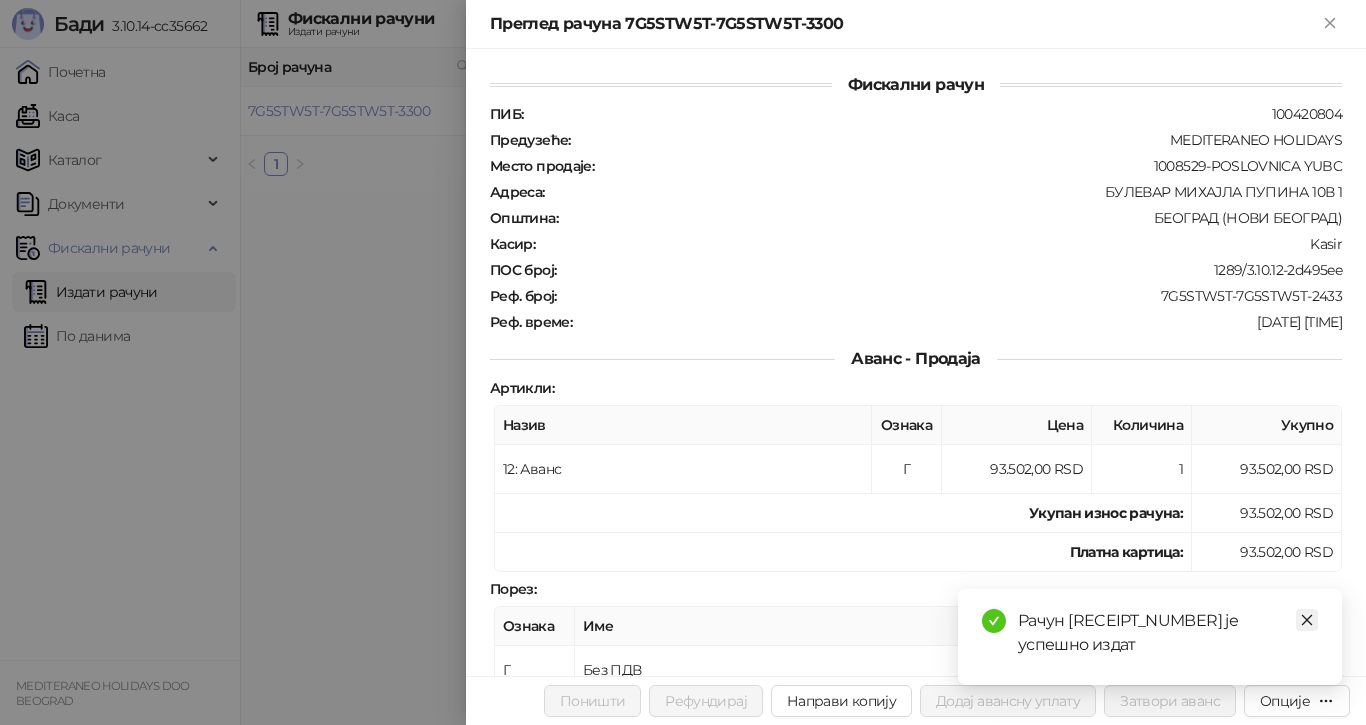 click 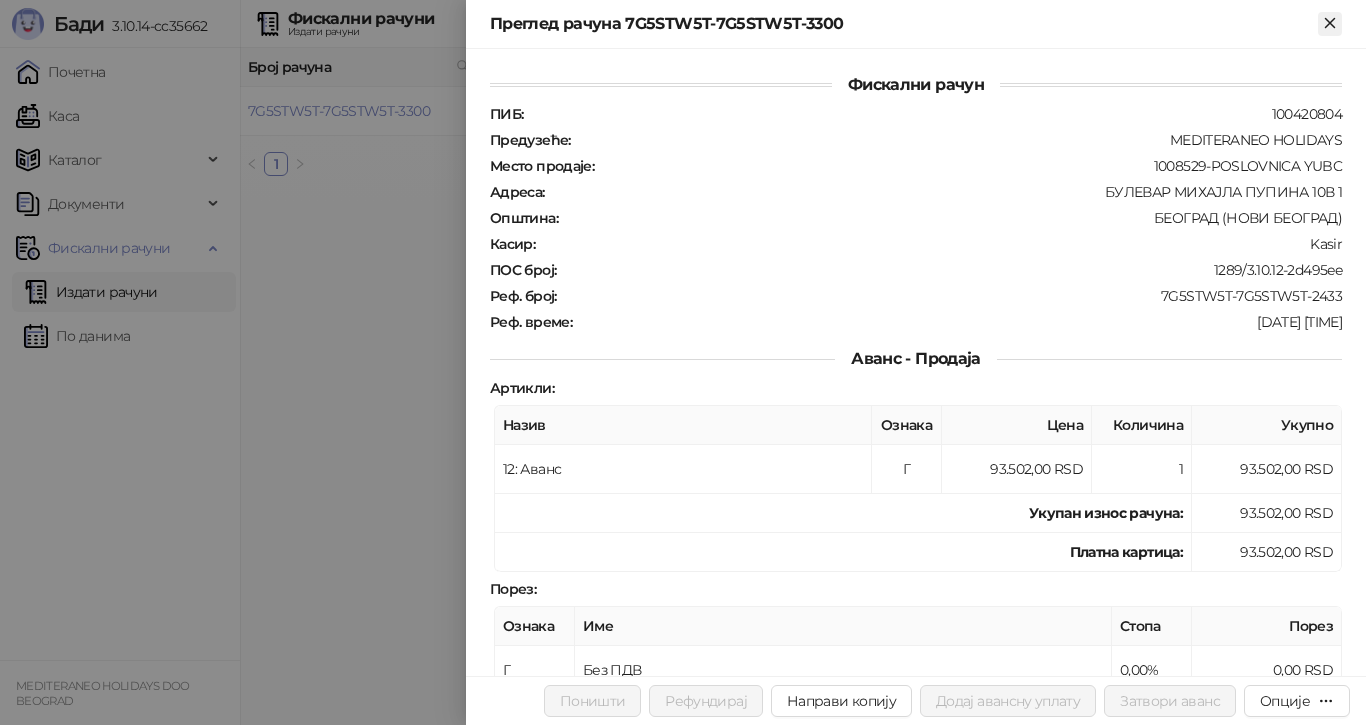 click 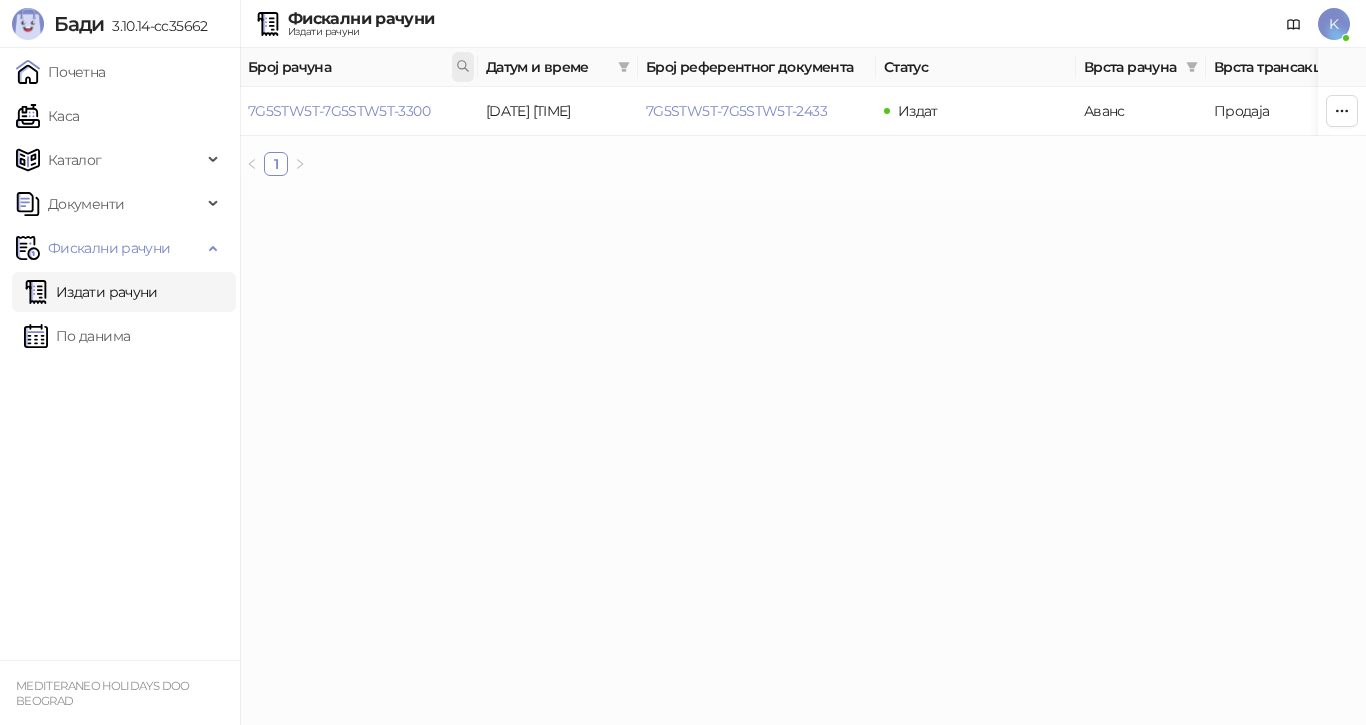 click 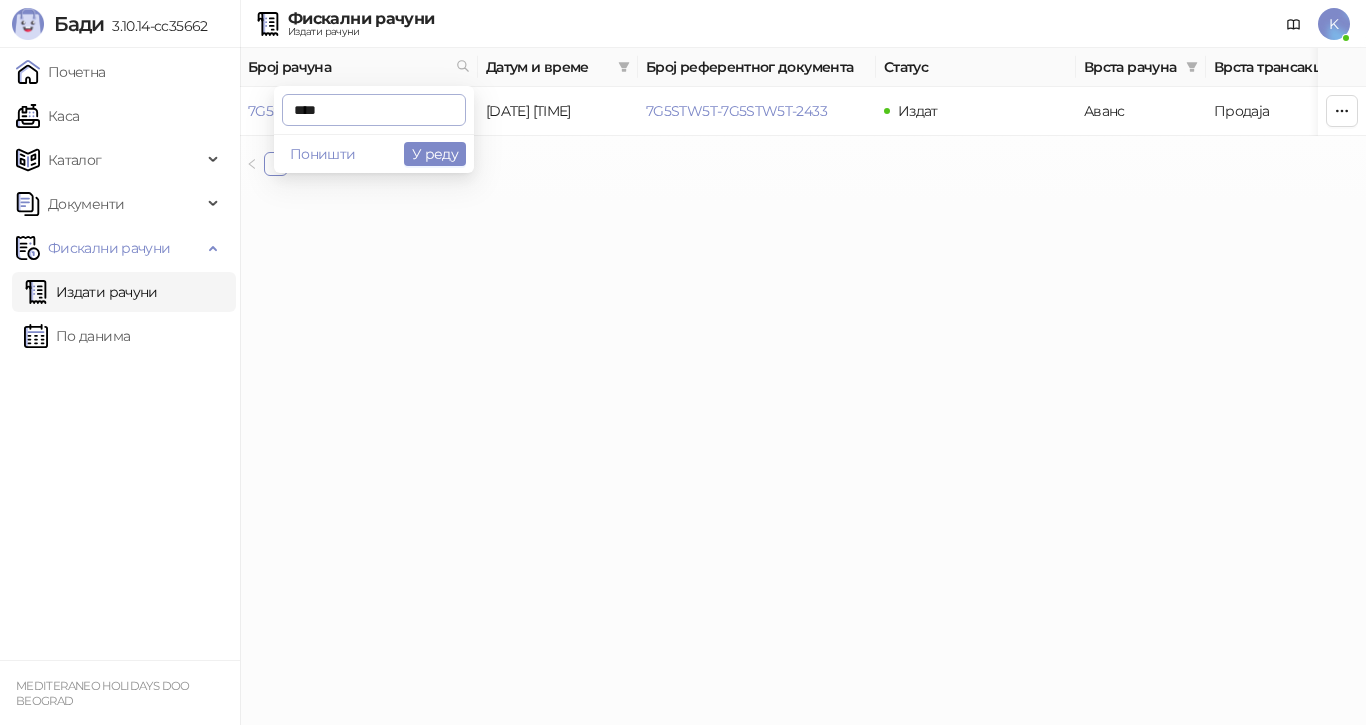 type on "****" 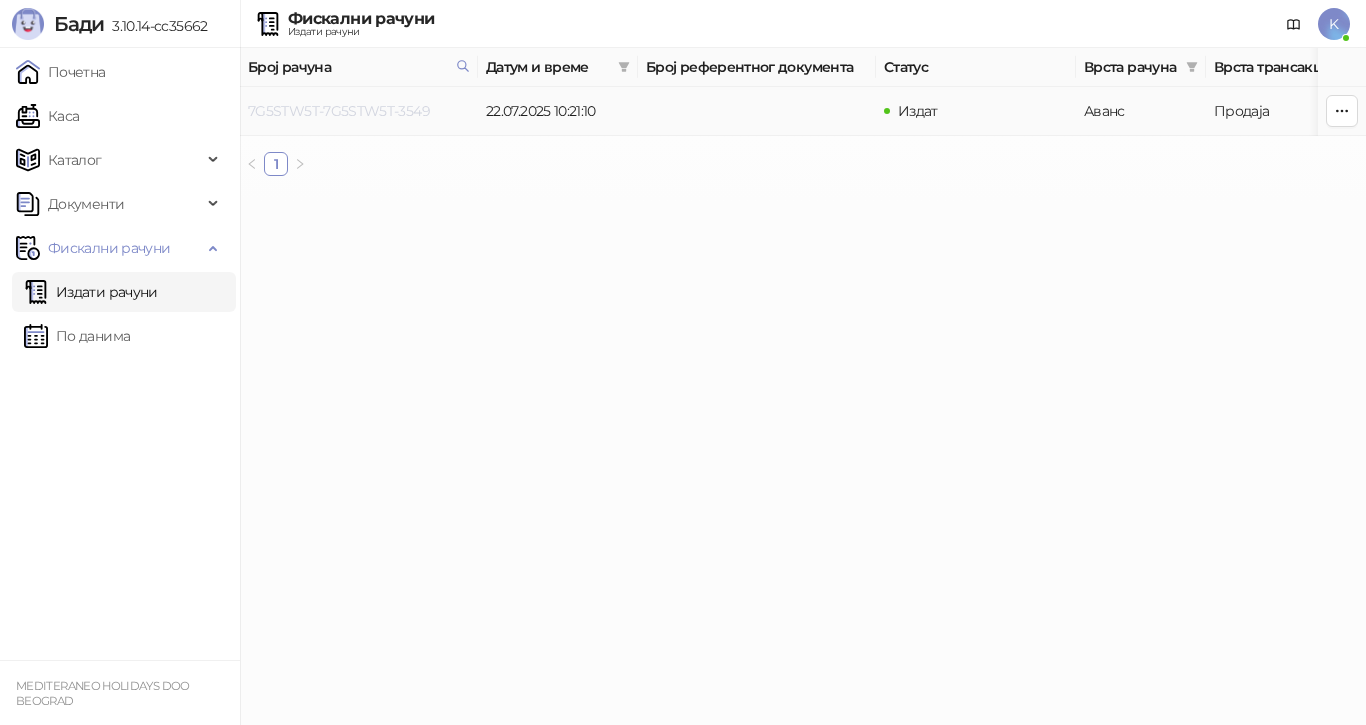click on "7G5STW5T-7G5STW5T-3549" at bounding box center (339, 111) 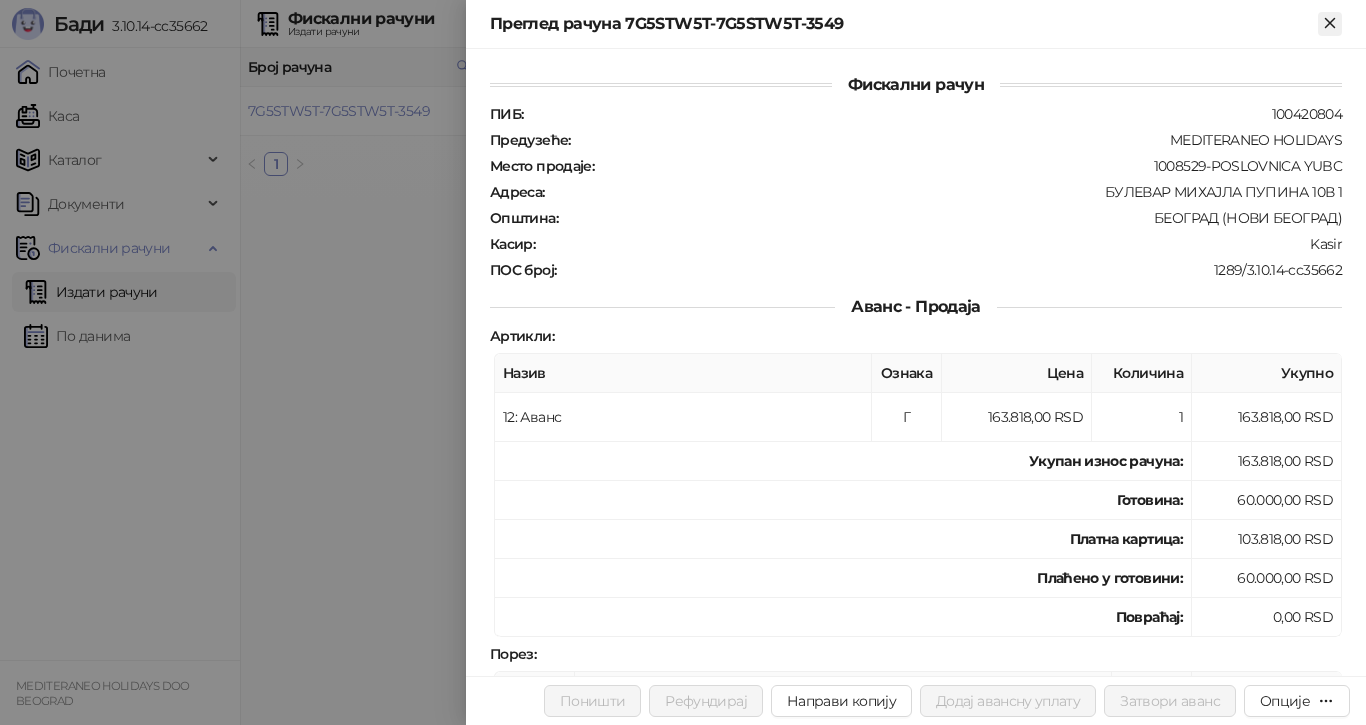 click 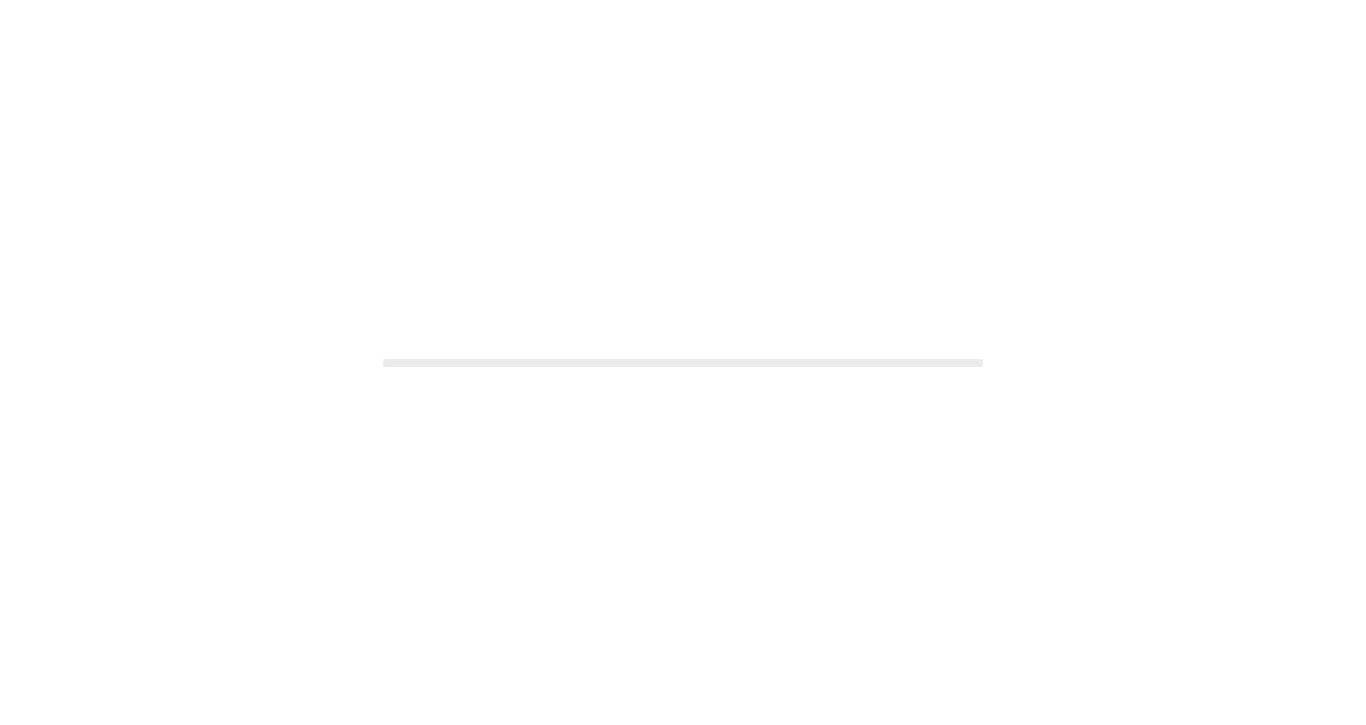 scroll, scrollTop: 0, scrollLeft: 0, axis: both 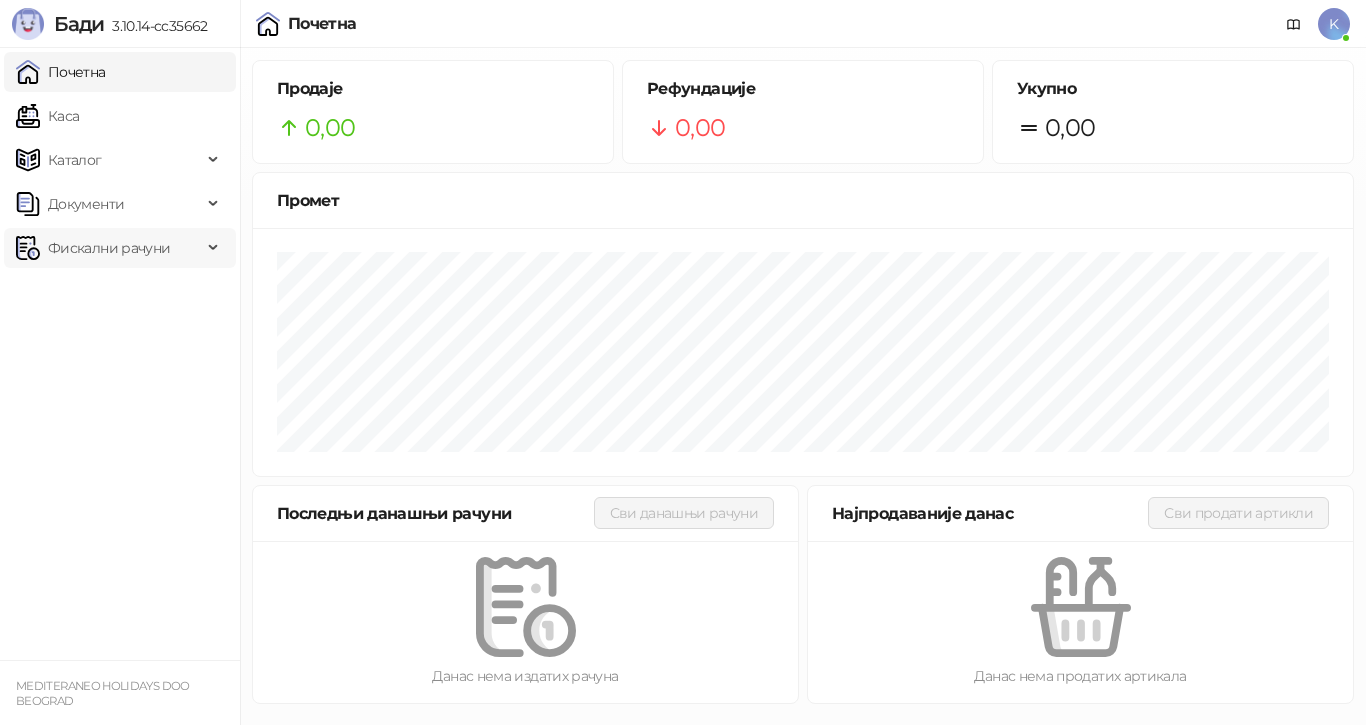 click on "Фискални рачуни" at bounding box center (109, 248) 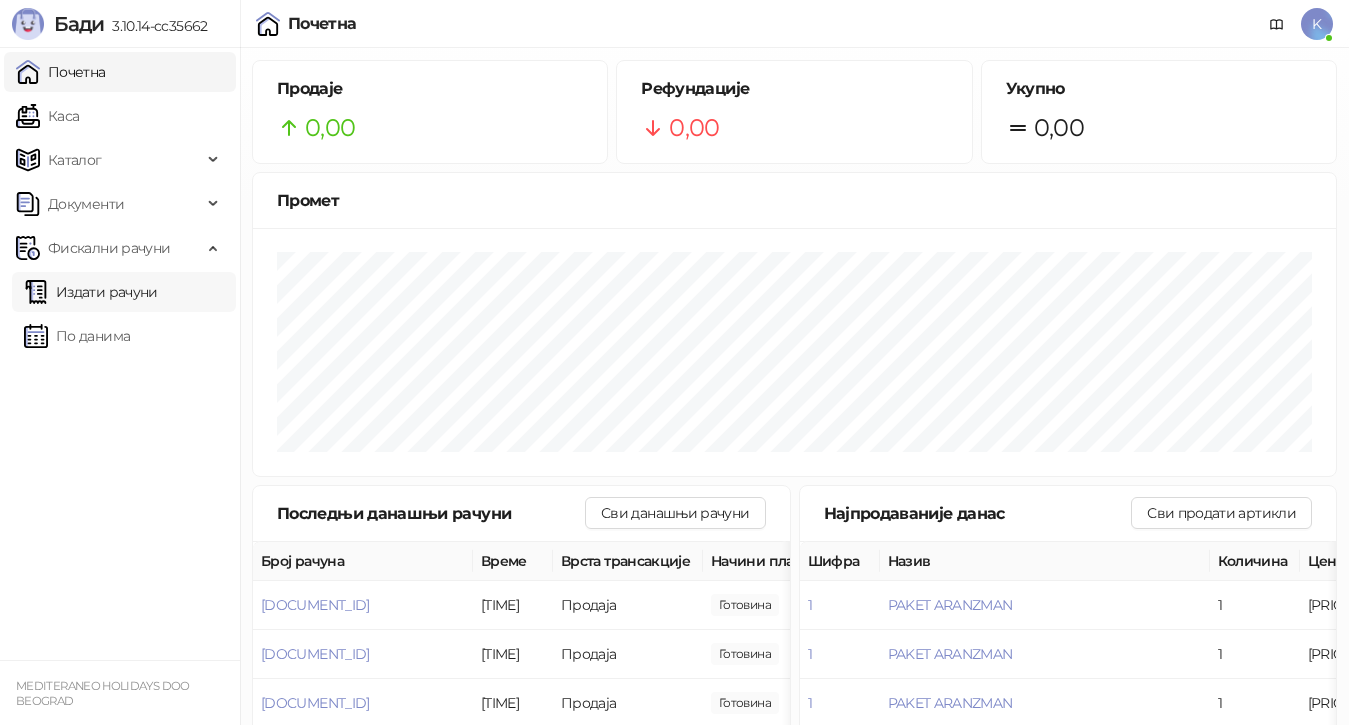 click on "Издати рачуни" at bounding box center (91, 292) 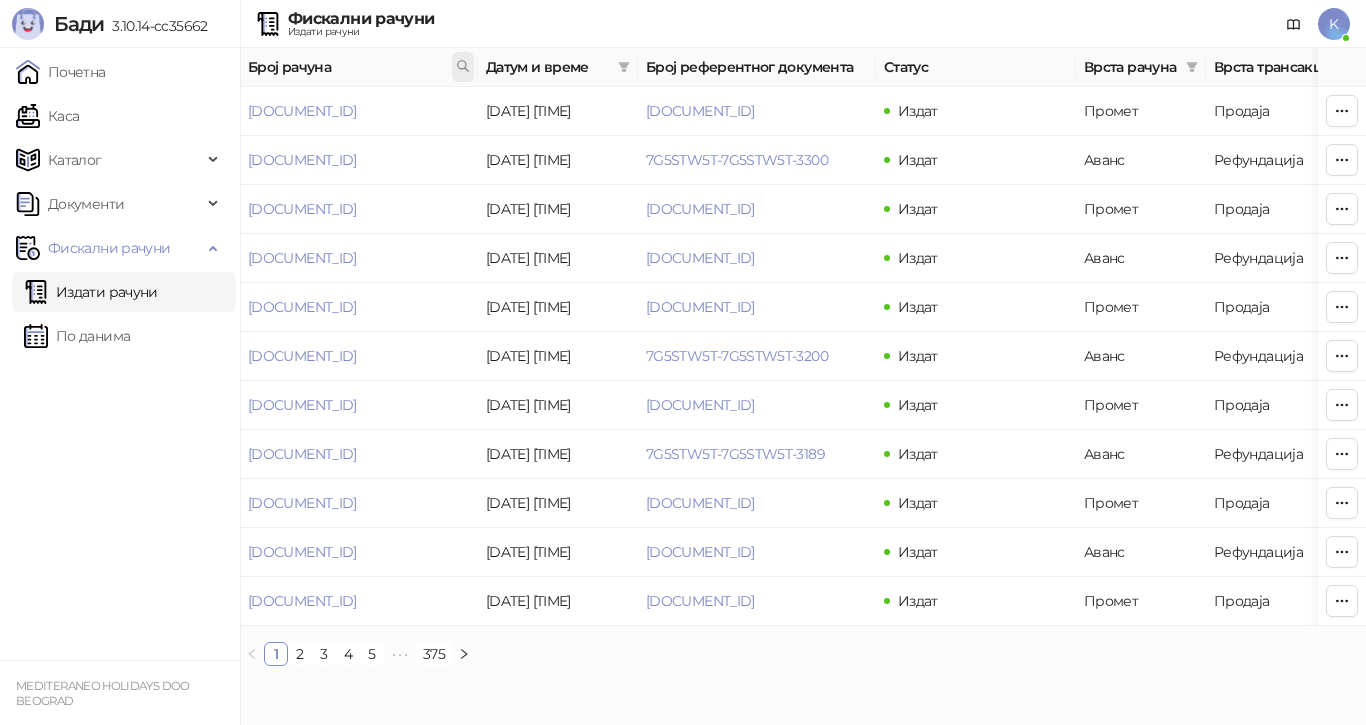 click 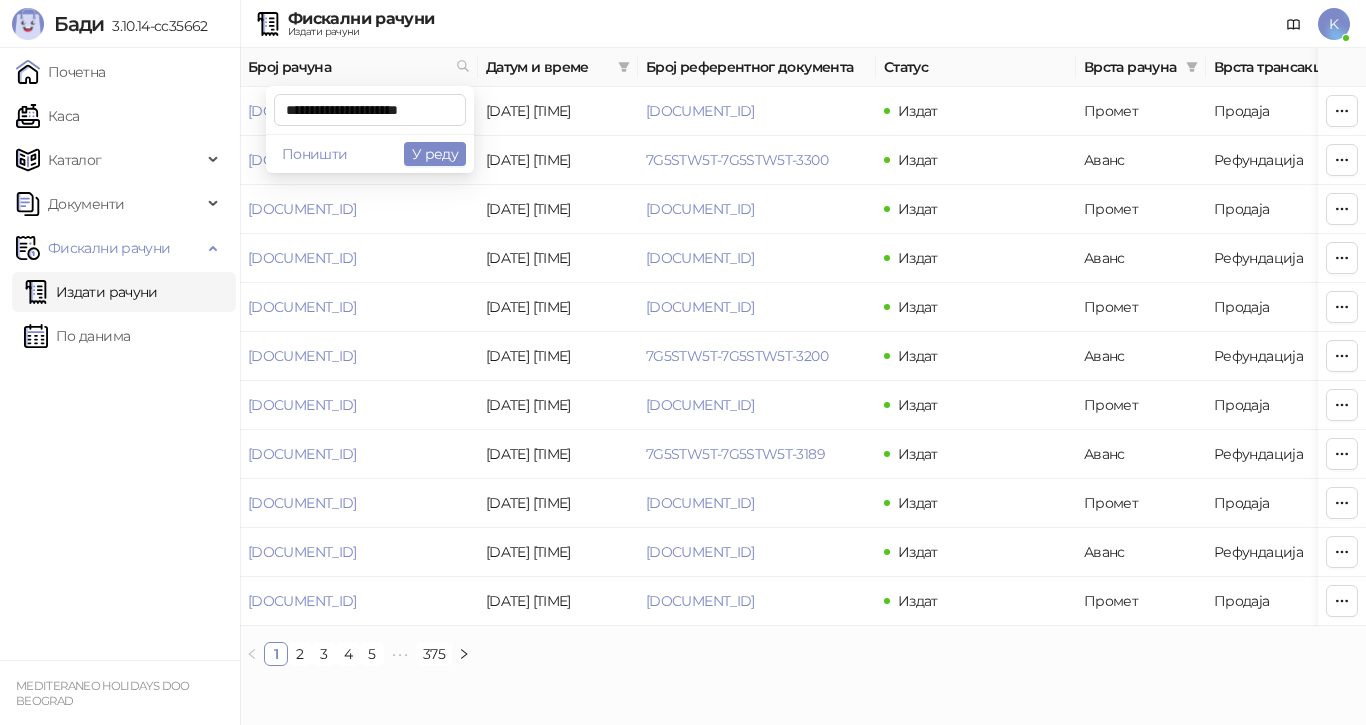 scroll, scrollTop: 0, scrollLeft: 7, axis: horizontal 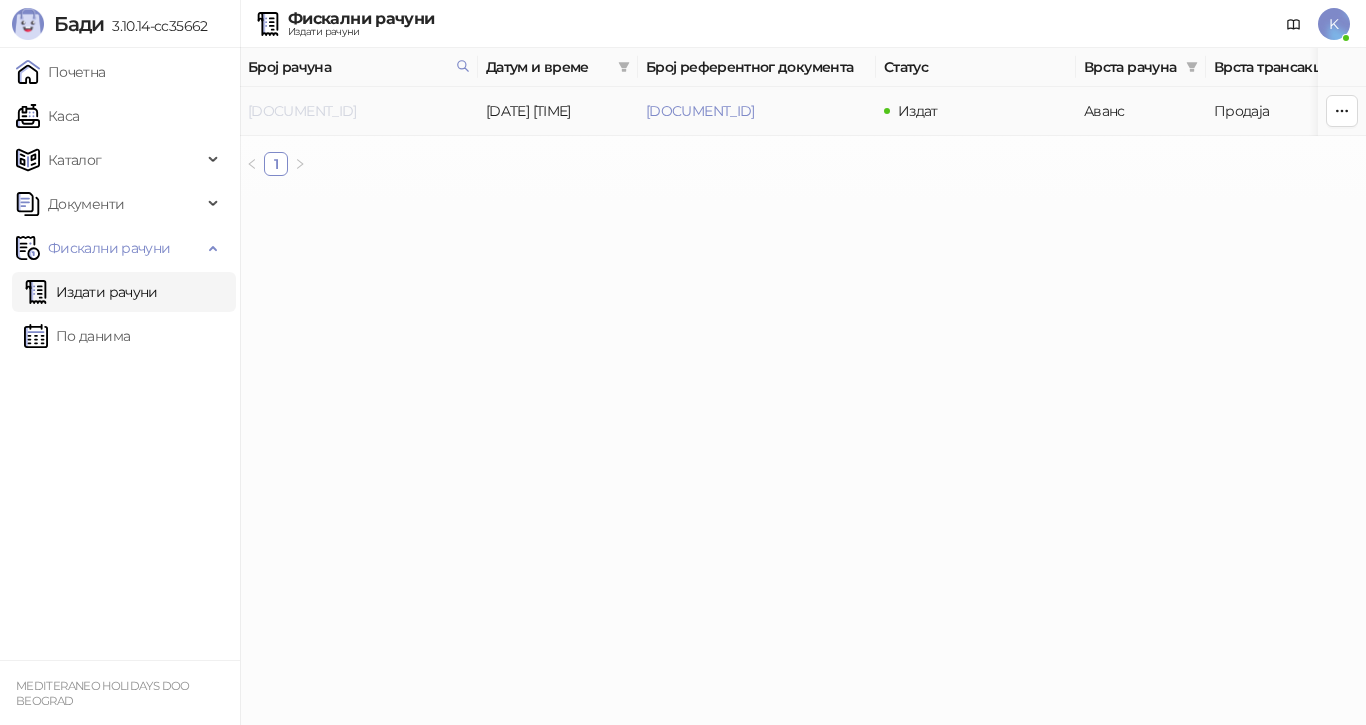 click on "[REFERENCE]" at bounding box center [302, 111] 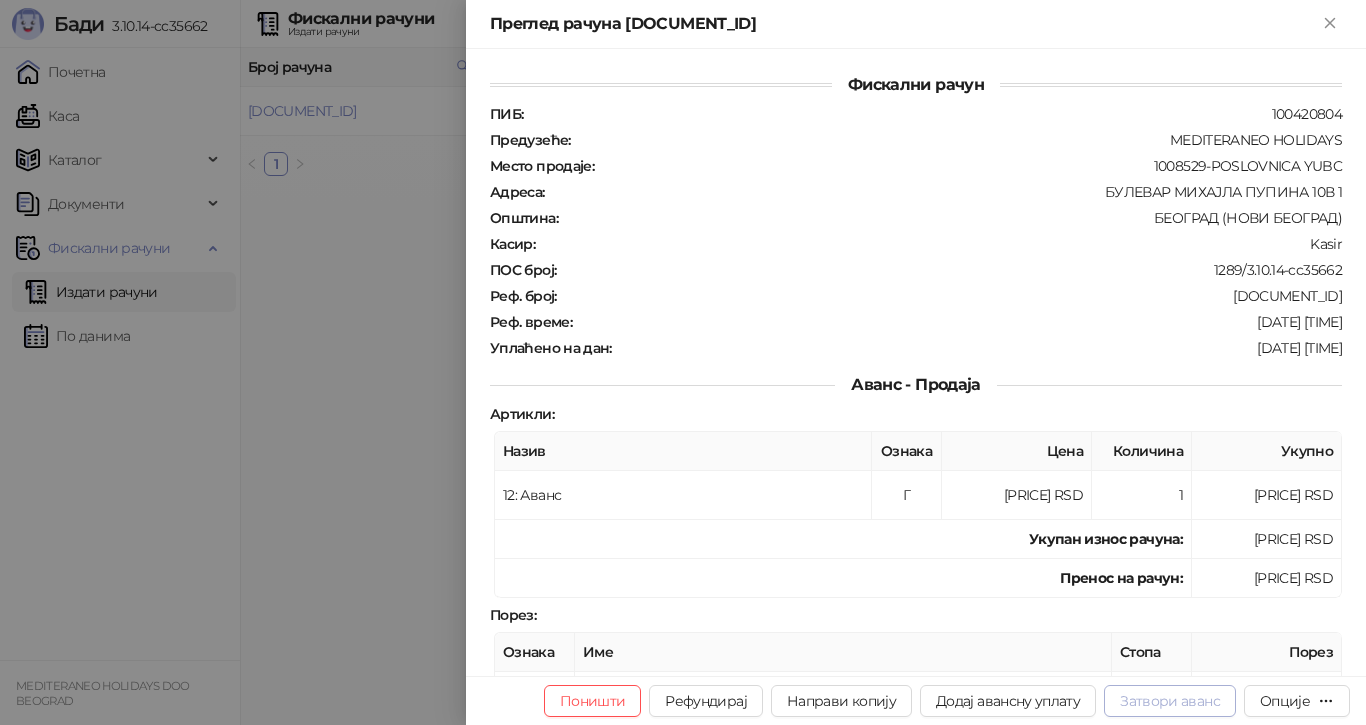 click on "Затвори аванс" at bounding box center [1170, 701] 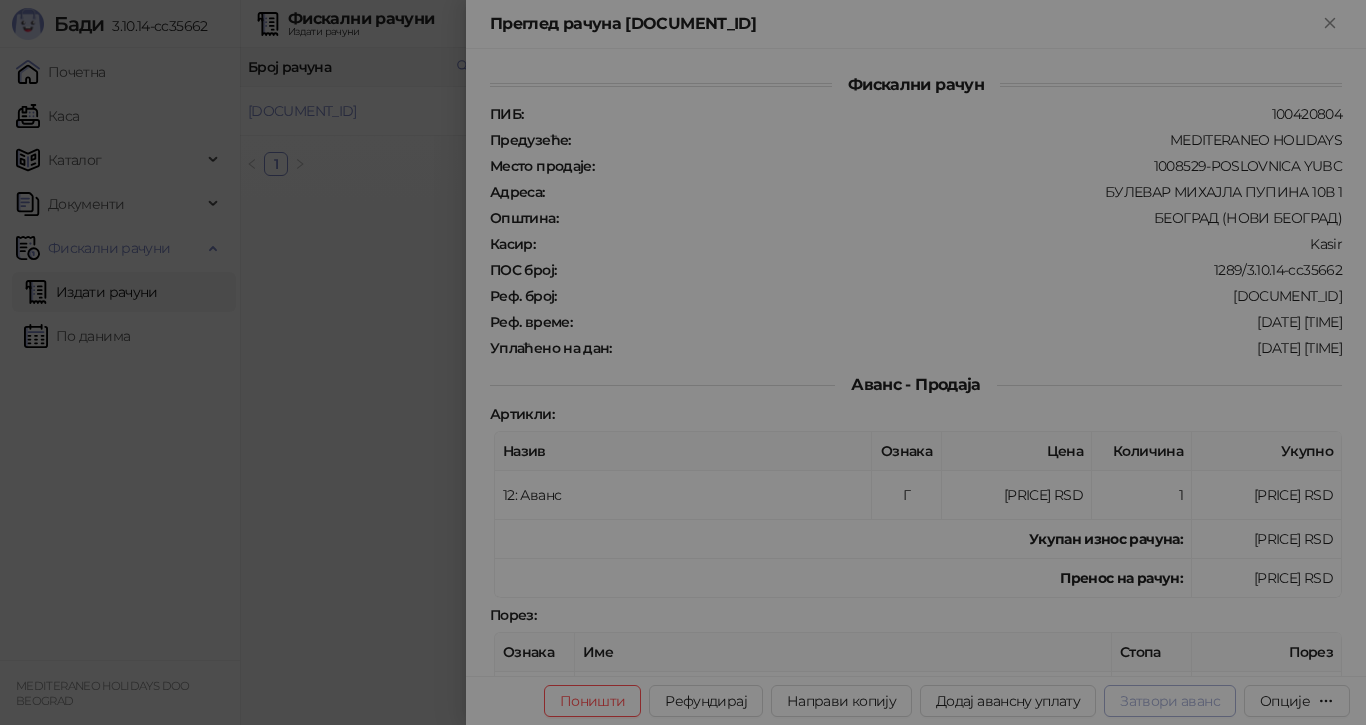 type on "**********" 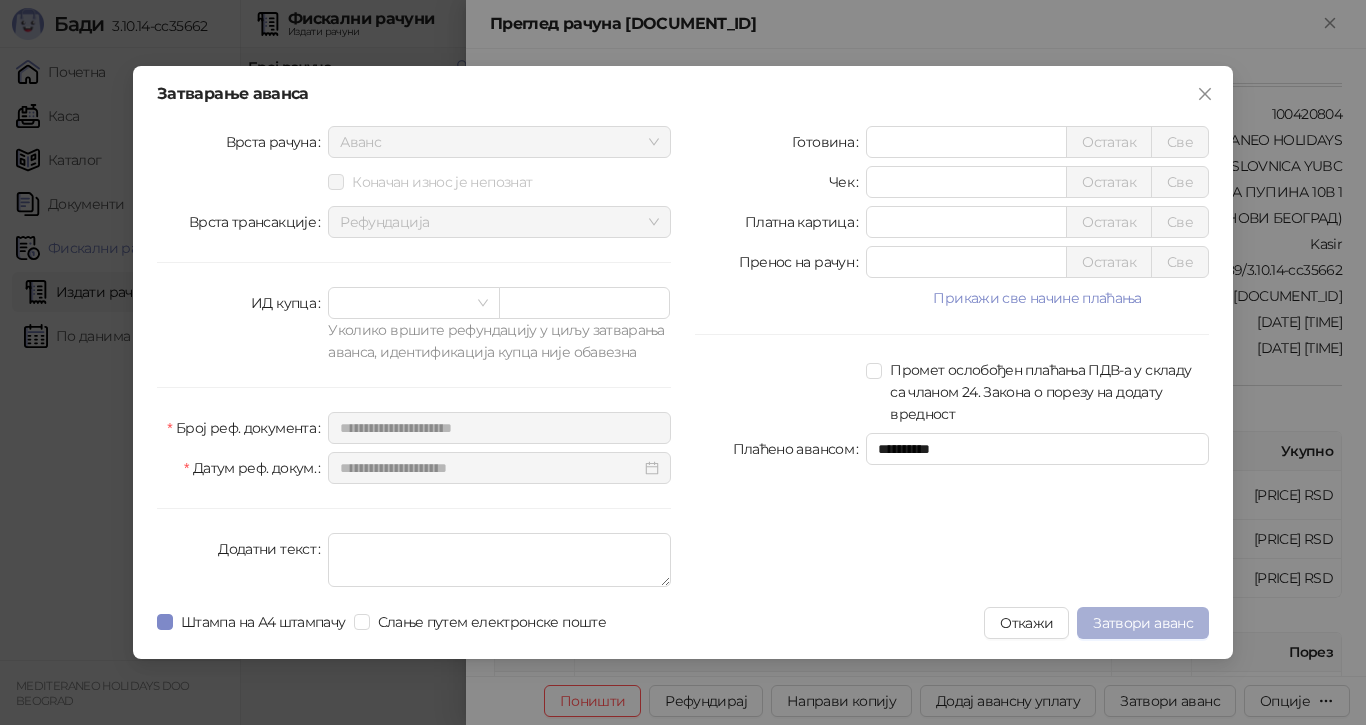 click on "Затвори аванс" at bounding box center (1143, 623) 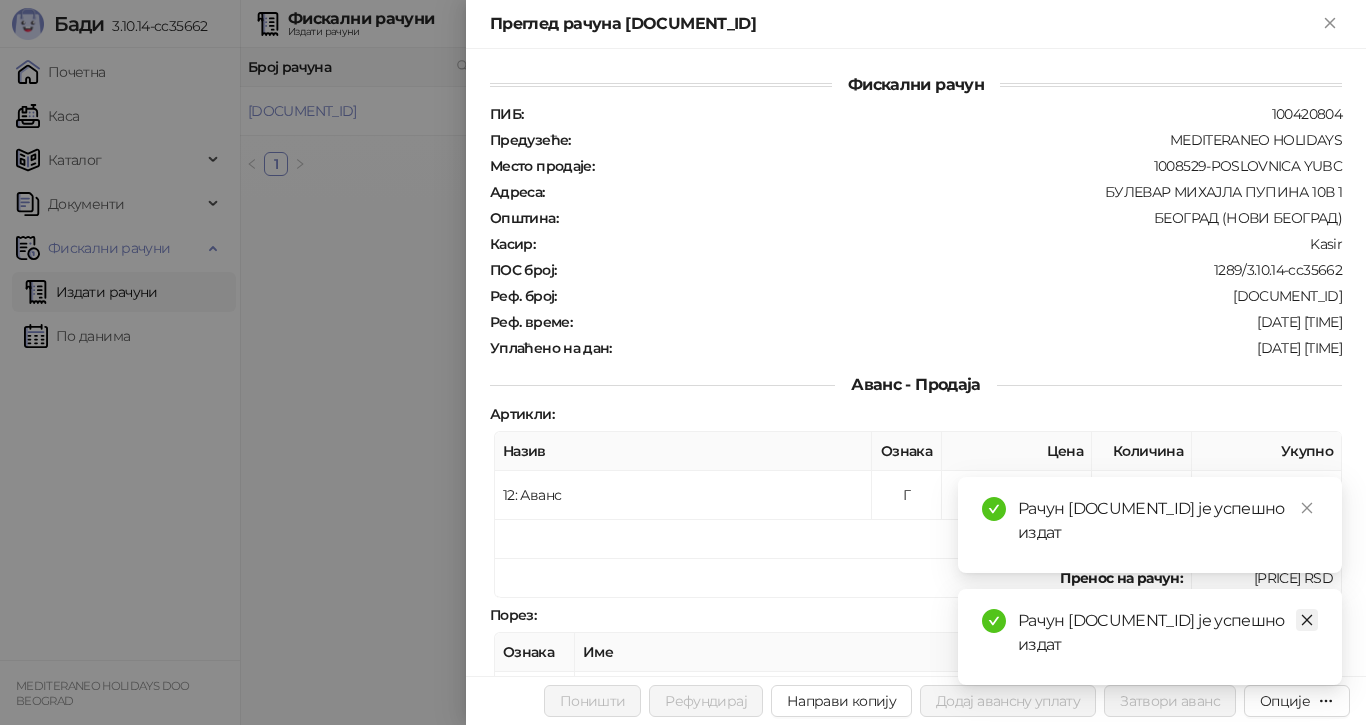 click 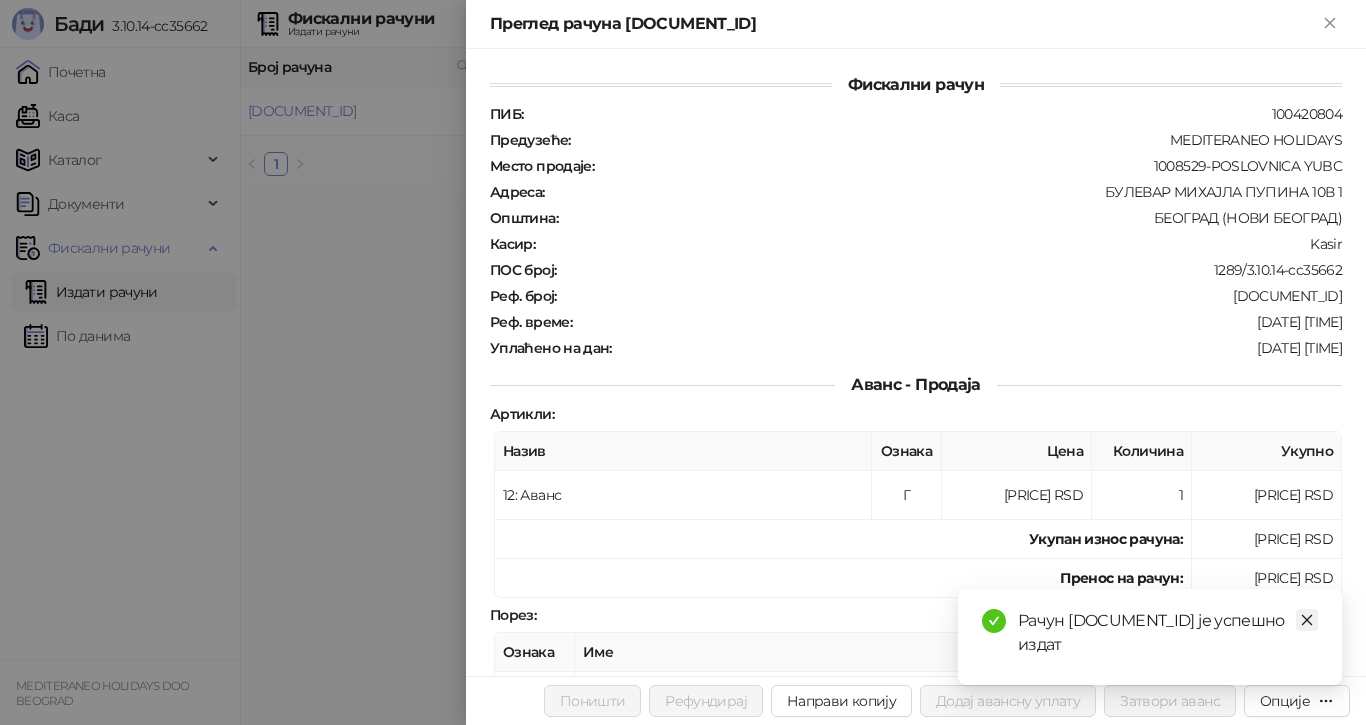 click 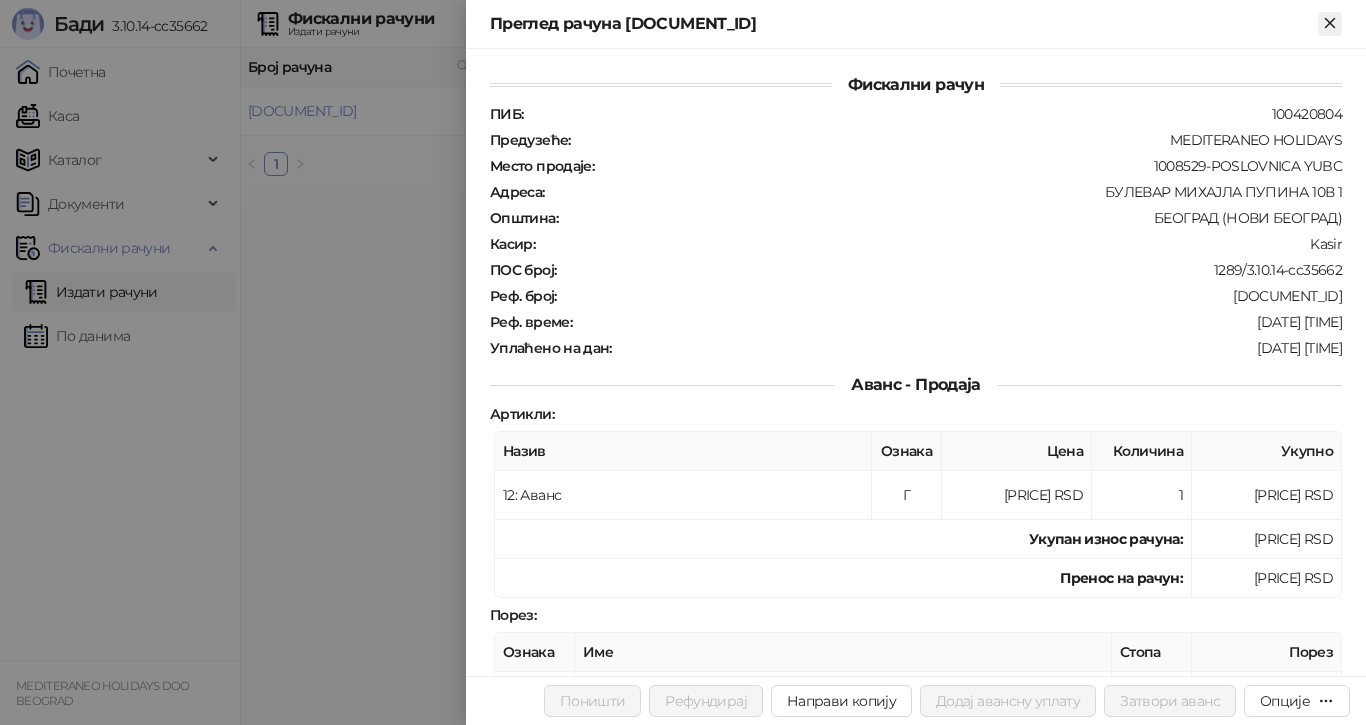 click 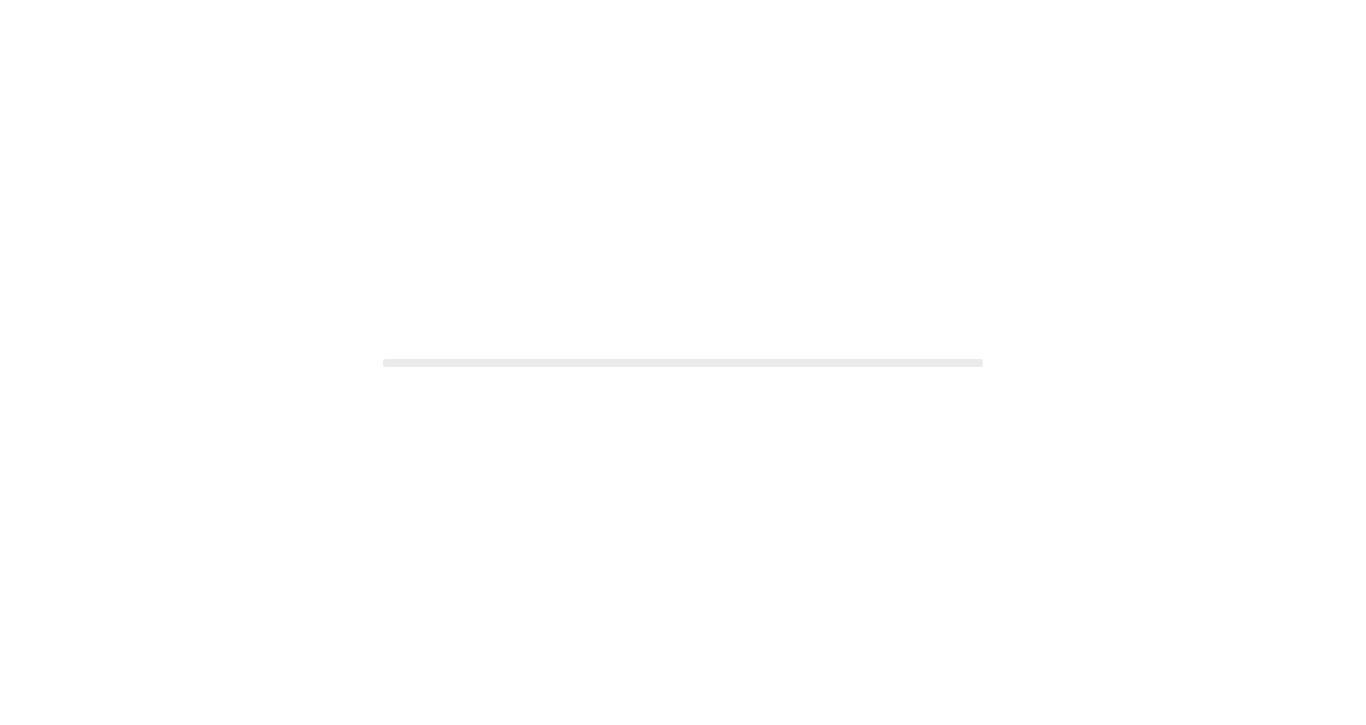 scroll, scrollTop: 0, scrollLeft: 0, axis: both 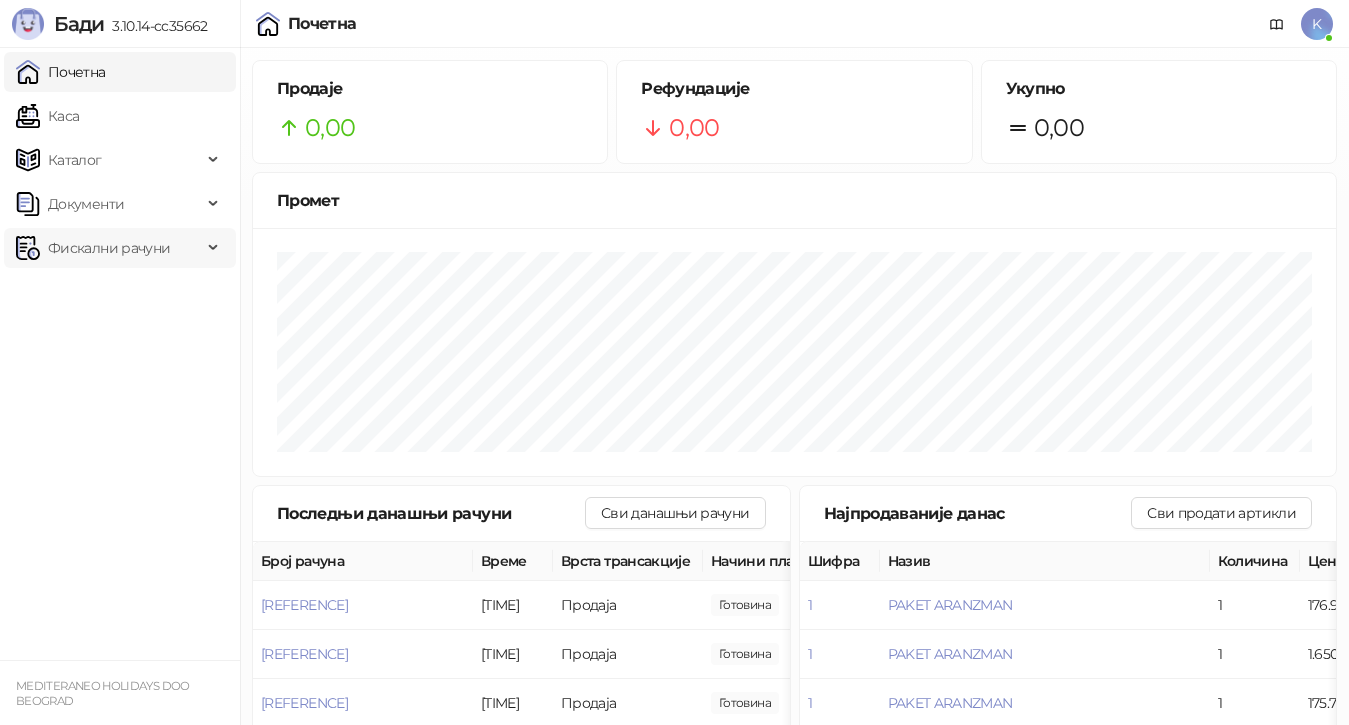 click on "Фискални рачуни" at bounding box center (109, 248) 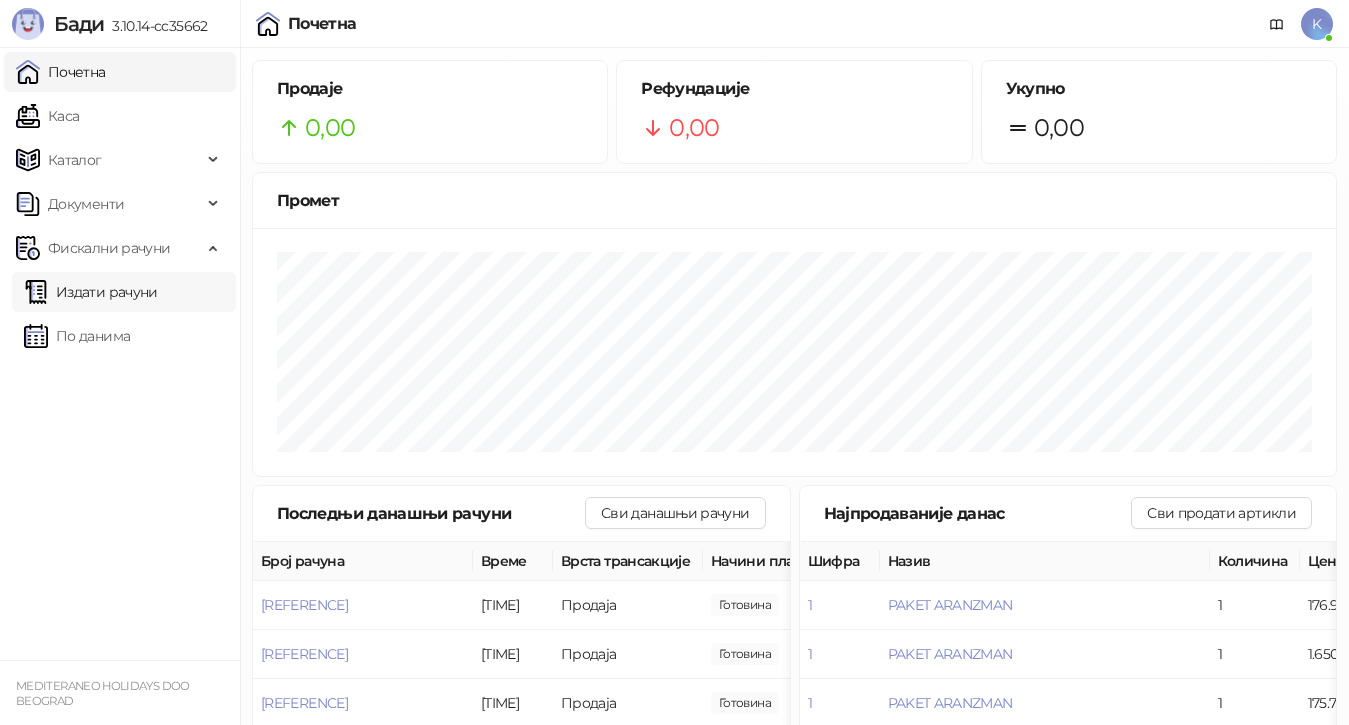 click on "Издати рачуни" at bounding box center (91, 292) 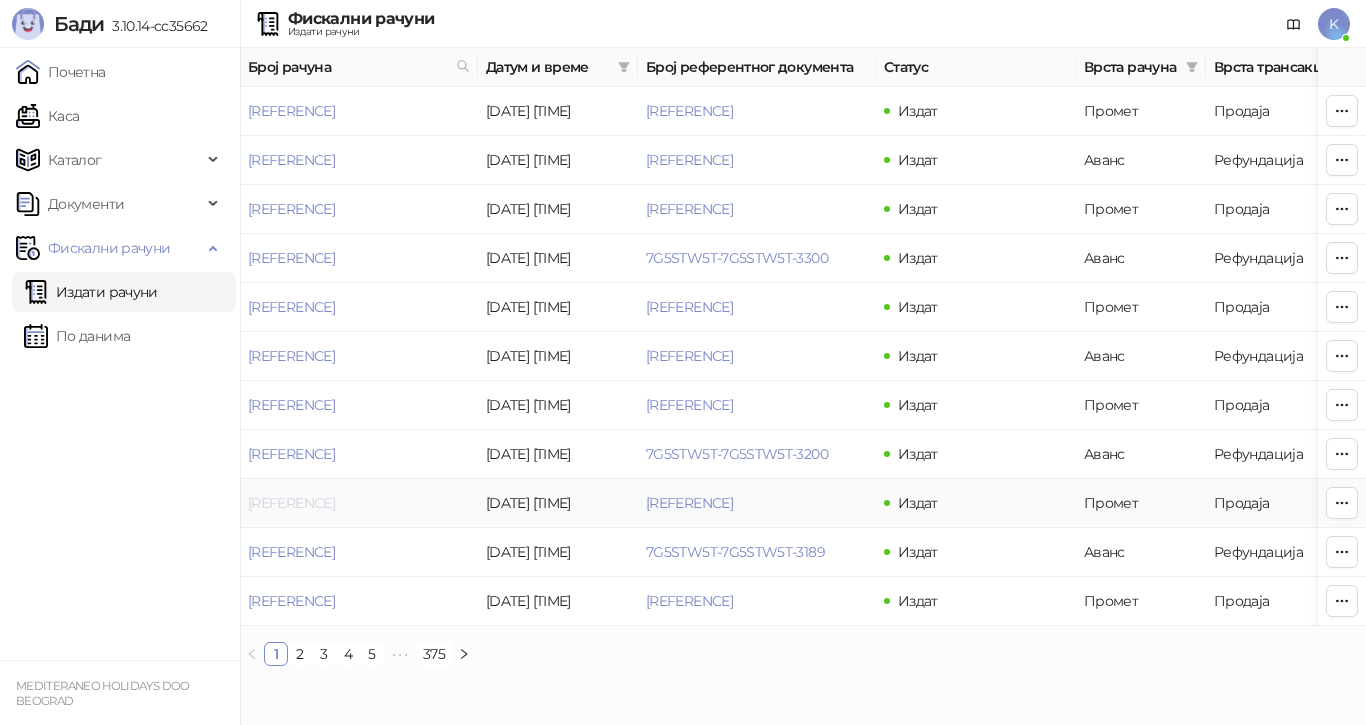 click on "[REFERENCE]" at bounding box center [291, 503] 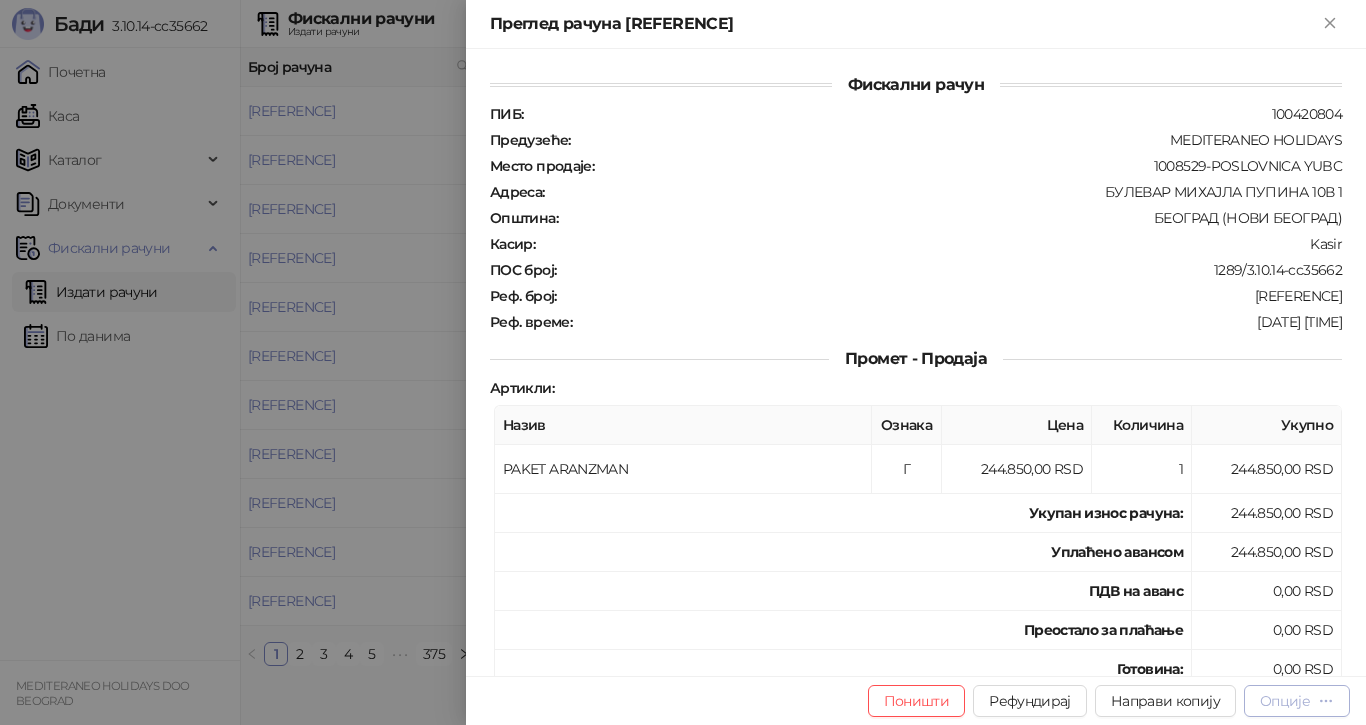 click on "Опције" at bounding box center (1285, 701) 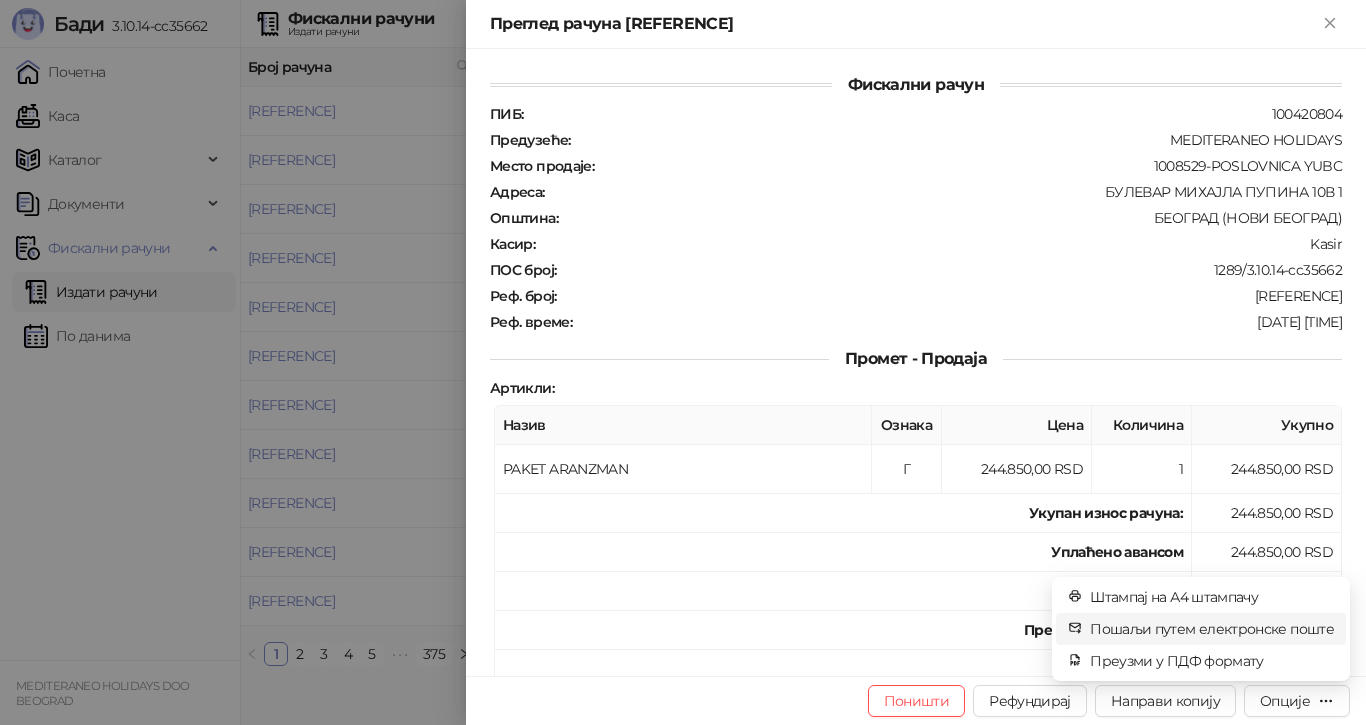 click on "Пошаљи путем електронске поште" at bounding box center (1212, 629) 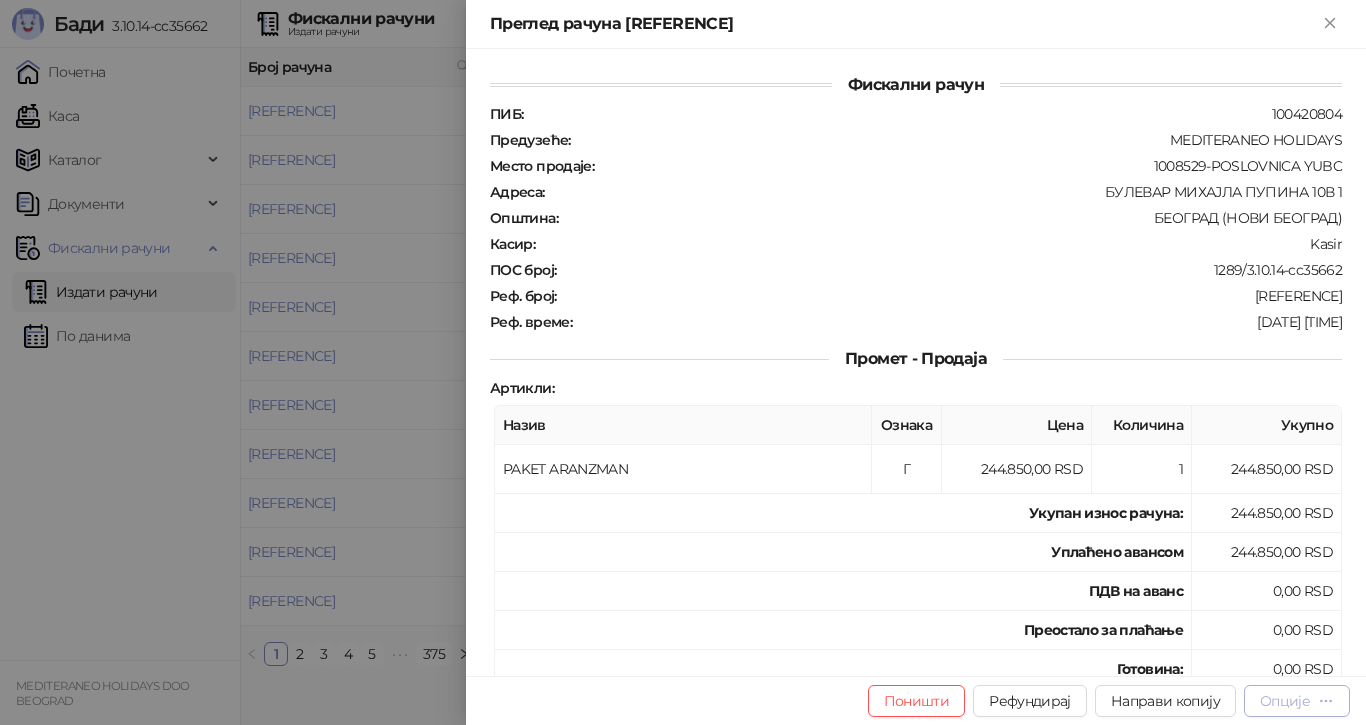 click on "Опције" at bounding box center [1285, 701] 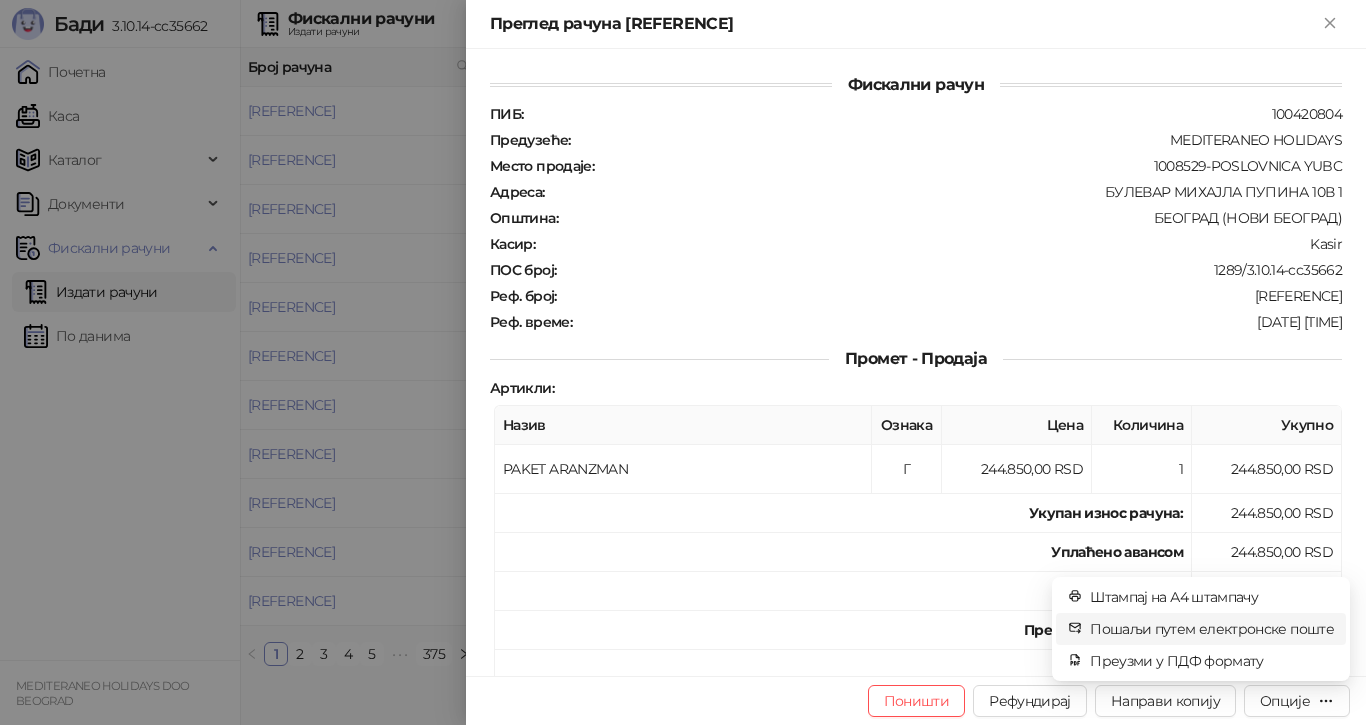 click on "Пошаљи путем електронске поште" at bounding box center (1212, 629) 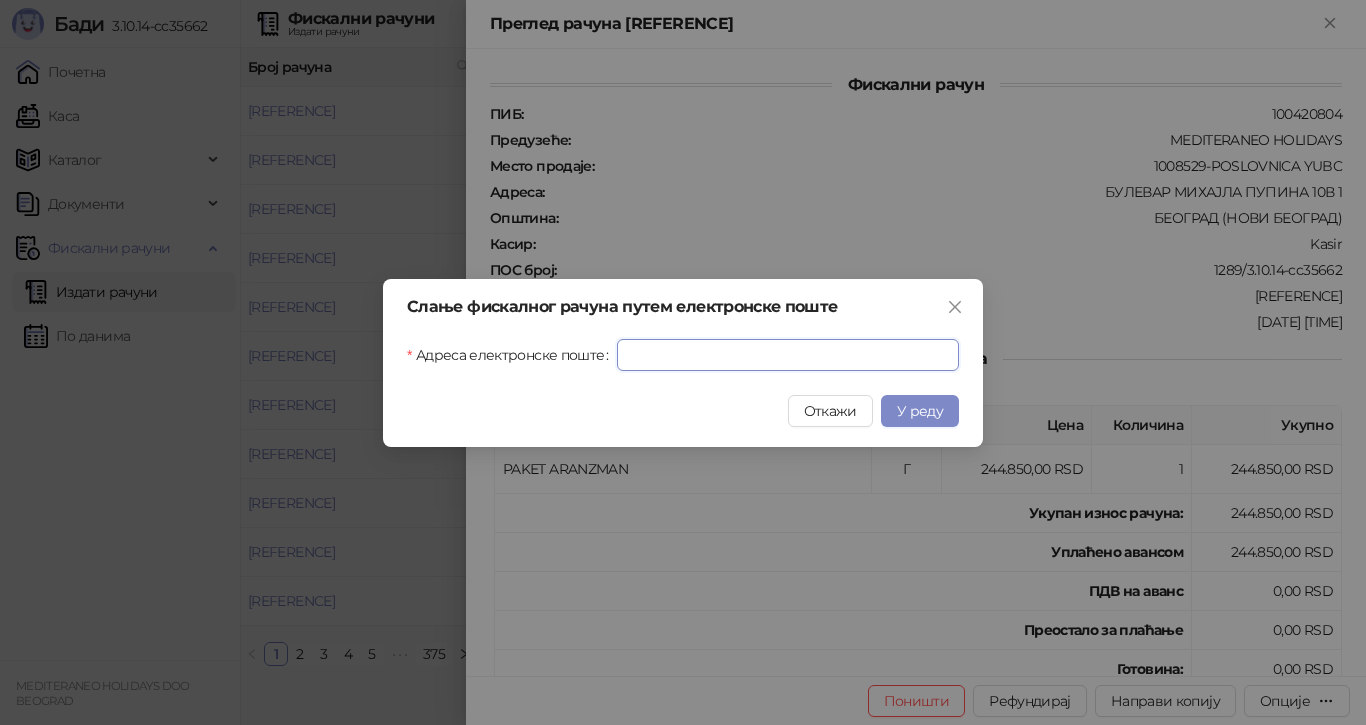click on "Адреса електронске поште" at bounding box center [788, 355] 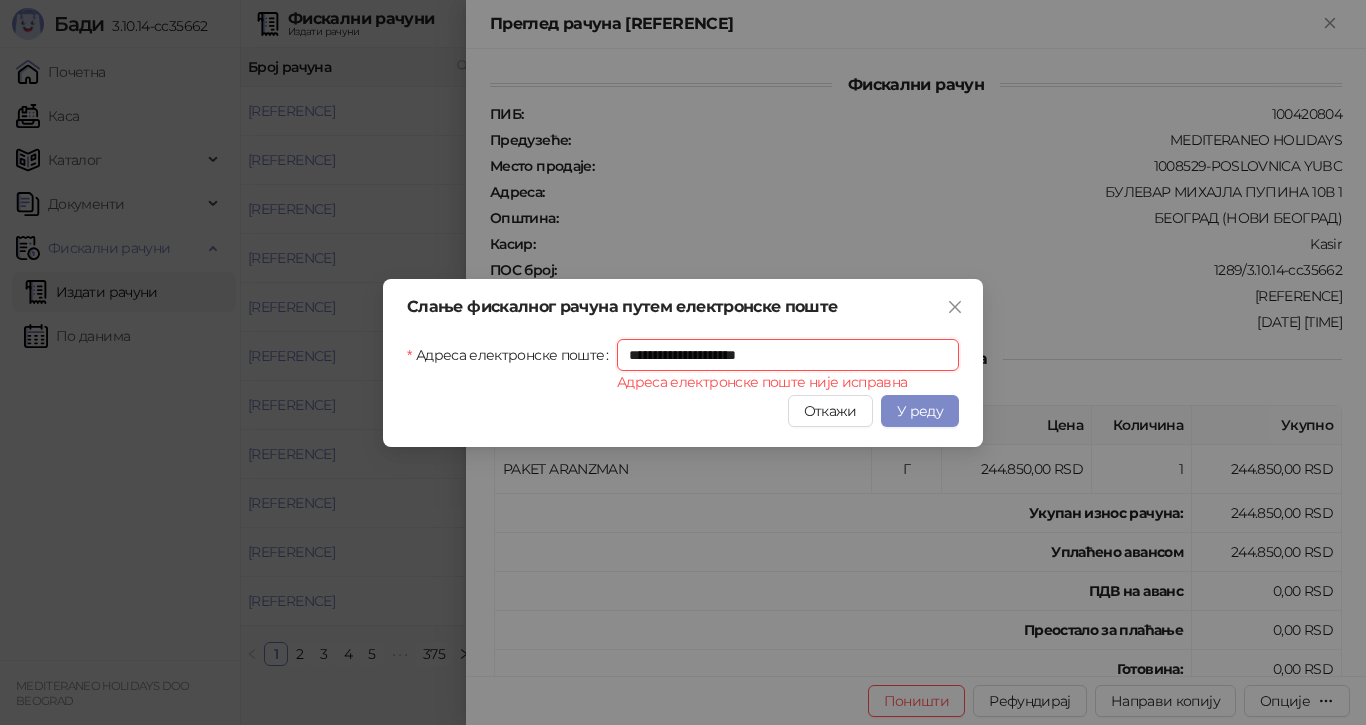 click on "**********" at bounding box center (788, 355) 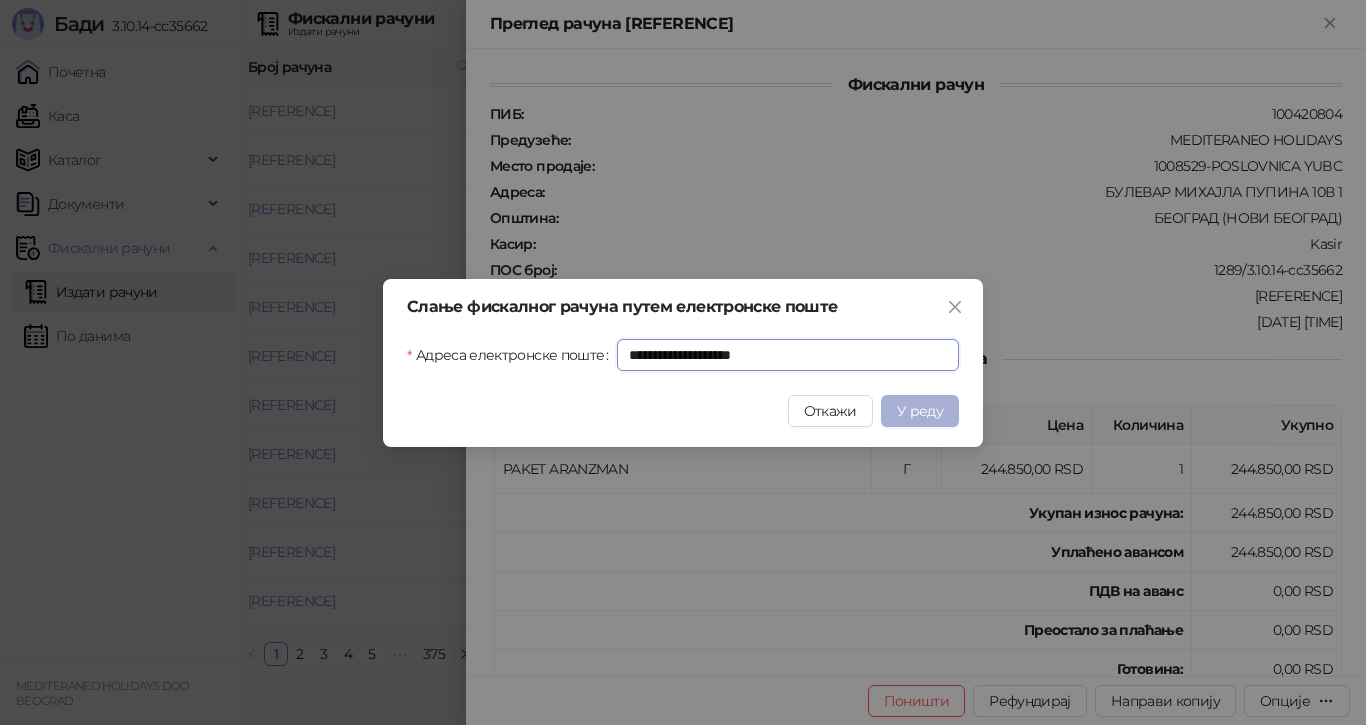 type on "**********" 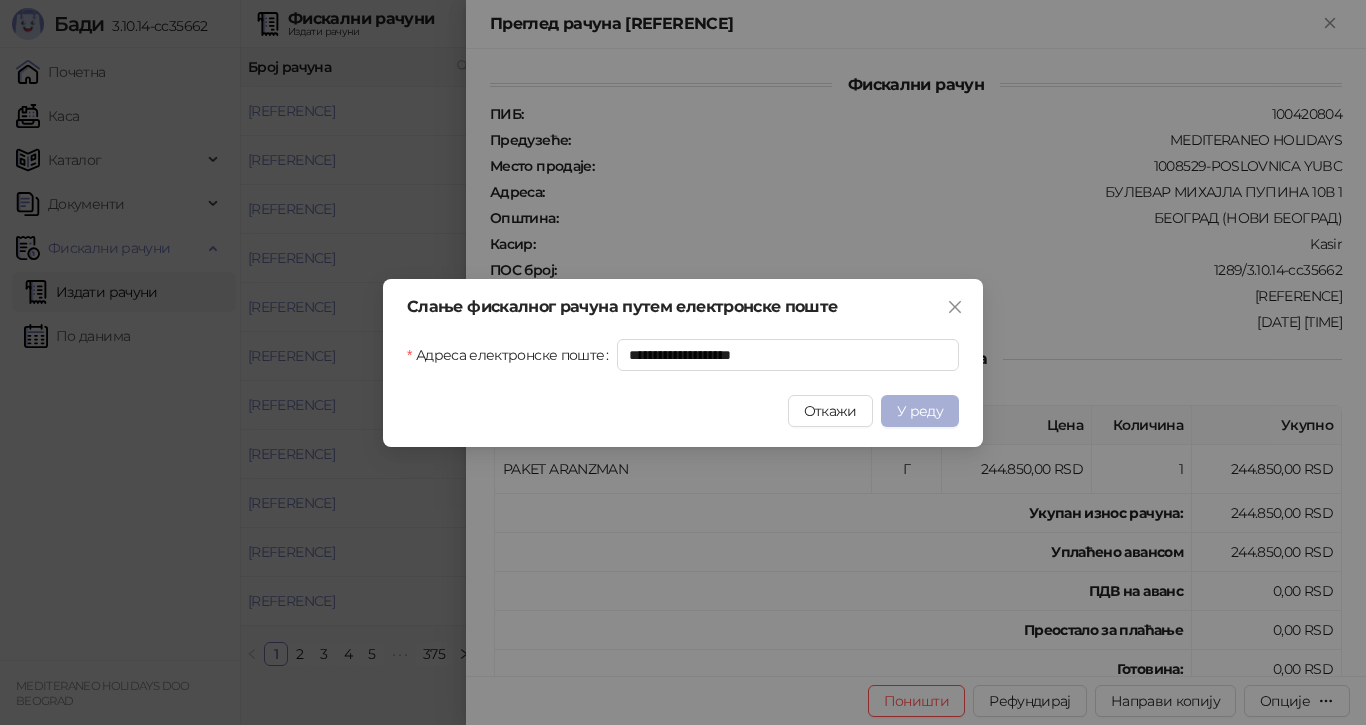 click on "У реду" at bounding box center [920, 411] 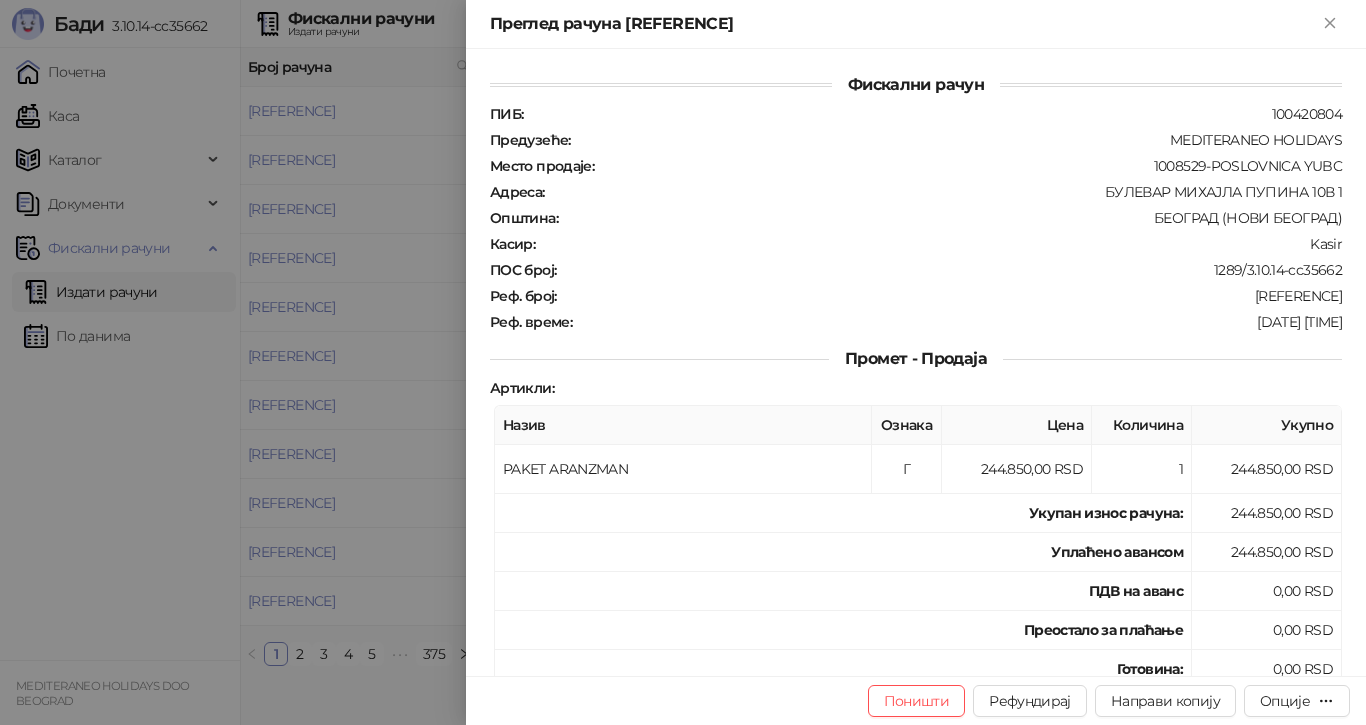 click at bounding box center [683, 362] 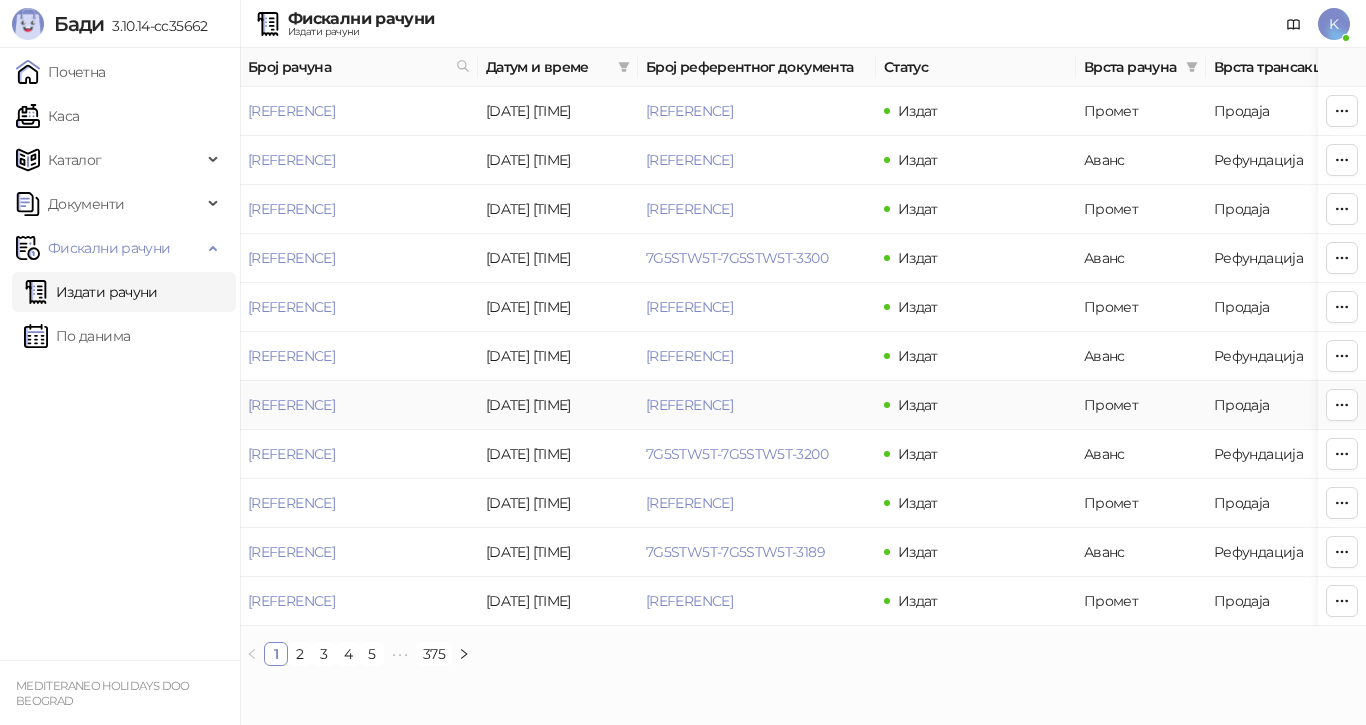 click on "[REFERENCE]" at bounding box center (291, 405) 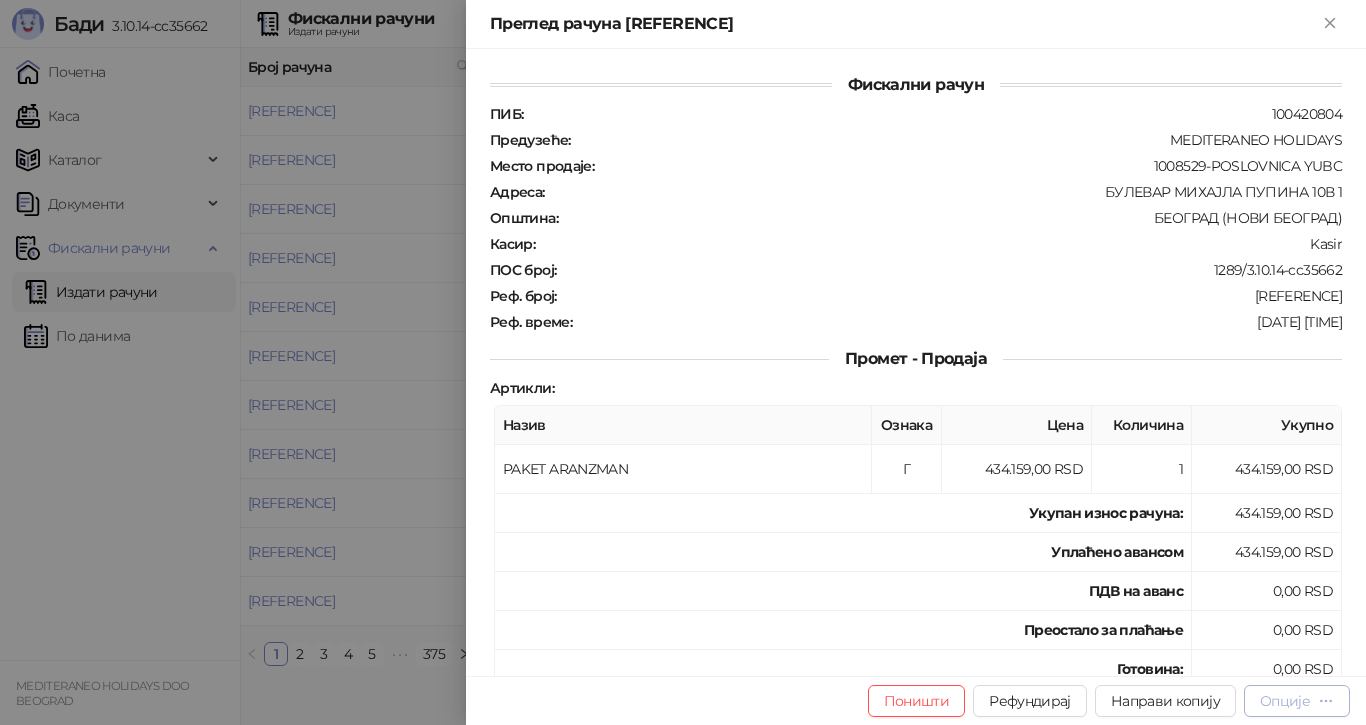 click on "Опције" at bounding box center (1285, 701) 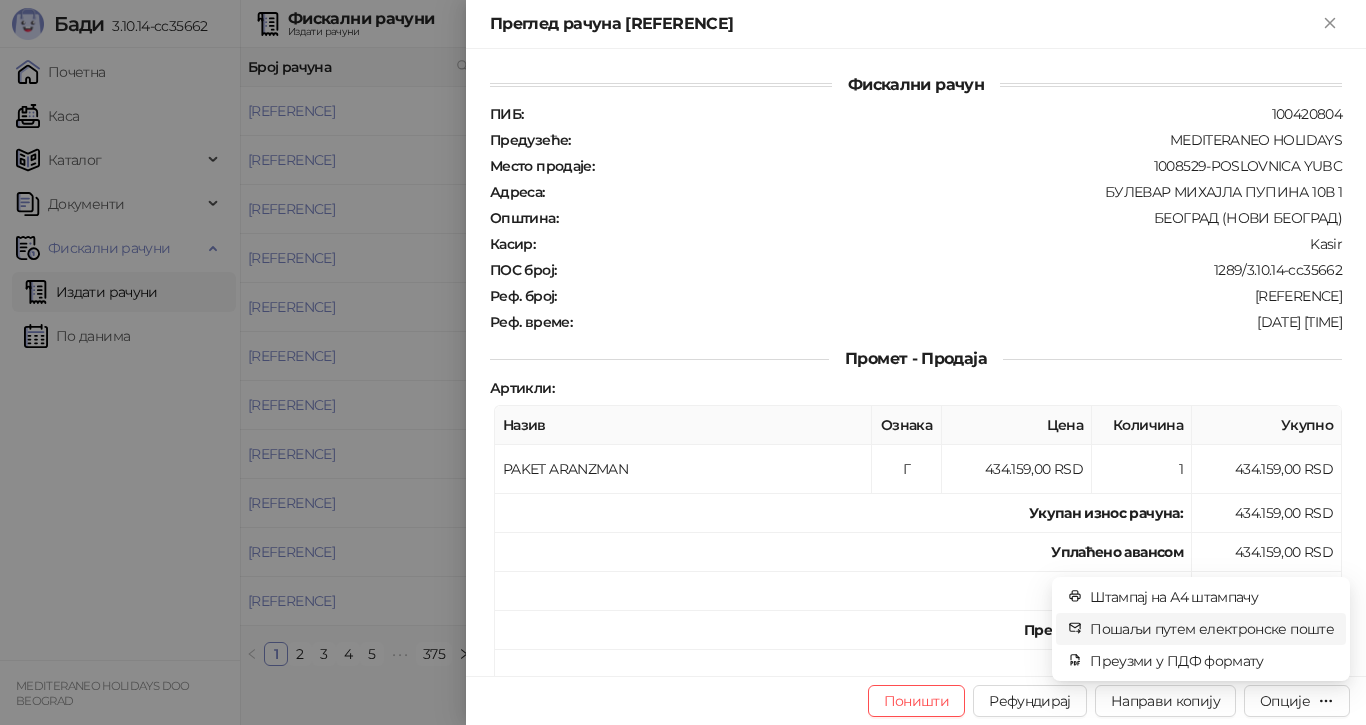 click on "Пошаљи путем електронске поште" at bounding box center (1212, 629) 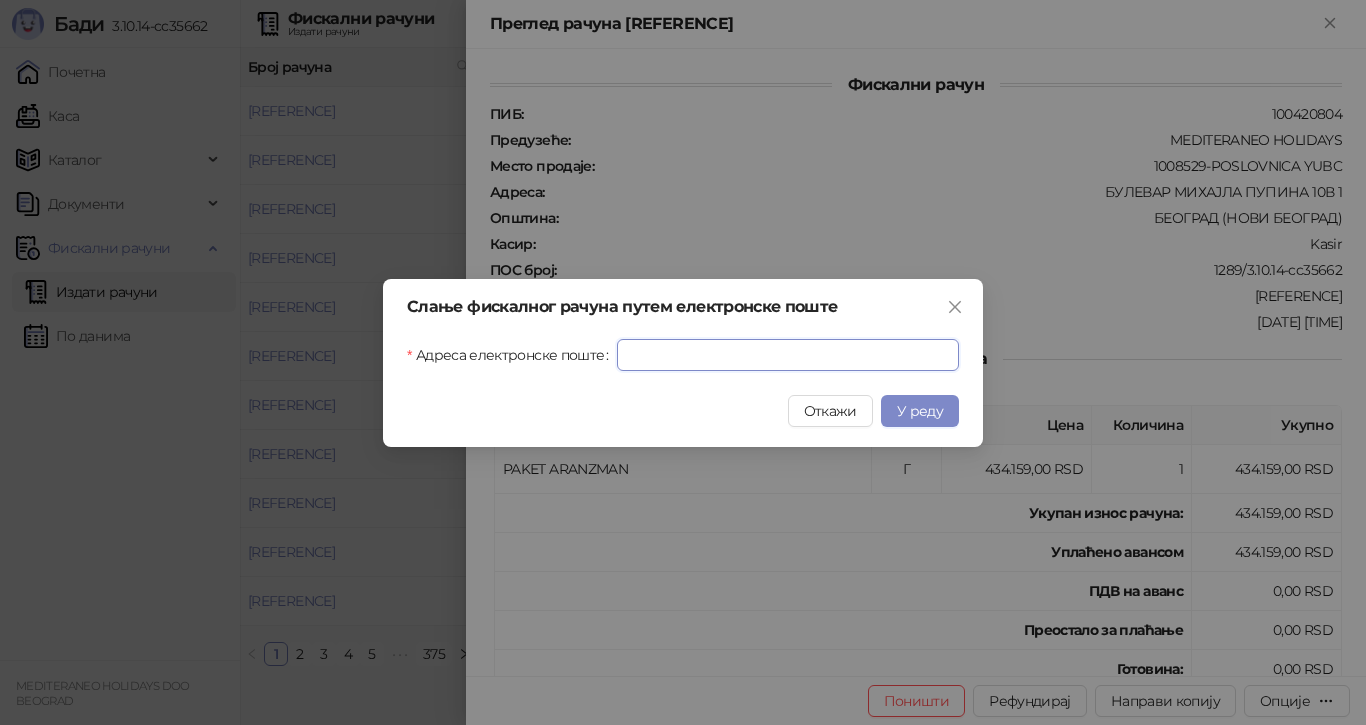 click on "Адреса електронске поште" at bounding box center [788, 355] 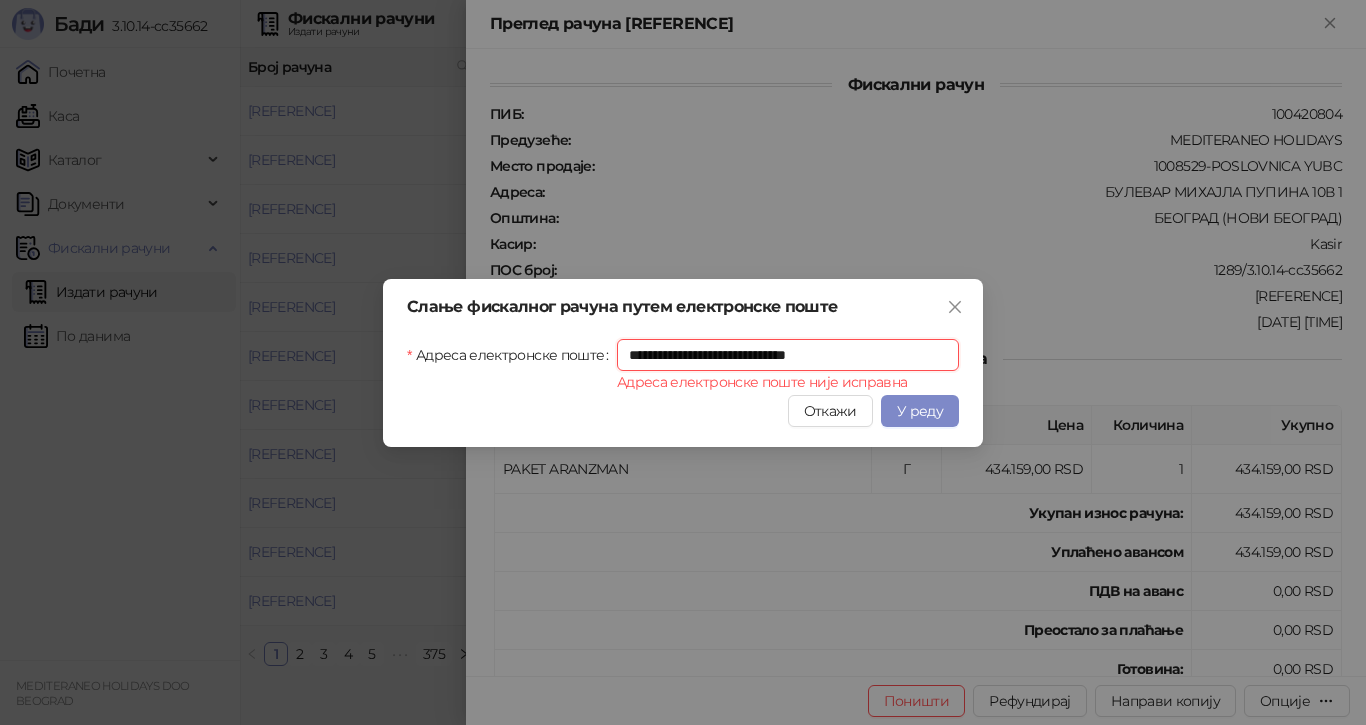 click on "**********" at bounding box center [788, 355] 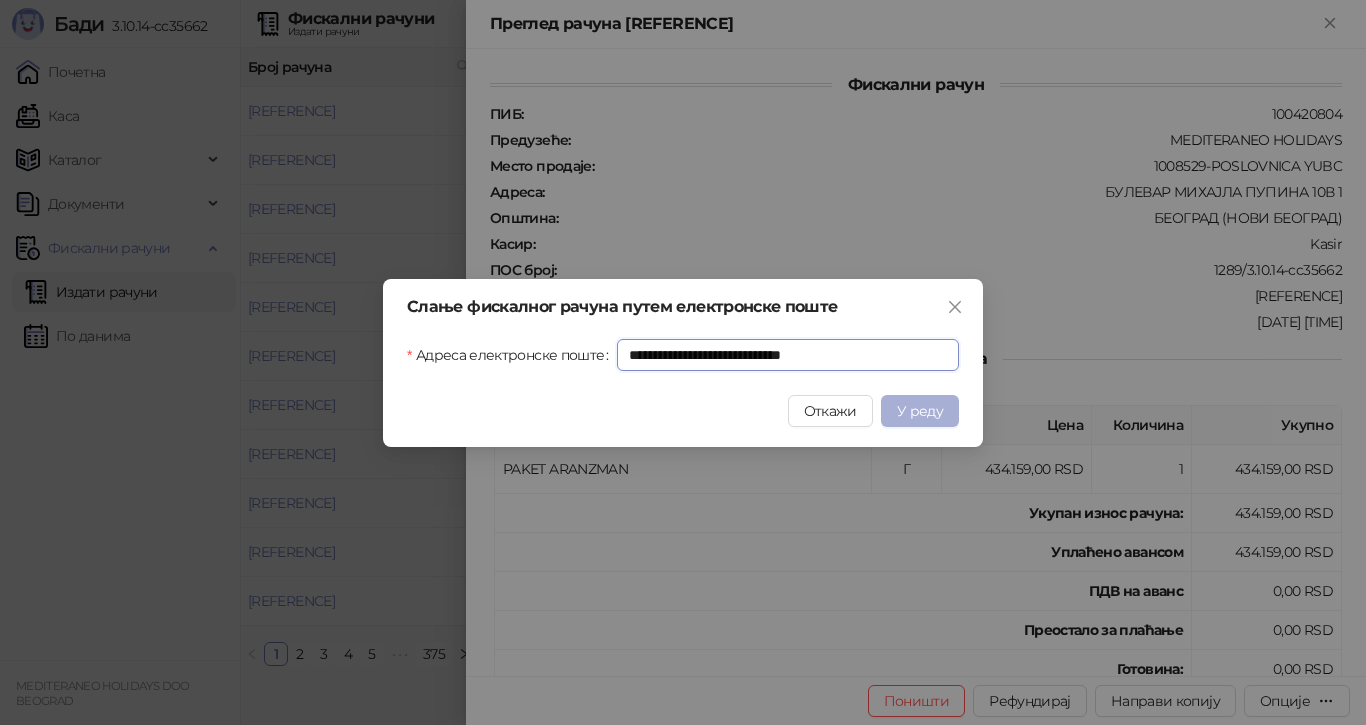 type on "**********" 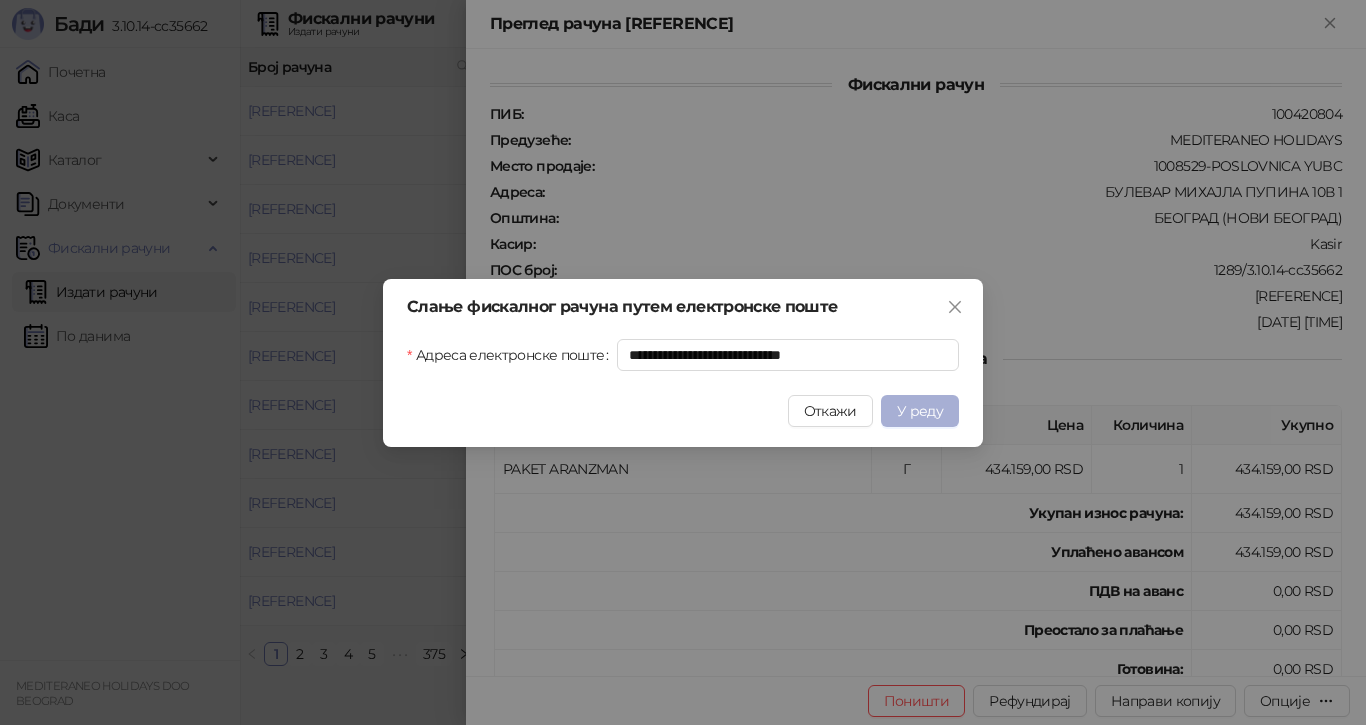 click on "У реду" at bounding box center [920, 411] 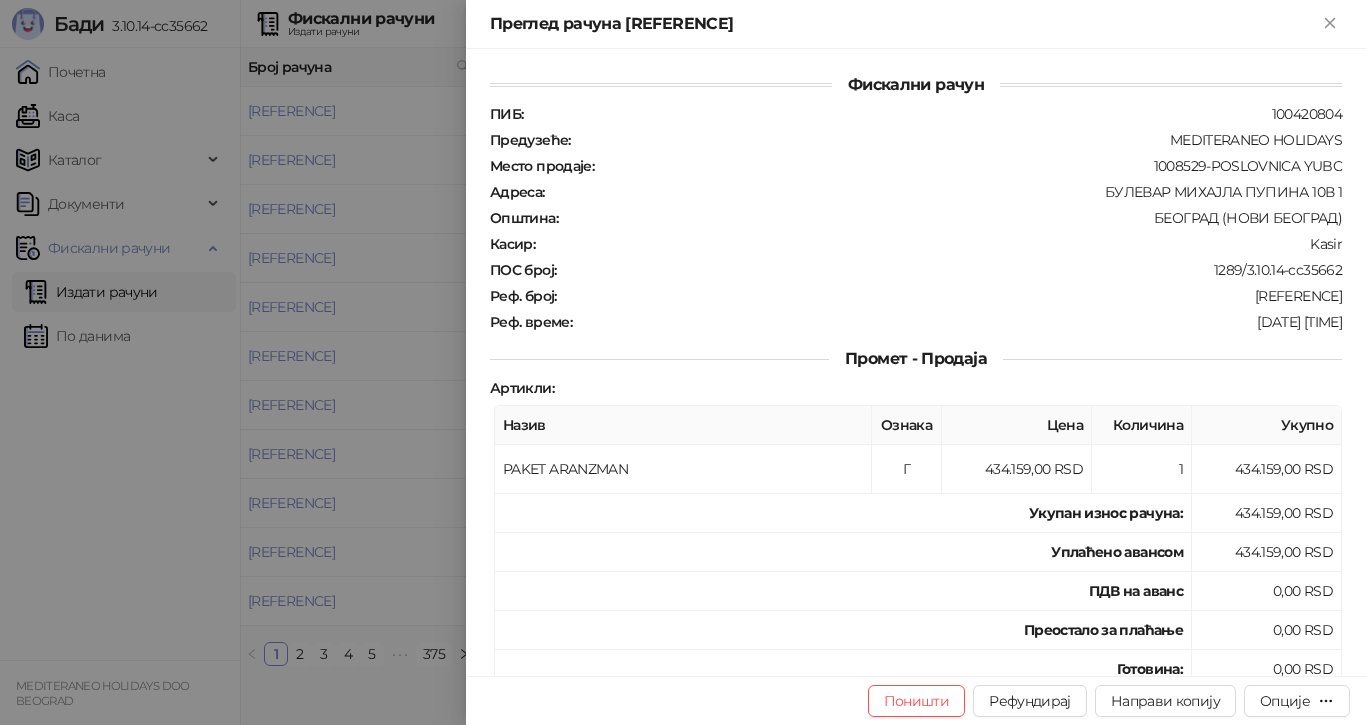 click at bounding box center [683, 362] 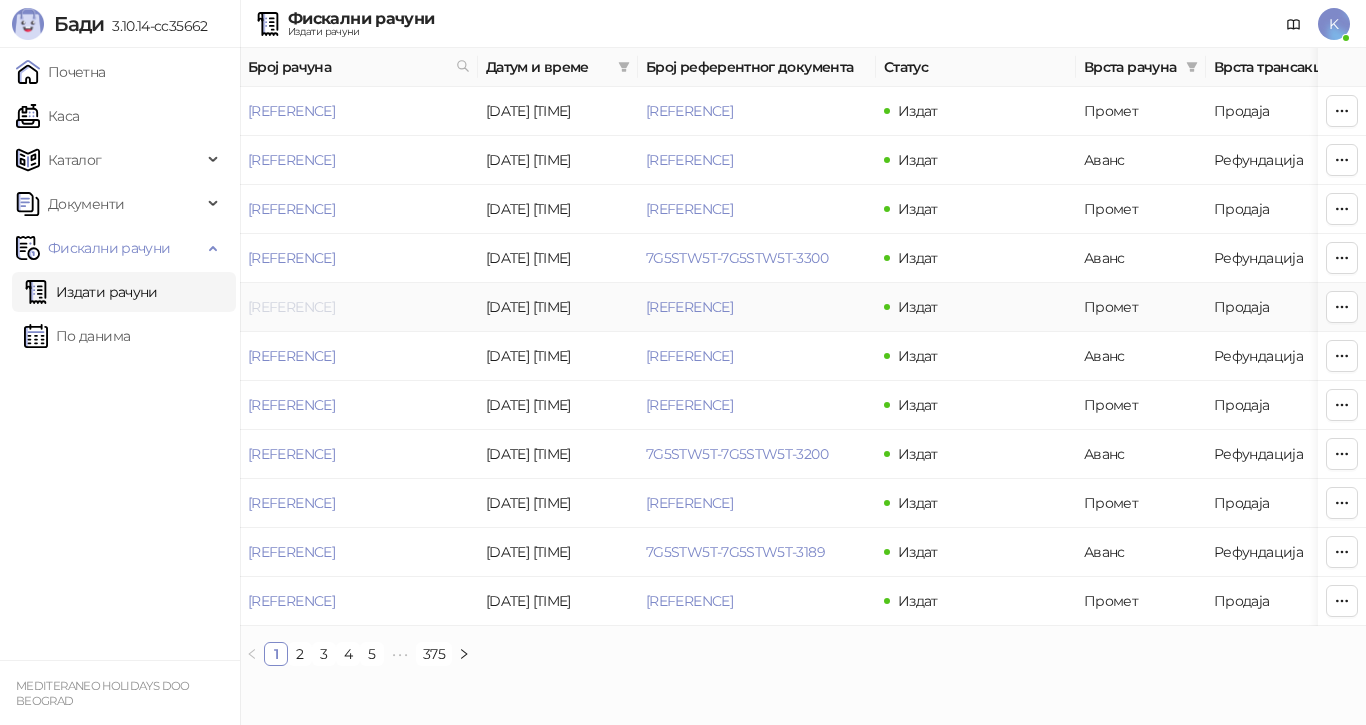 click on "[REFERENCE]" at bounding box center (291, 307) 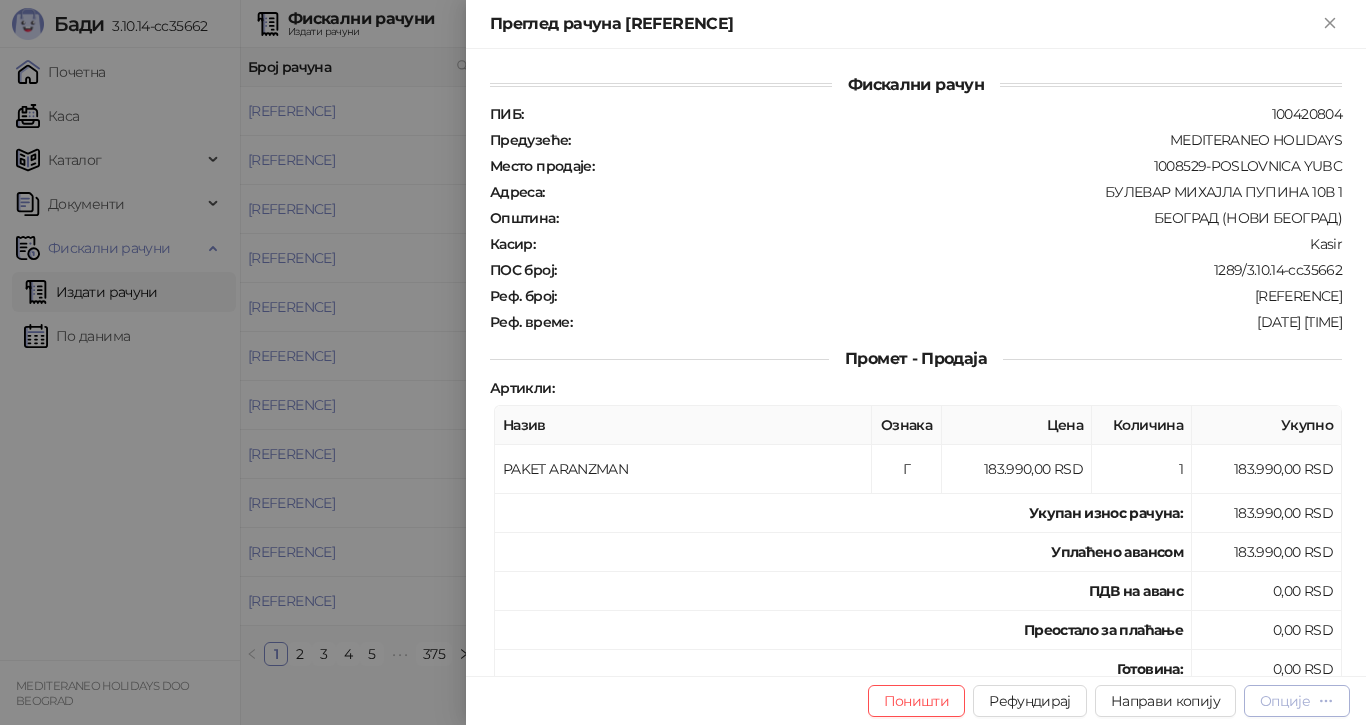 click on "Опције" at bounding box center (1285, 701) 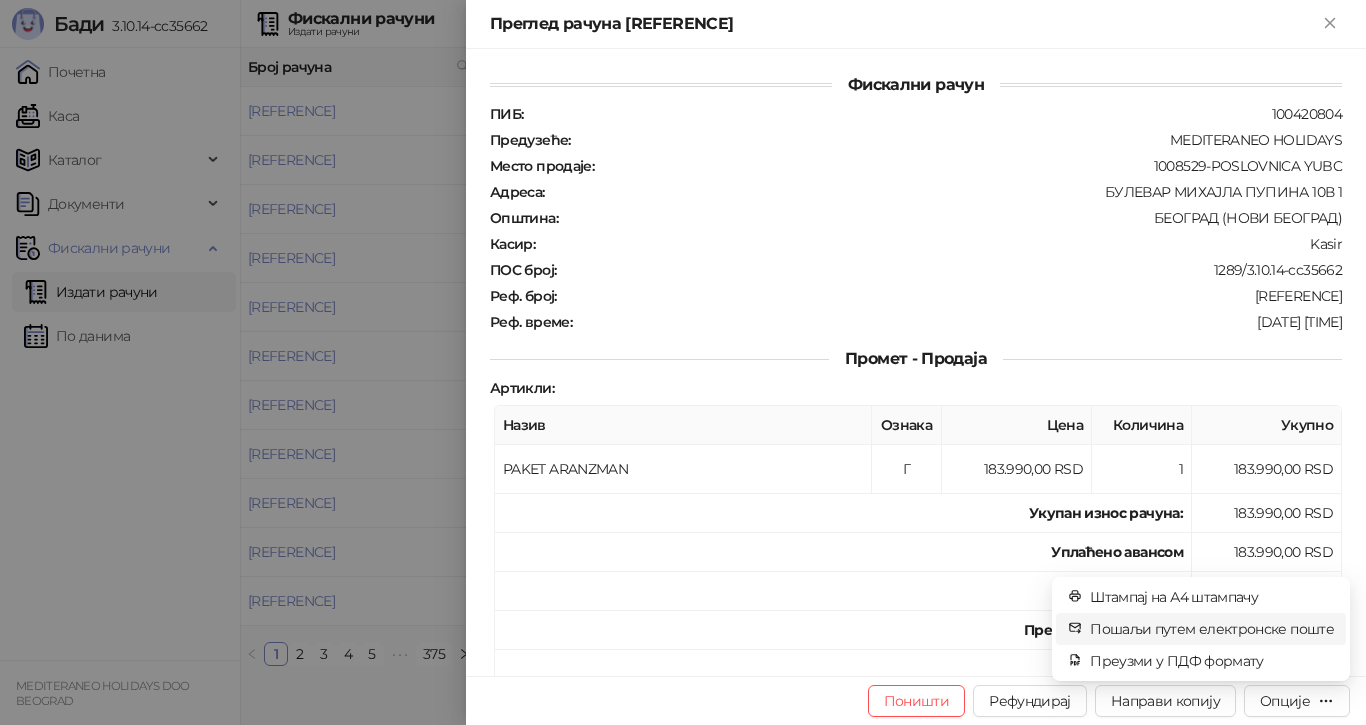 click on "Пошаљи путем електронске поште" at bounding box center [1212, 629] 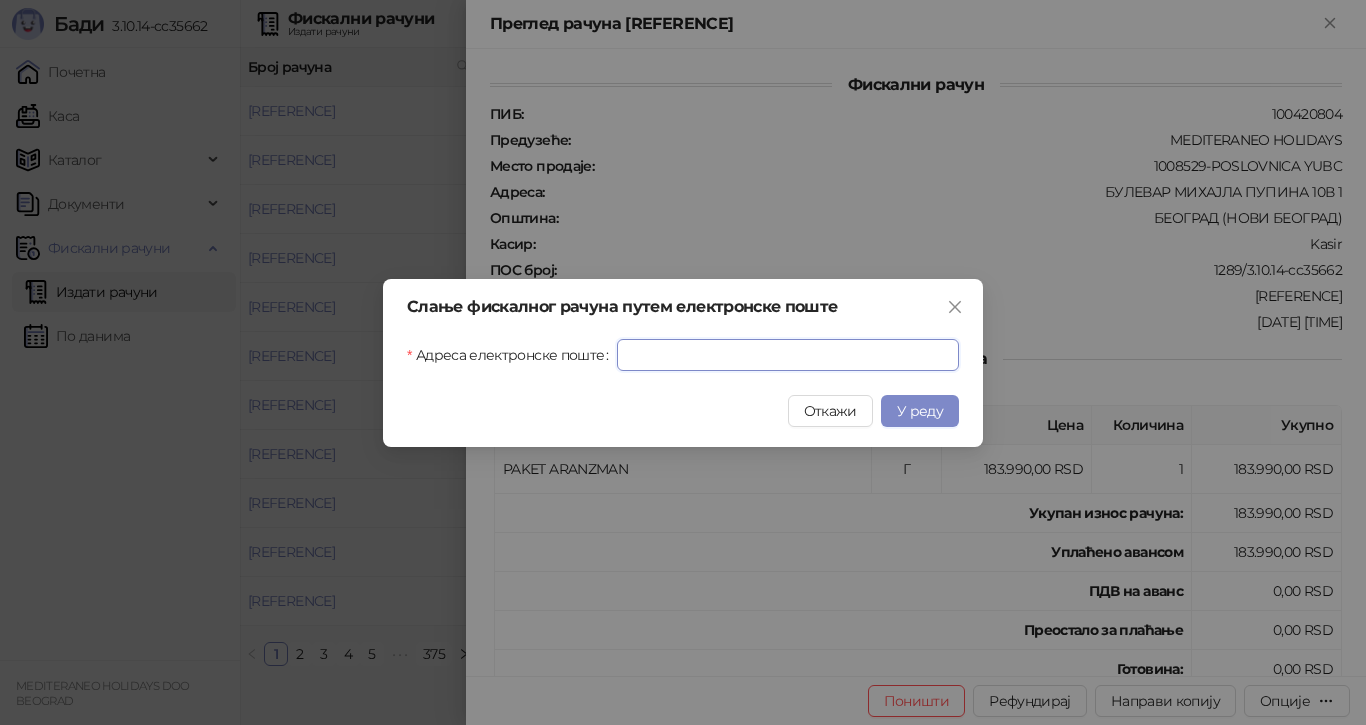 click on "Адреса електронске поште" at bounding box center (788, 355) 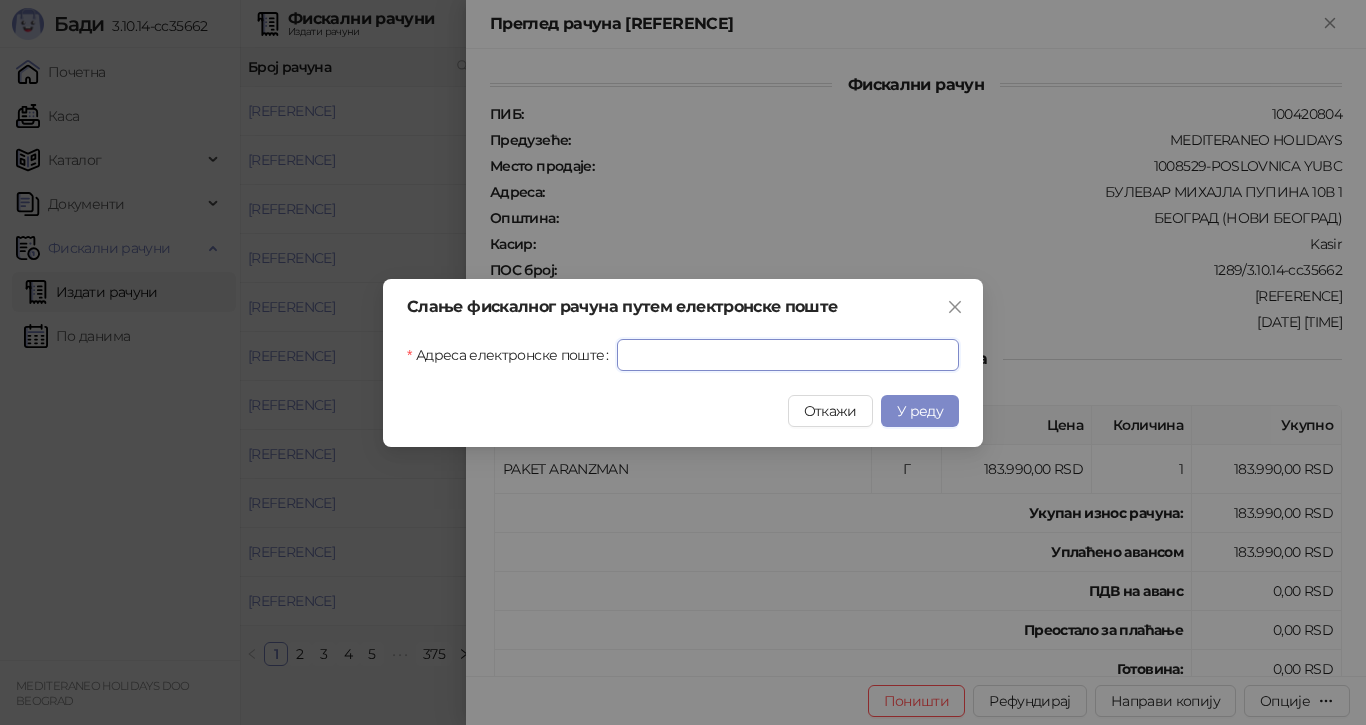 paste on "**********" 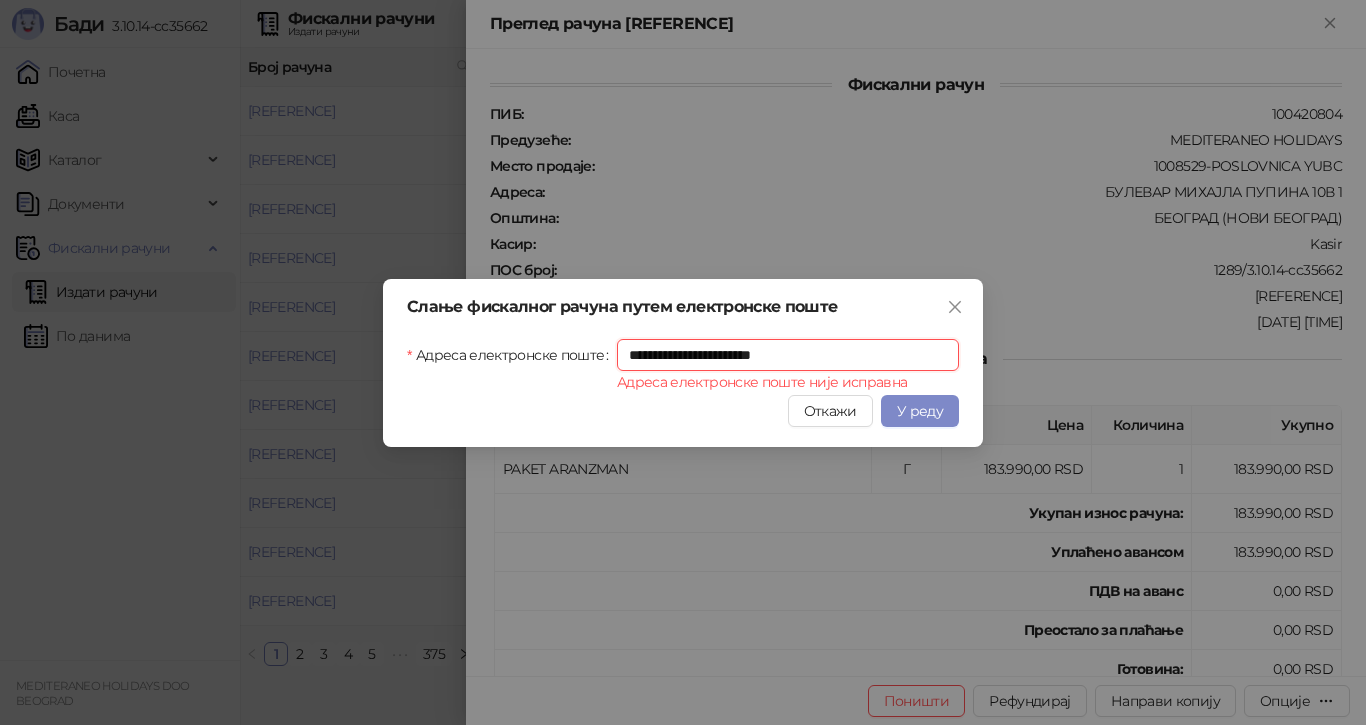 click on "**********" at bounding box center (788, 355) 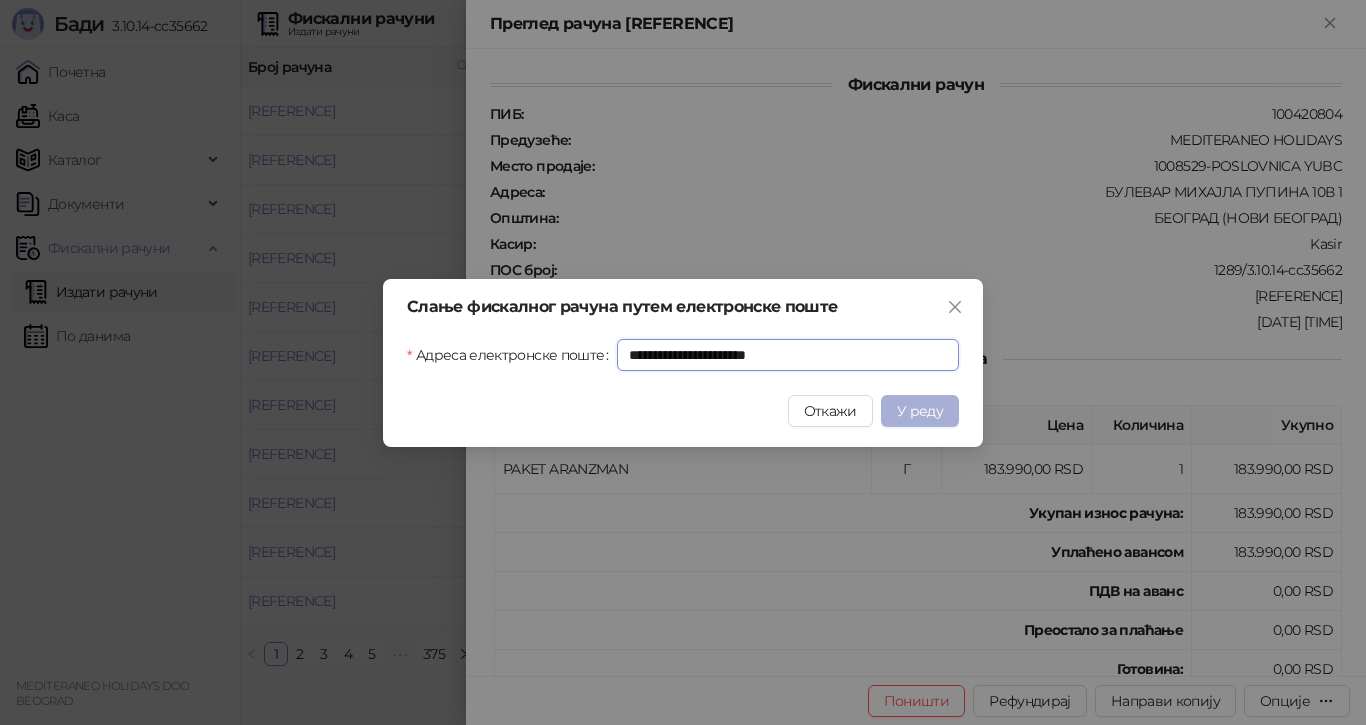 type on "**********" 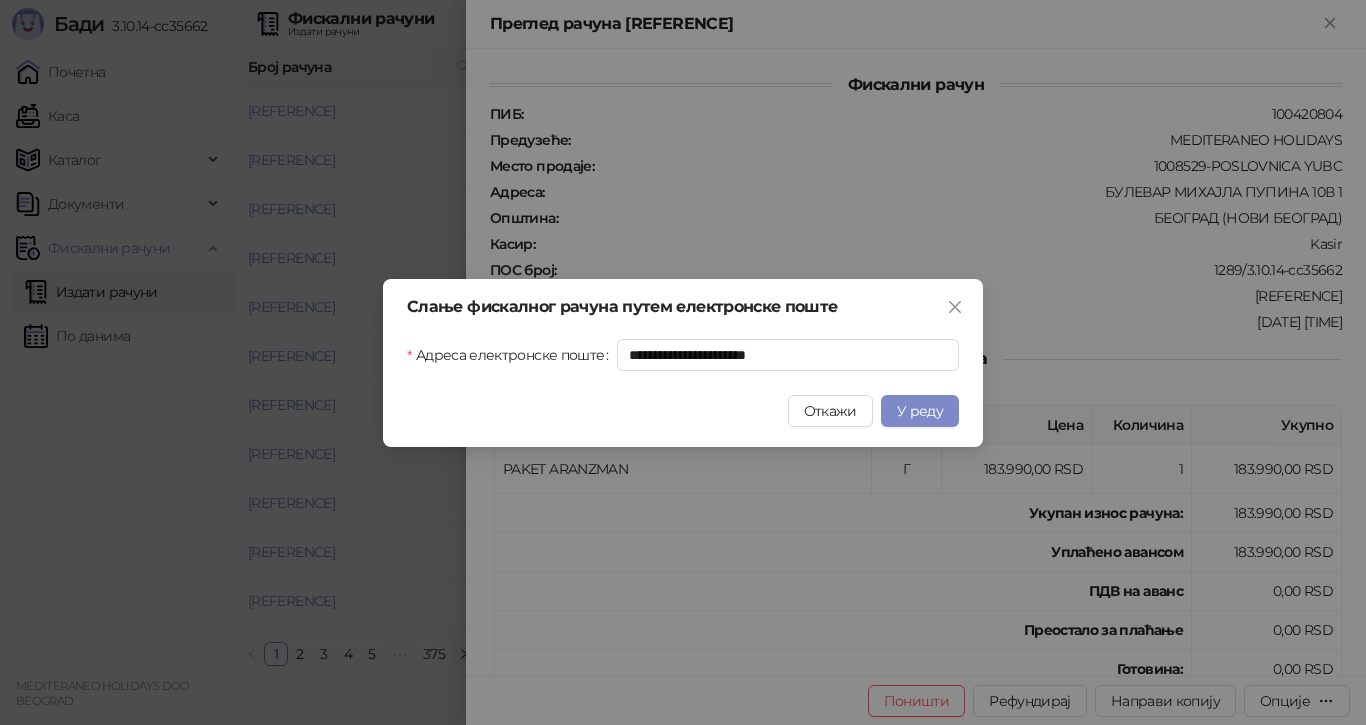 click on "У реду" at bounding box center (920, 411) 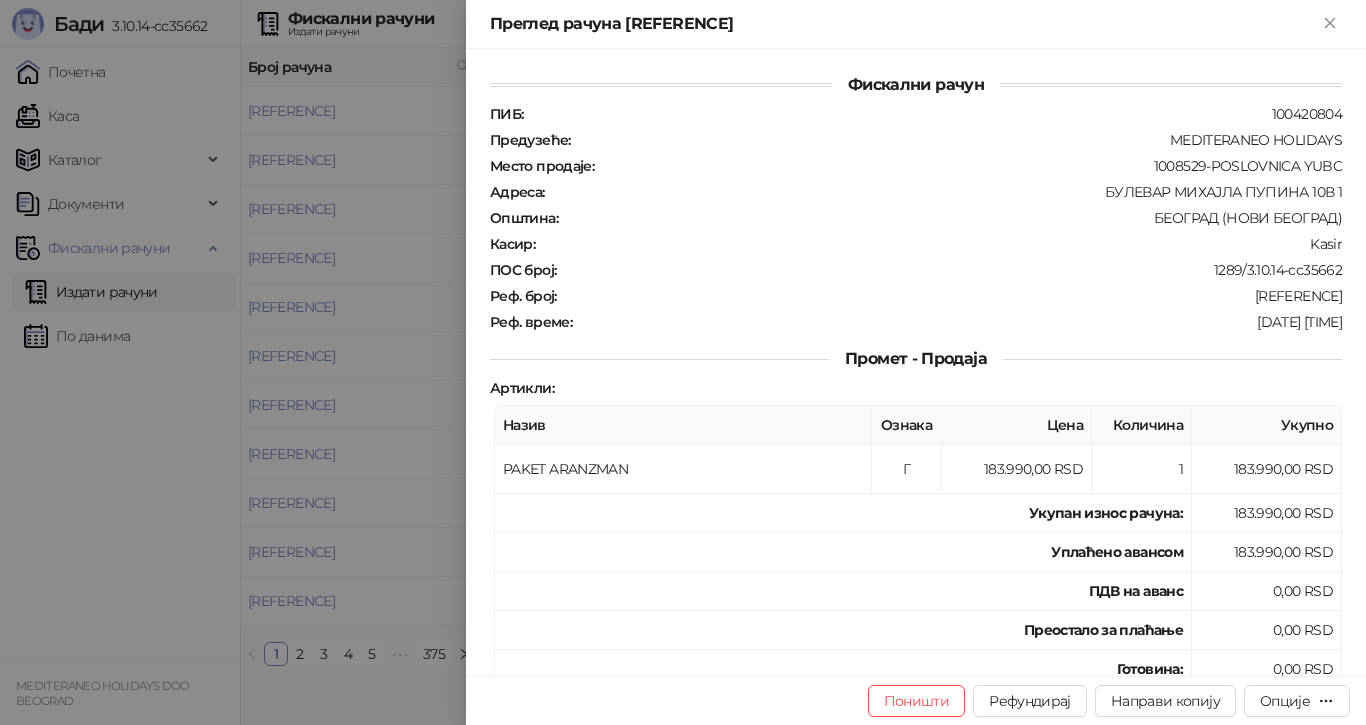 click at bounding box center [683, 362] 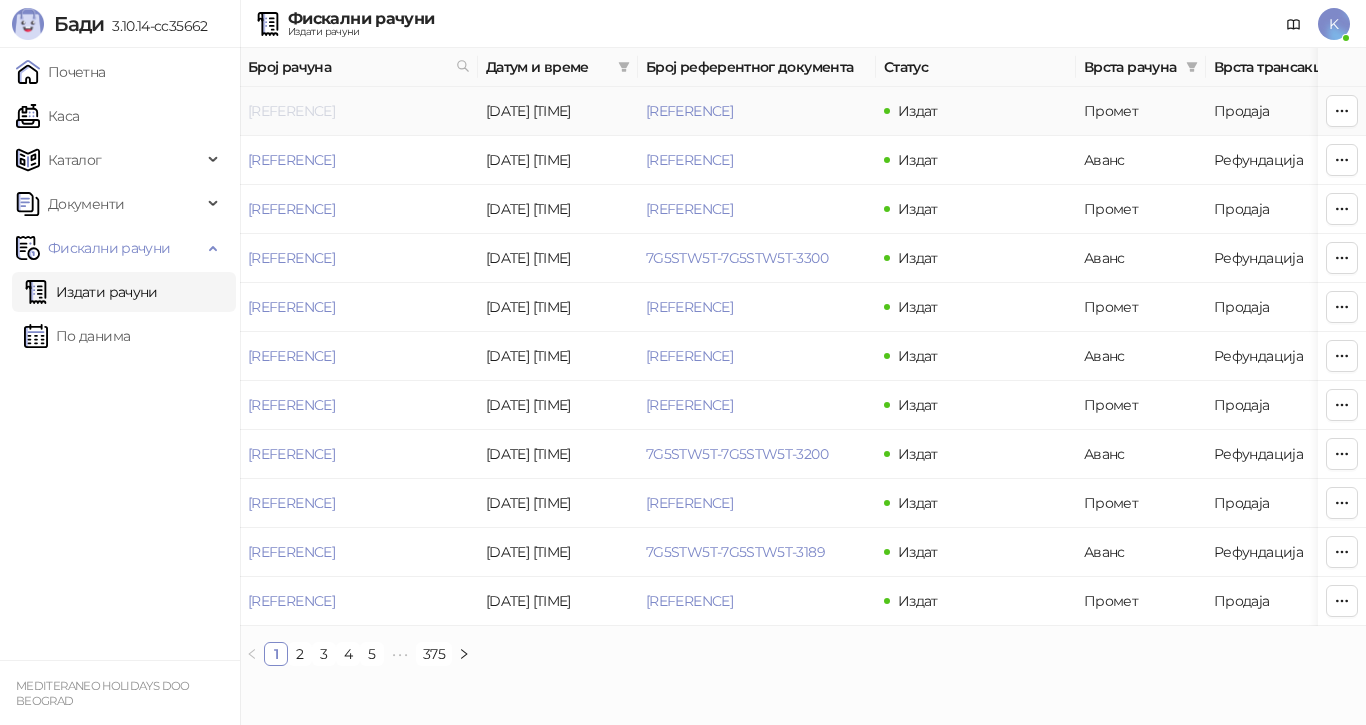 click on "[REFERENCE]" at bounding box center [291, 111] 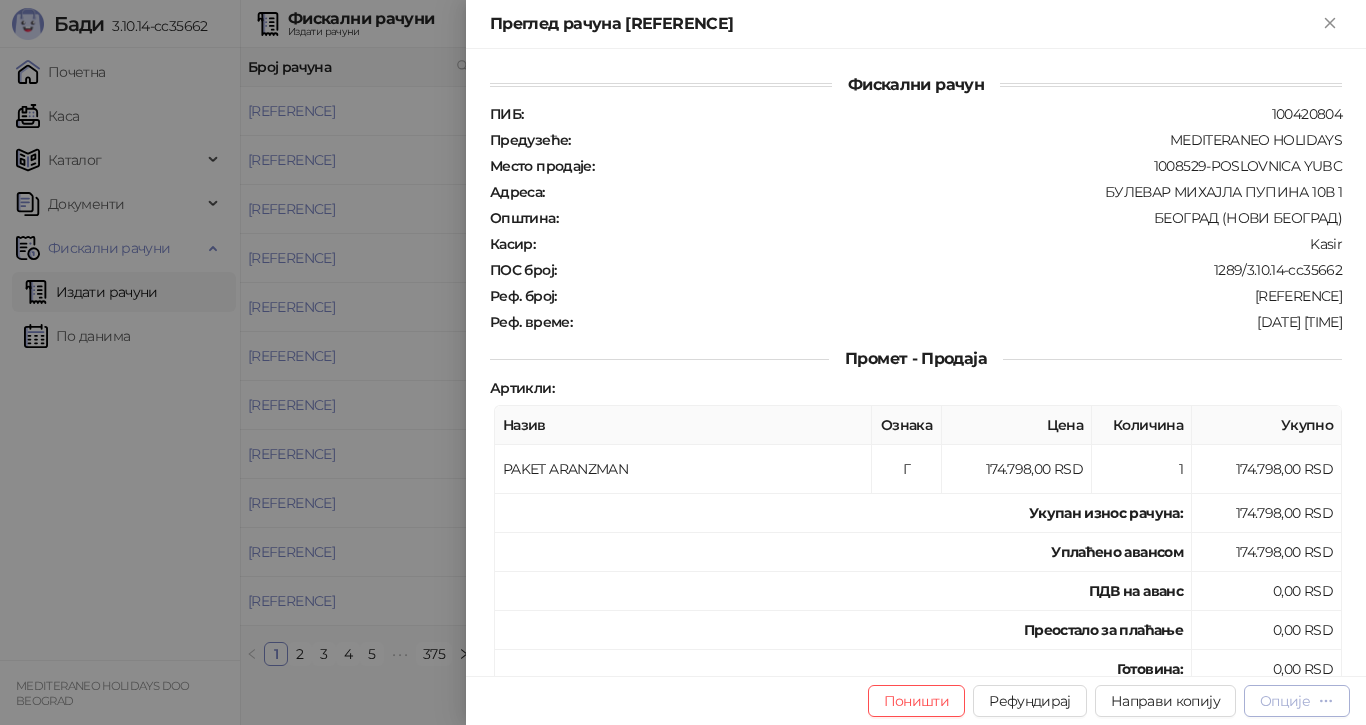 click on "Опције" at bounding box center [1285, 701] 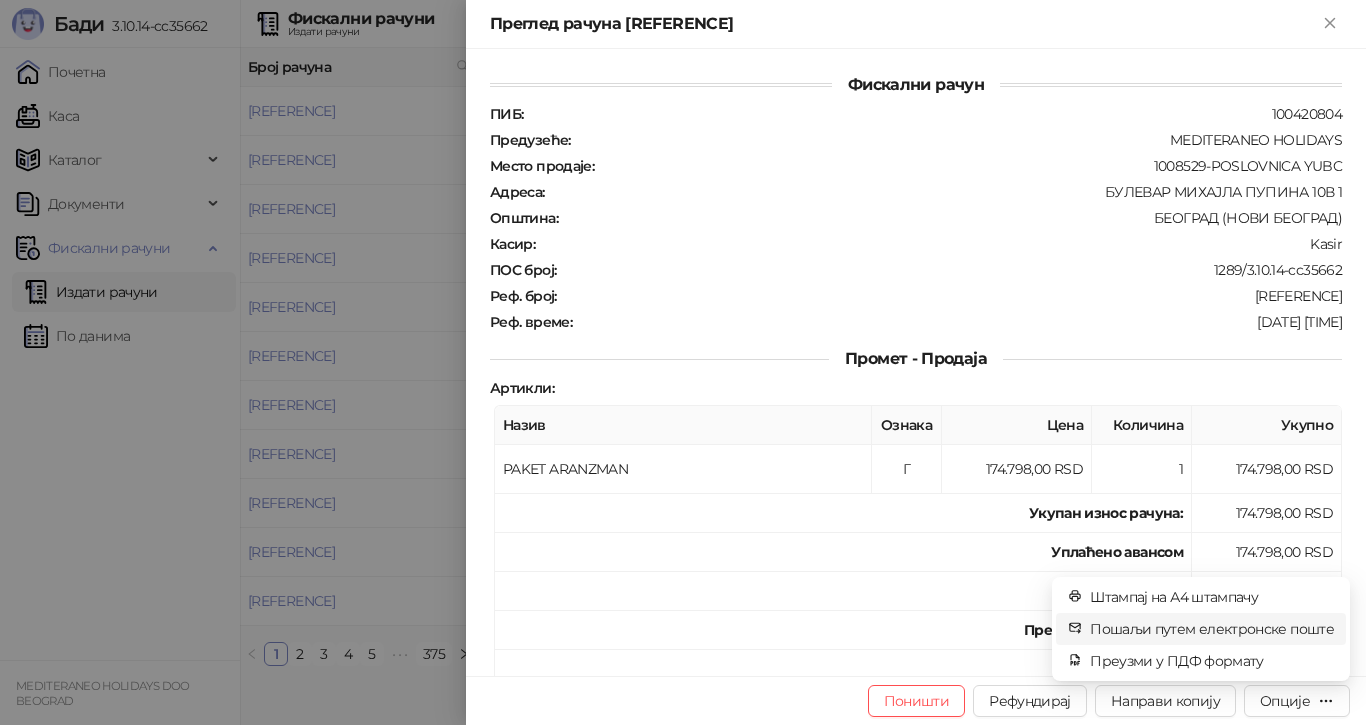 click on "Пошаљи путем електронске поште" at bounding box center [1212, 629] 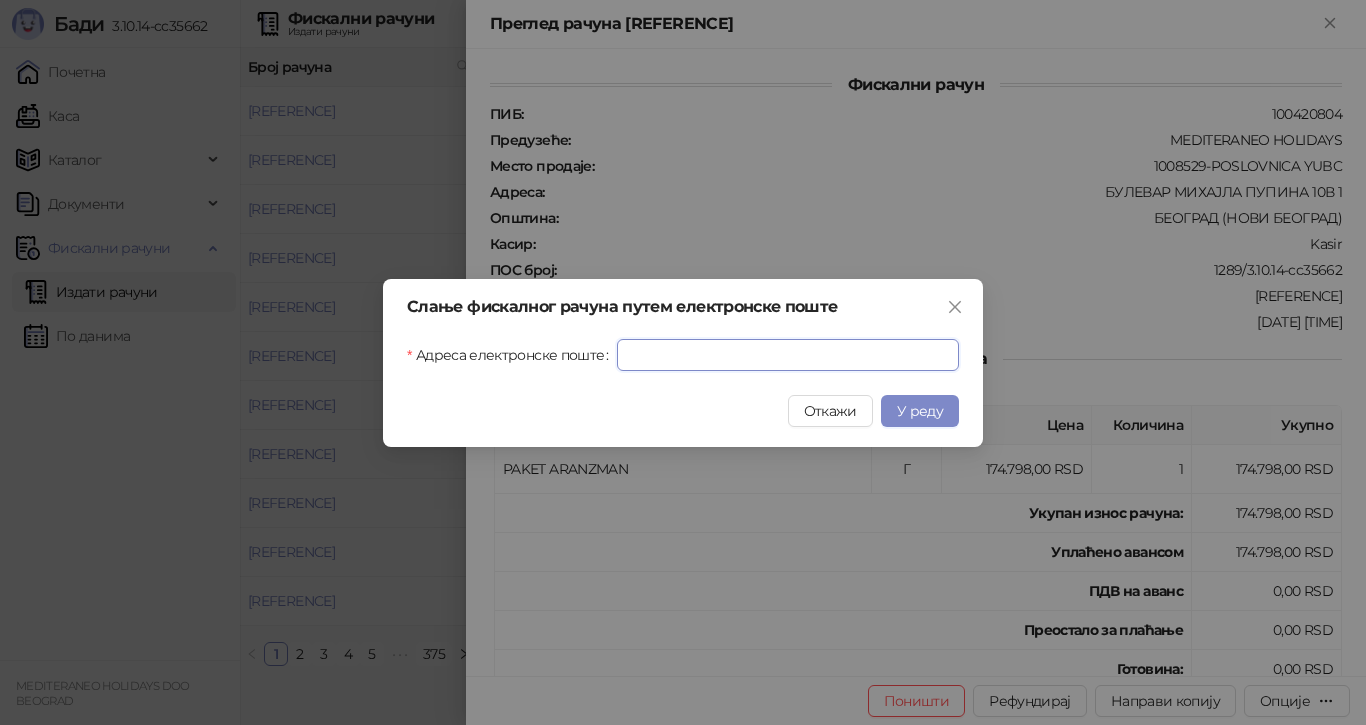click on "Адреса електронске поште" at bounding box center (788, 355) 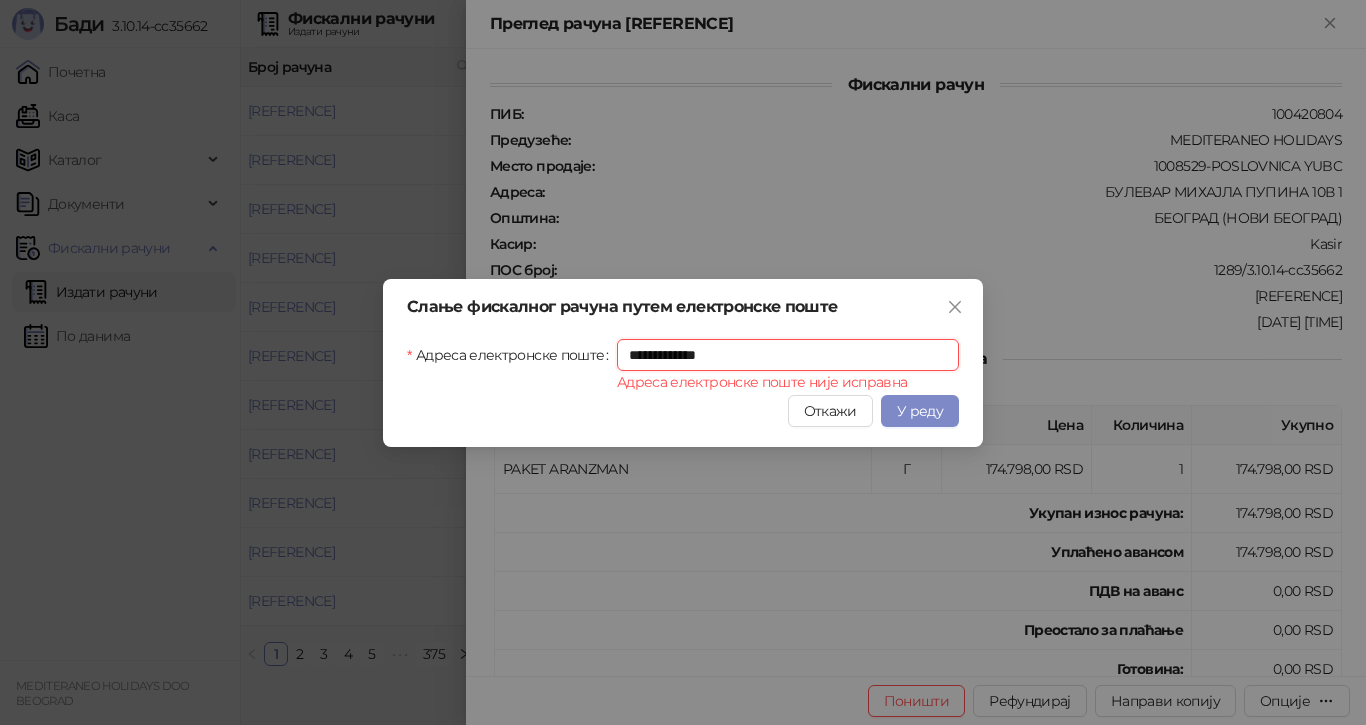 drag, startPoint x: 618, startPoint y: 360, endPoint x: 651, endPoint y: 332, distance: 43.27817 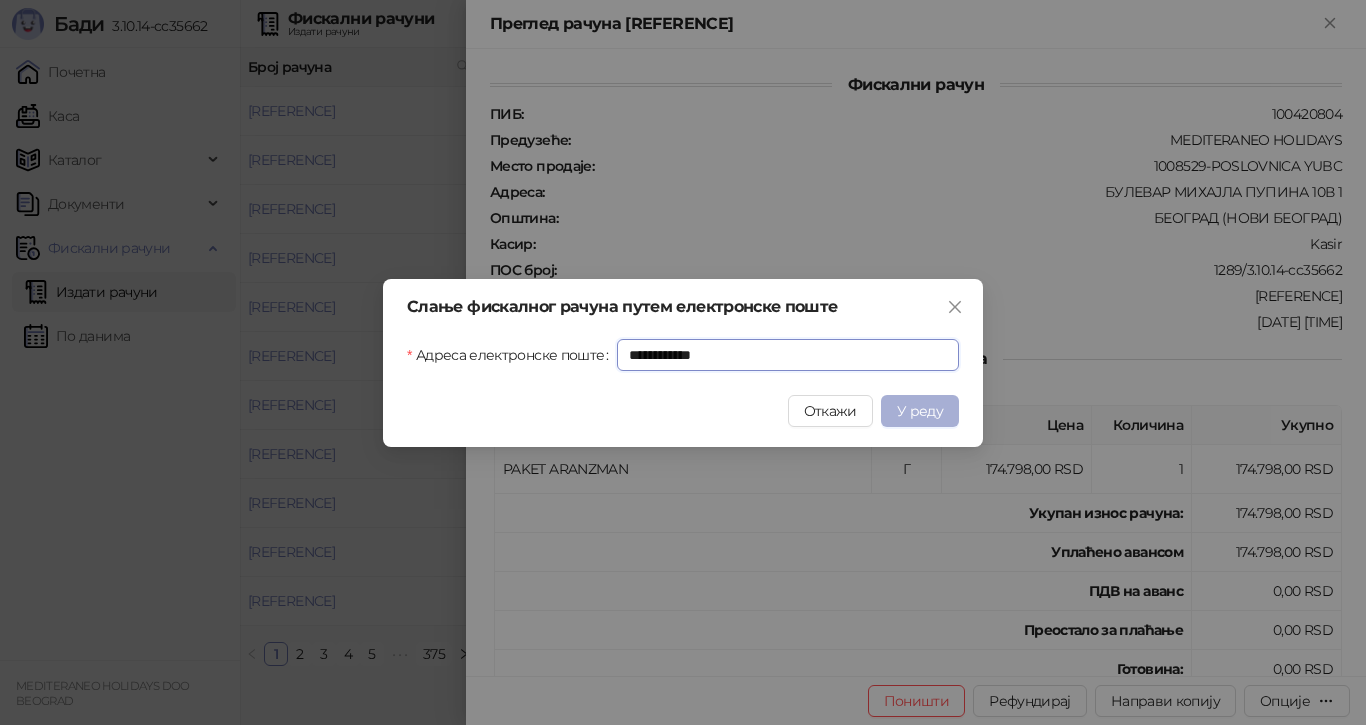 type on "**********" 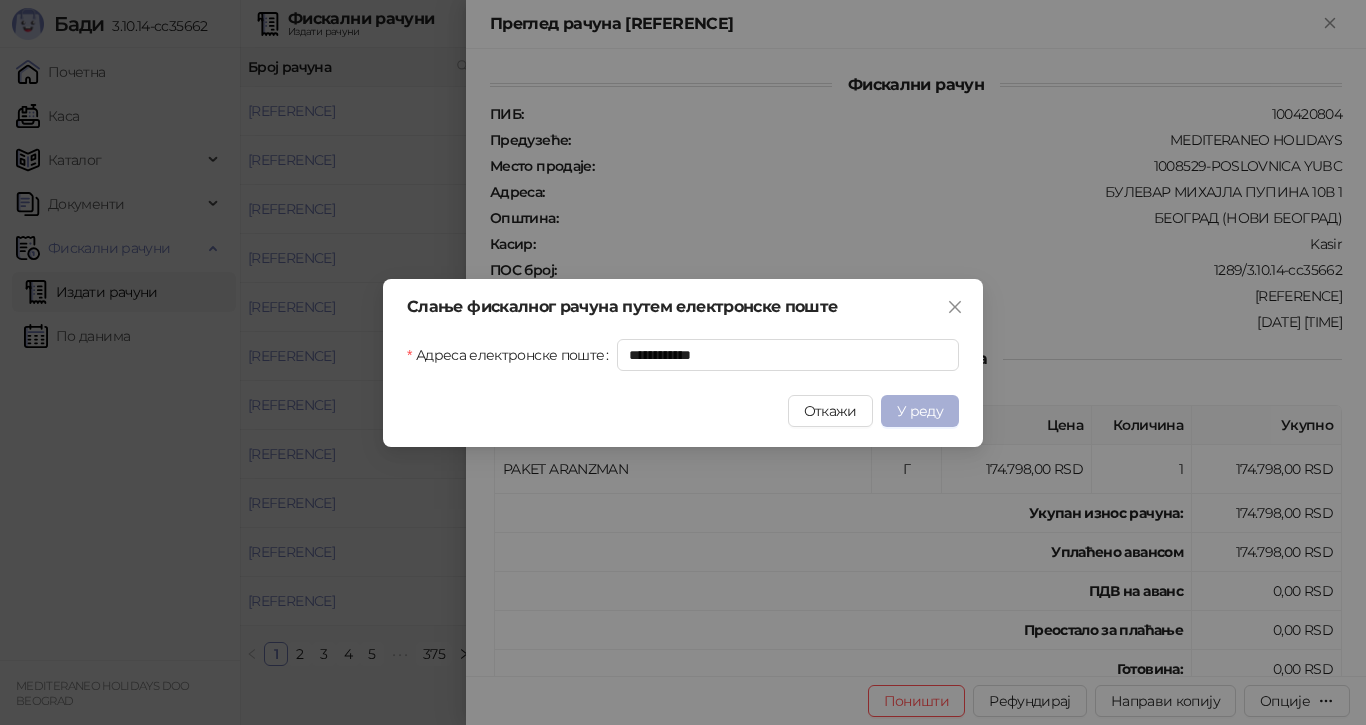 click on "У реду" at bounding box center [920, 411] 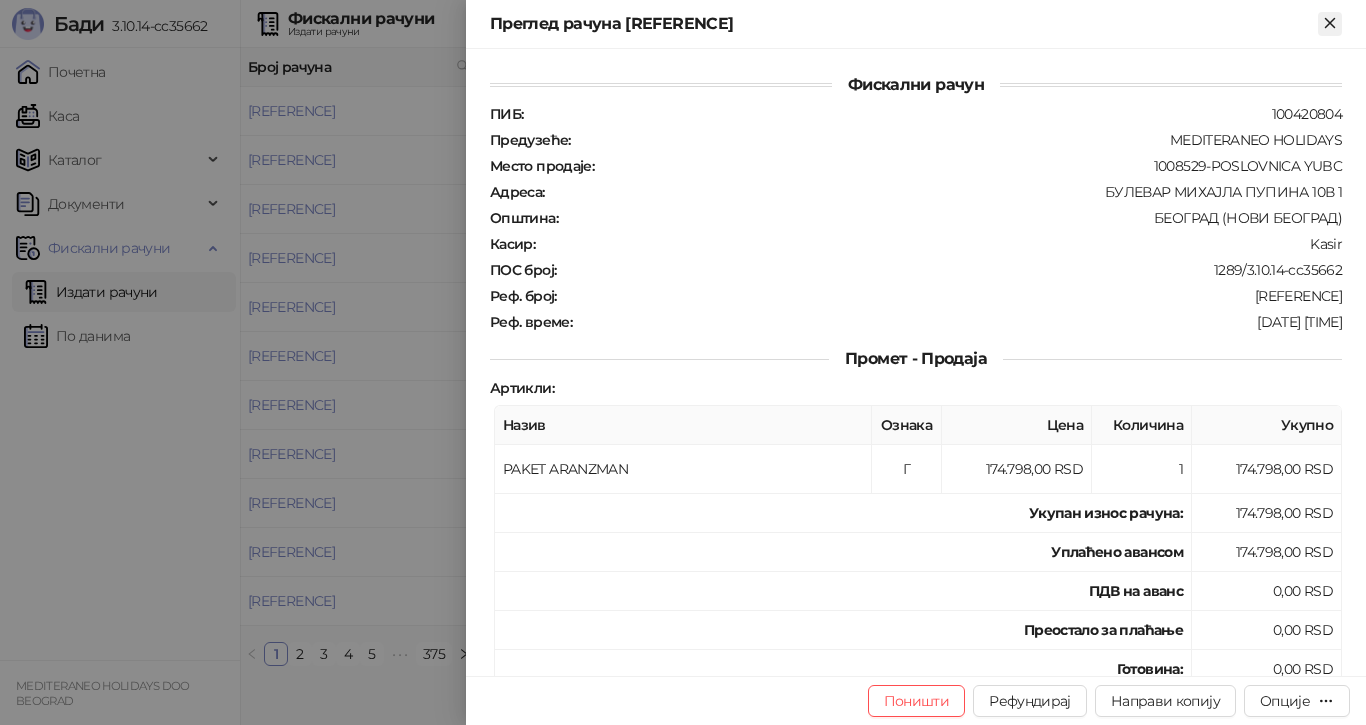 click 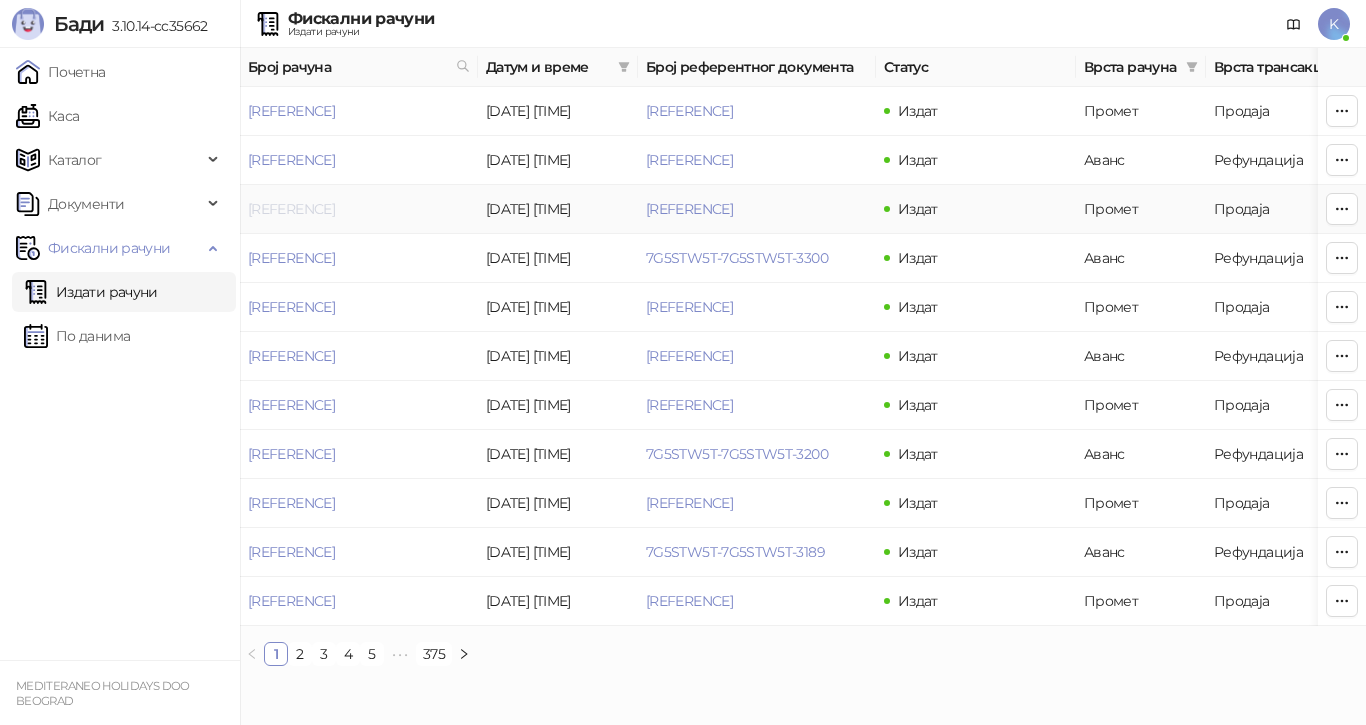click on "[REFERENCE]" at bounding box center (291, 209) 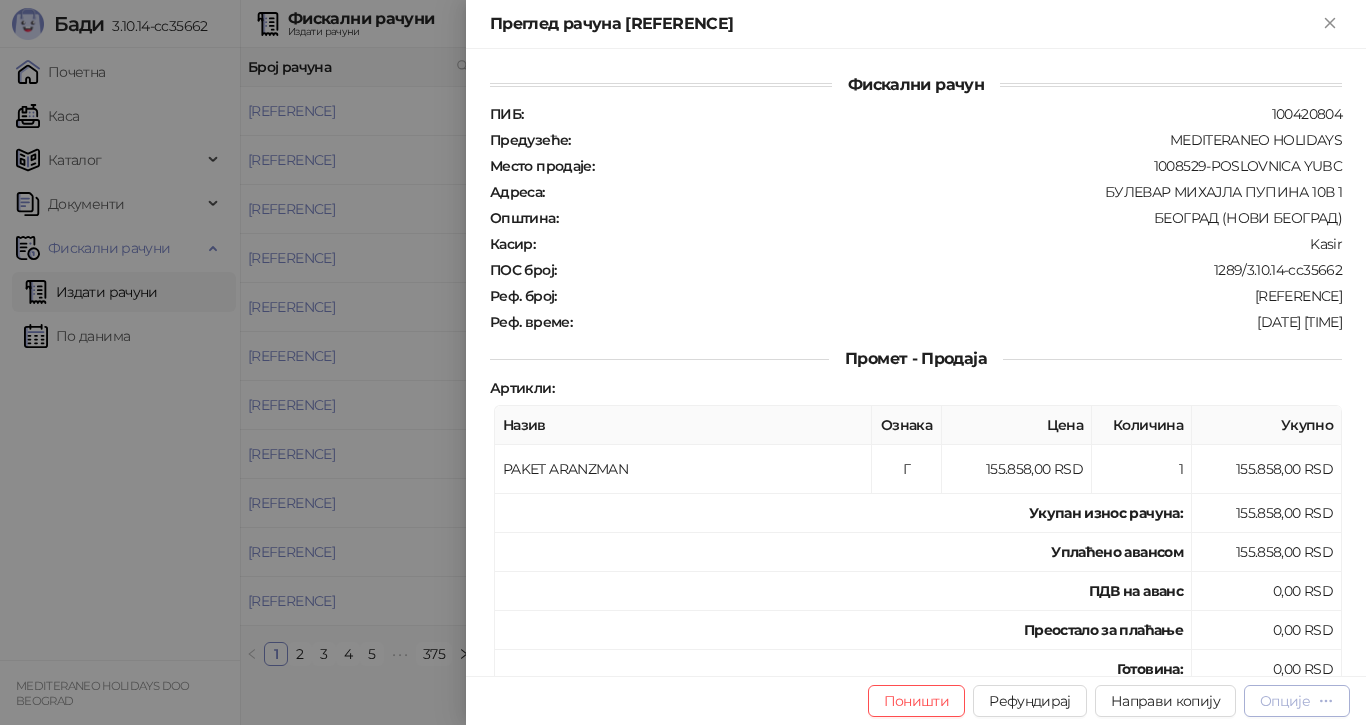 click on "Опције" at bounding box center [1285, 701] 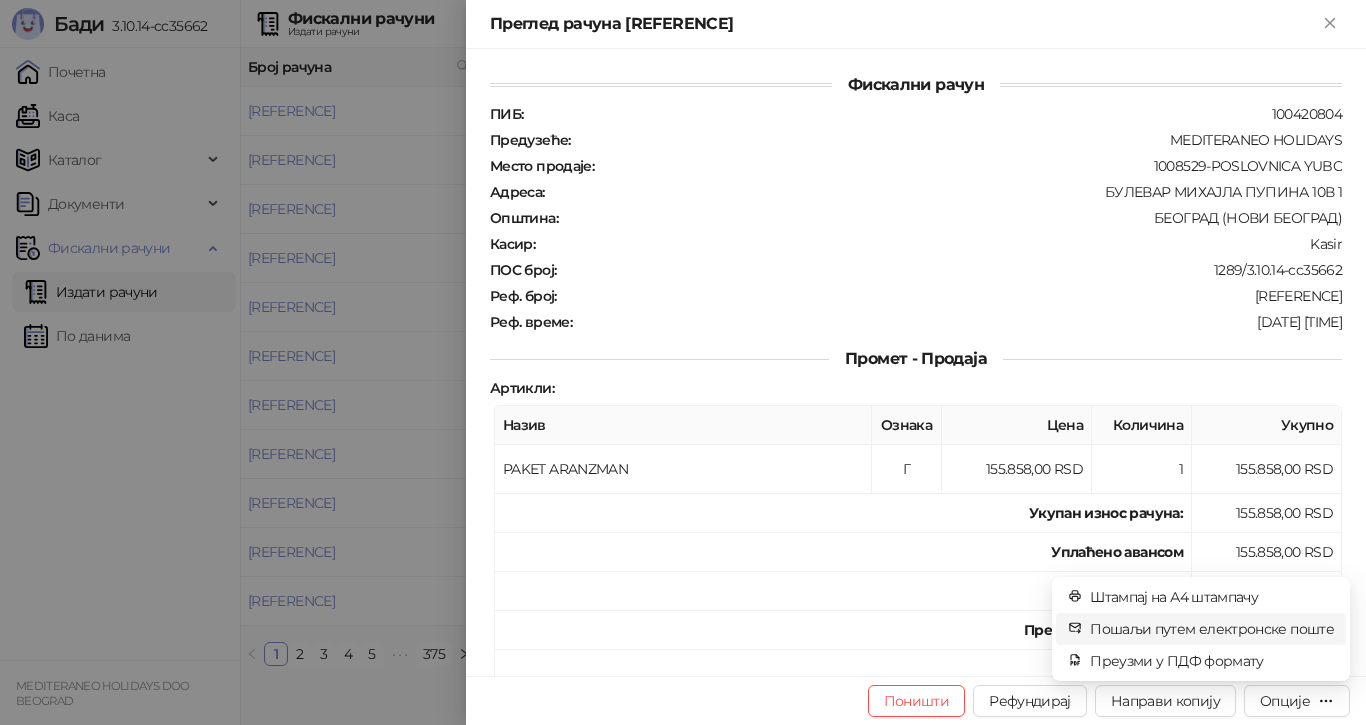 click on "Пошаљи путем електронске поште" at bounding box center [1212, 629] 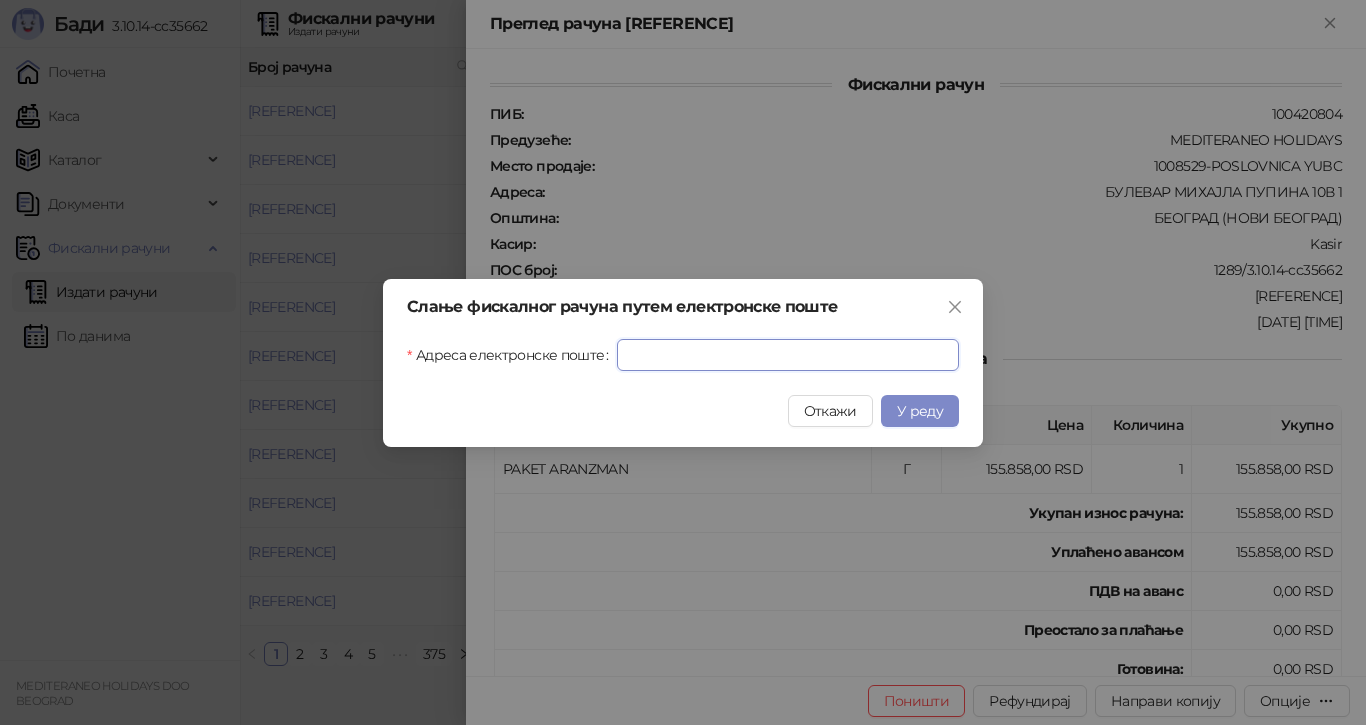drag, startPoint x: 623, startPoint y: 359, endPoint x: 756, endPoint y: 449, distance: 160.58954 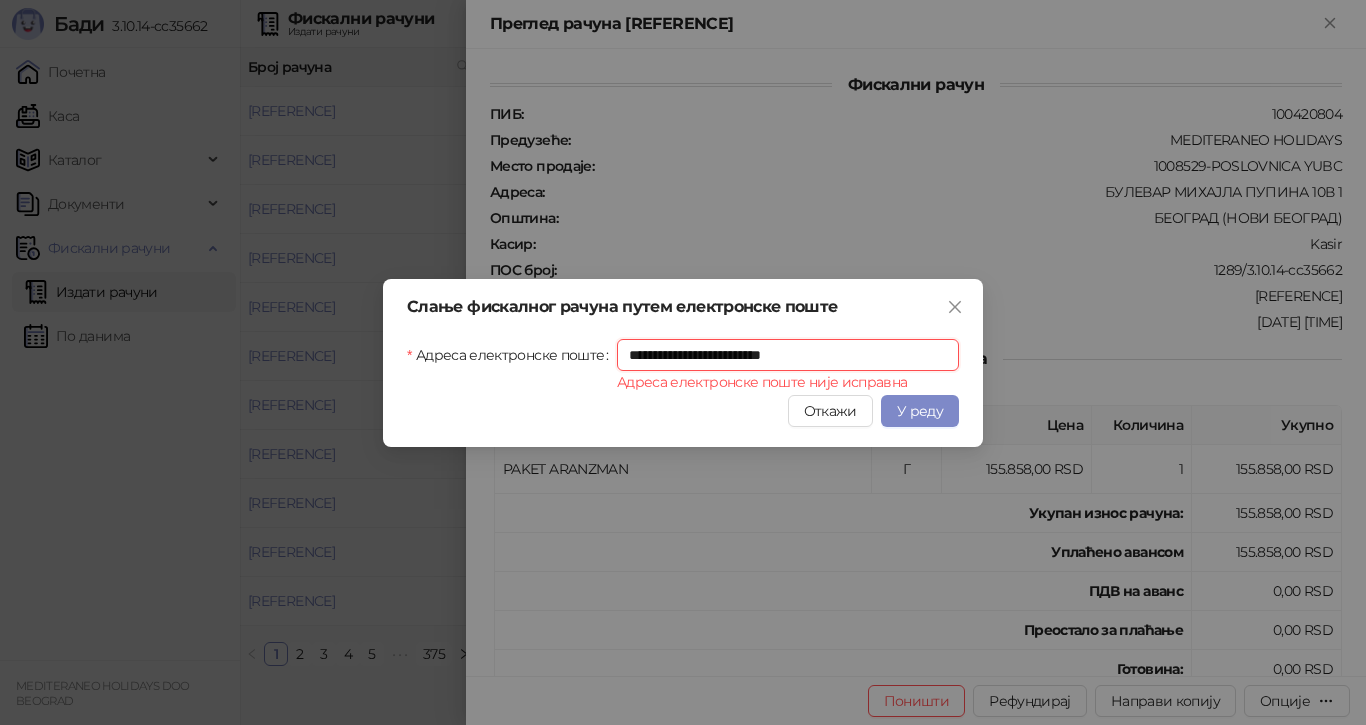 click on "**********" at bounding box center (788, 355) 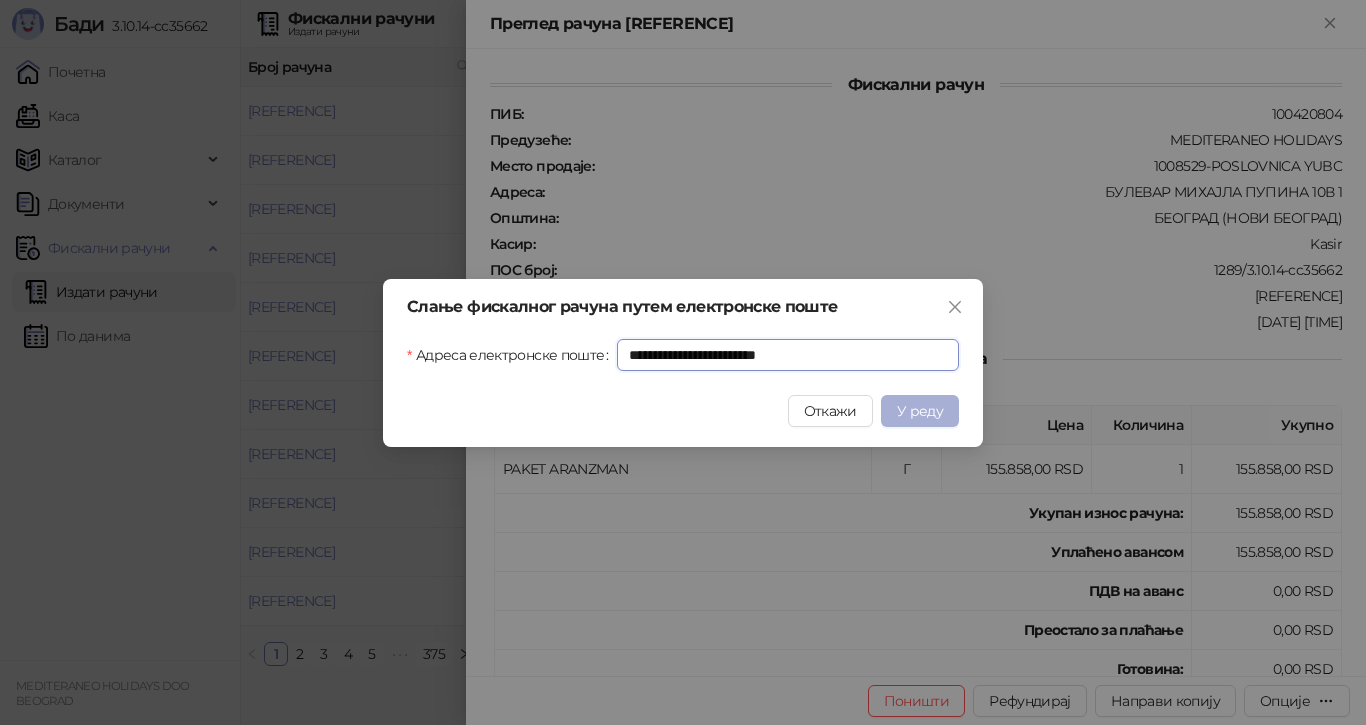 type on "**********" 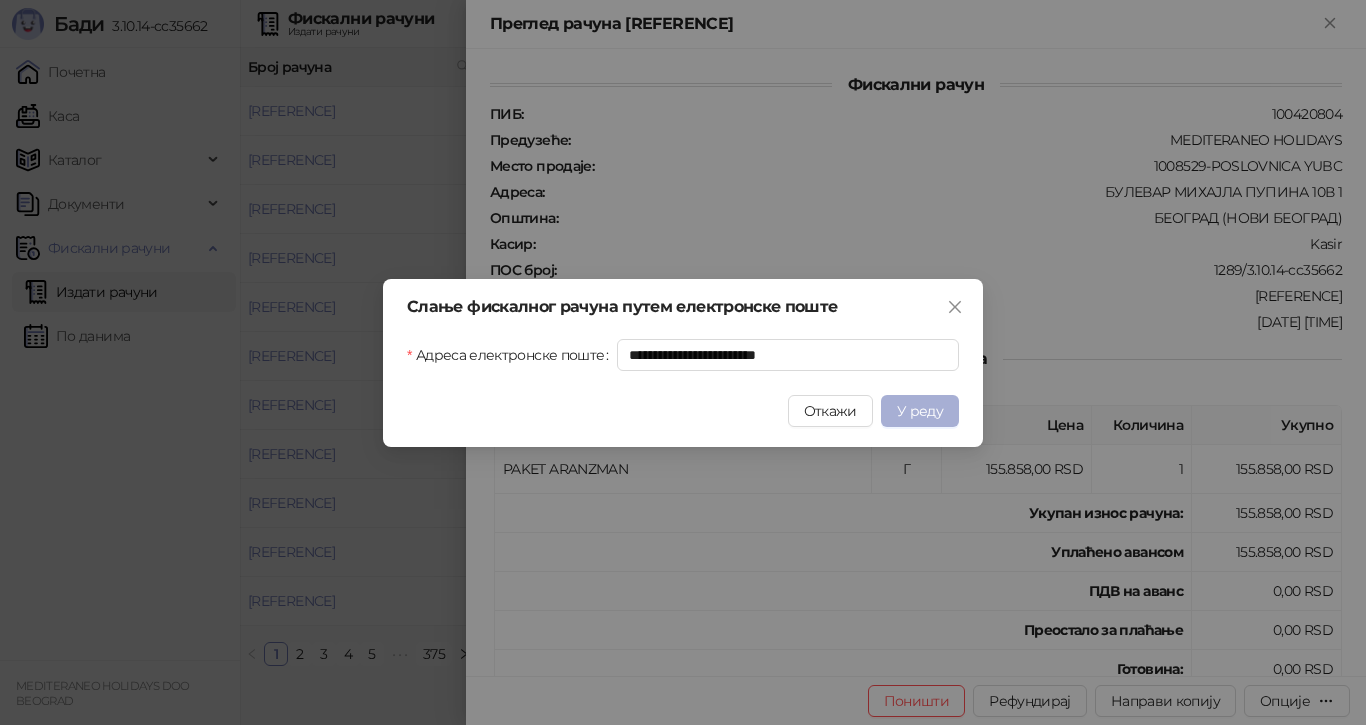 click on "У реду" at bounding box center (920, 411) 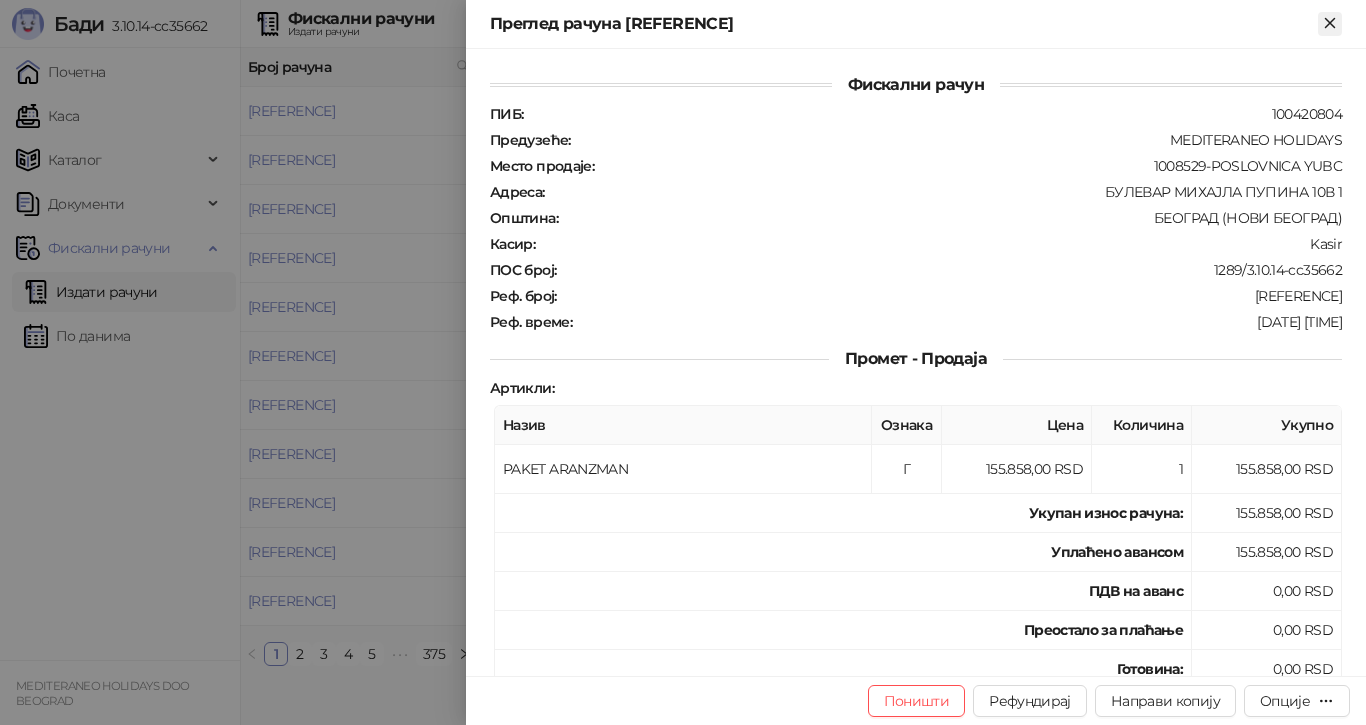 click 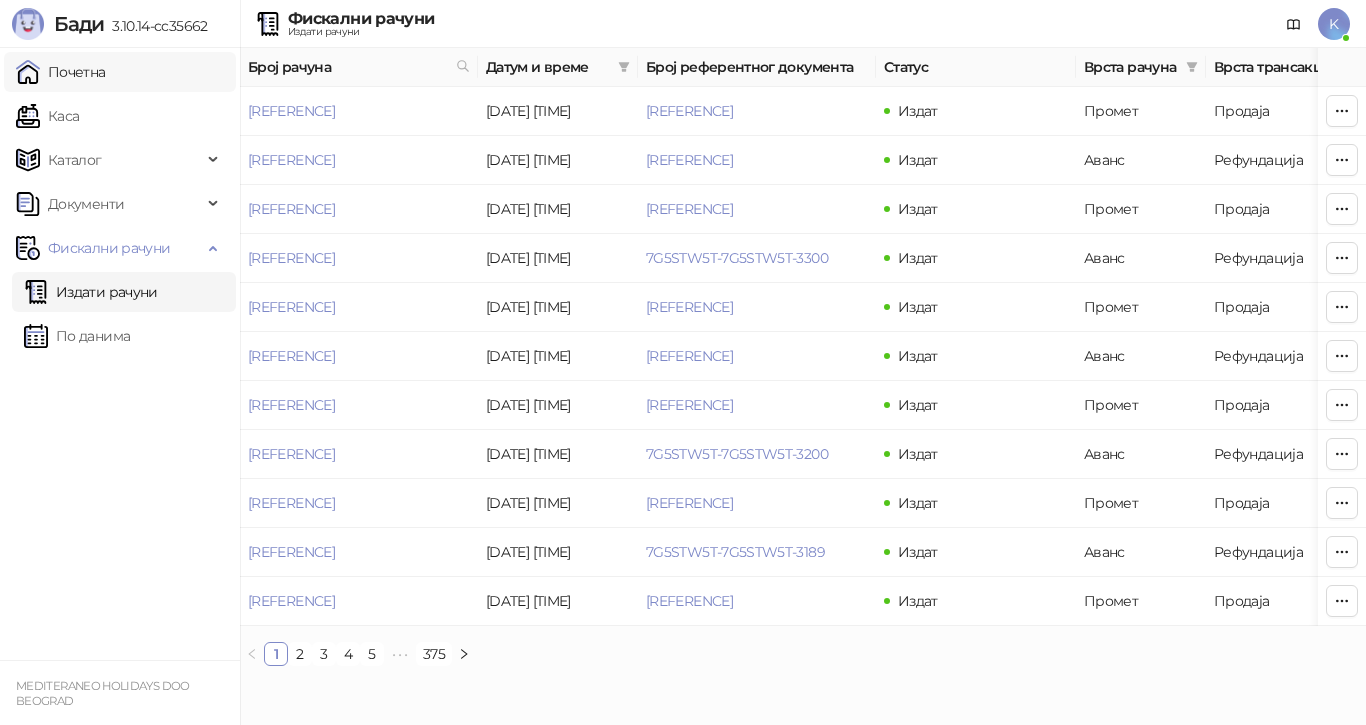click on "Почетна" at bounding box center (61, 72) 